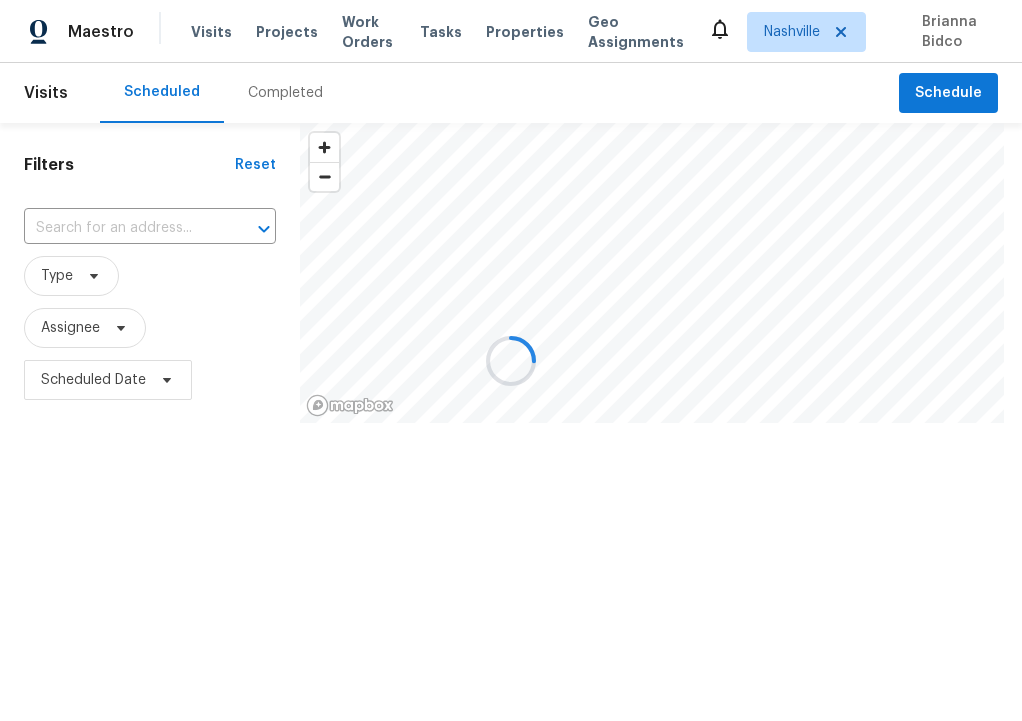 scroll, scrollTop: 0, scrollLeft: 0, axis: both 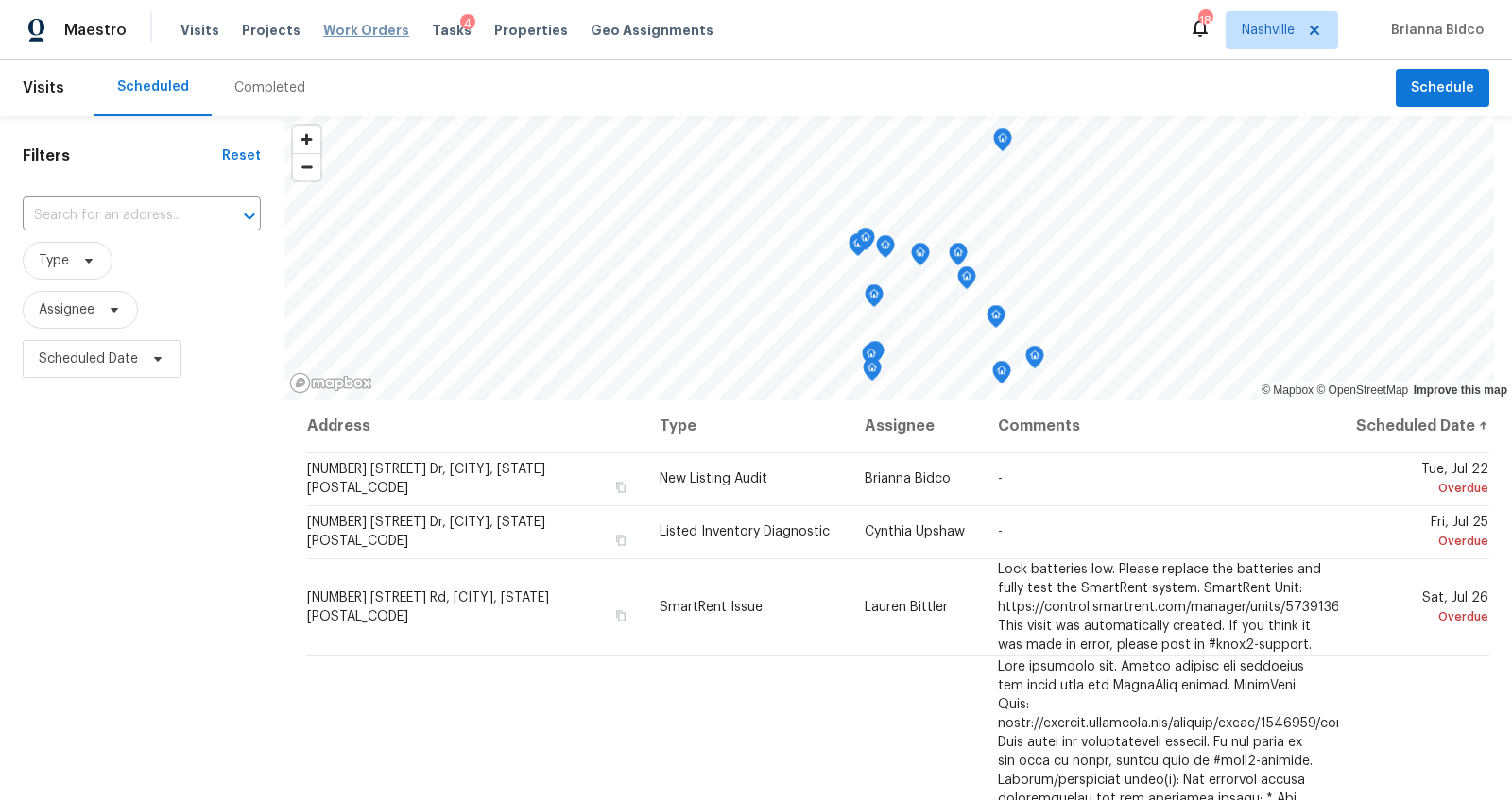 click on "Work Orders" at bounding box center (366, 30) 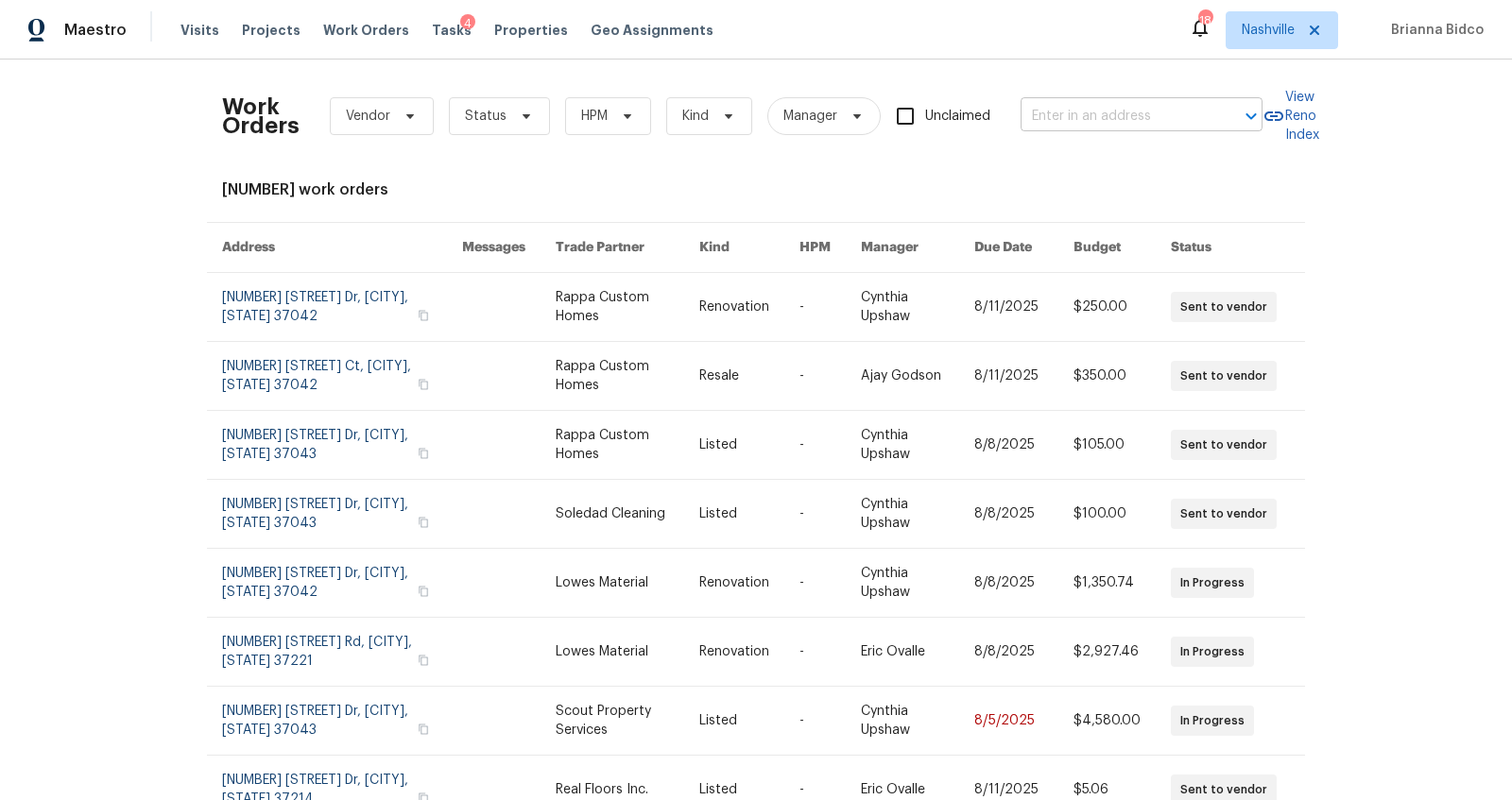 click at bounding box center [1115, 116] 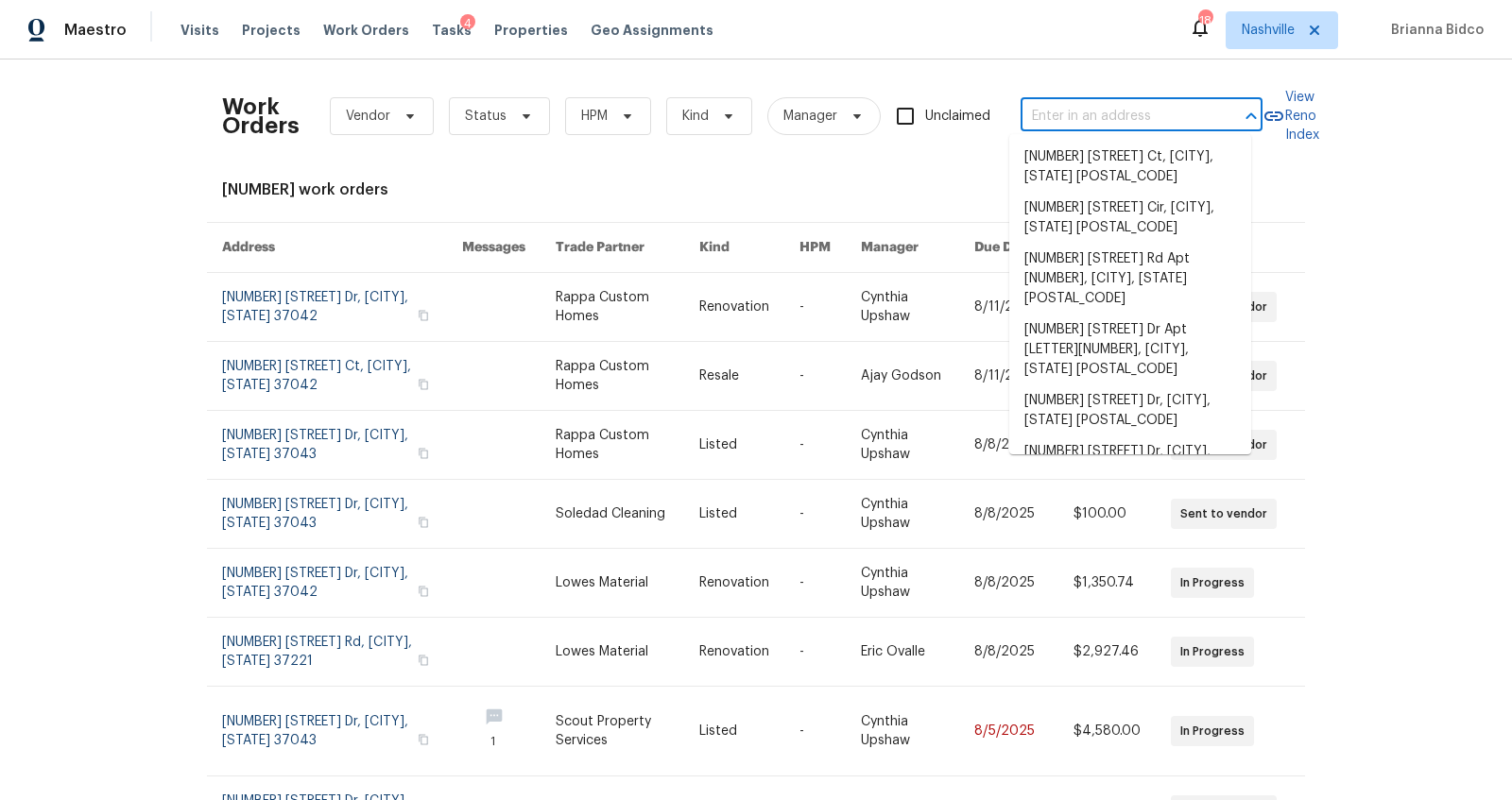 paste on "[NUMBER] [STREET] Trce, [CITY], [STATE] [POSTAL_CODE]" 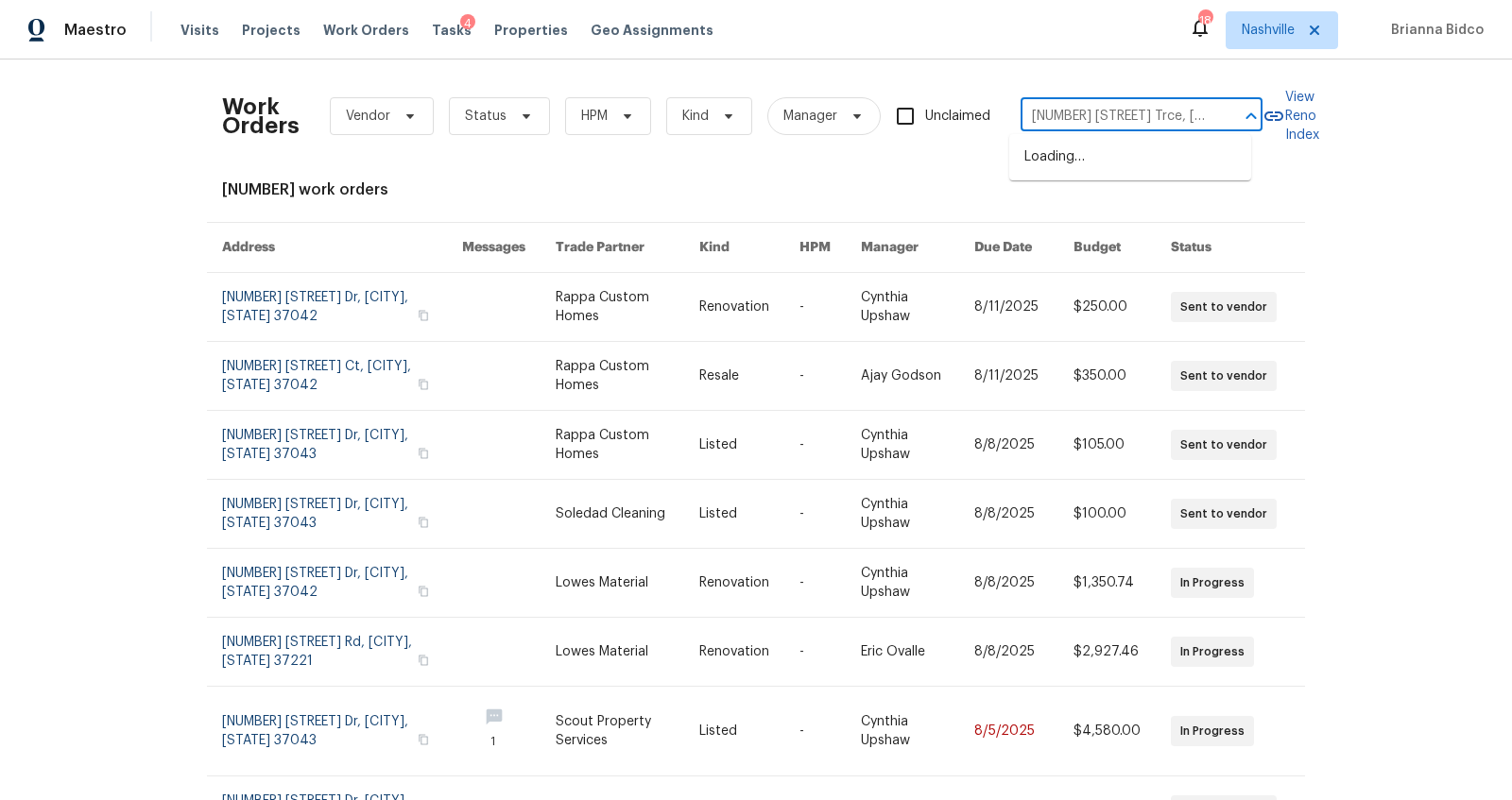 scroll, scrollTop: 0, scrollLeft: 50, axis: horizontal 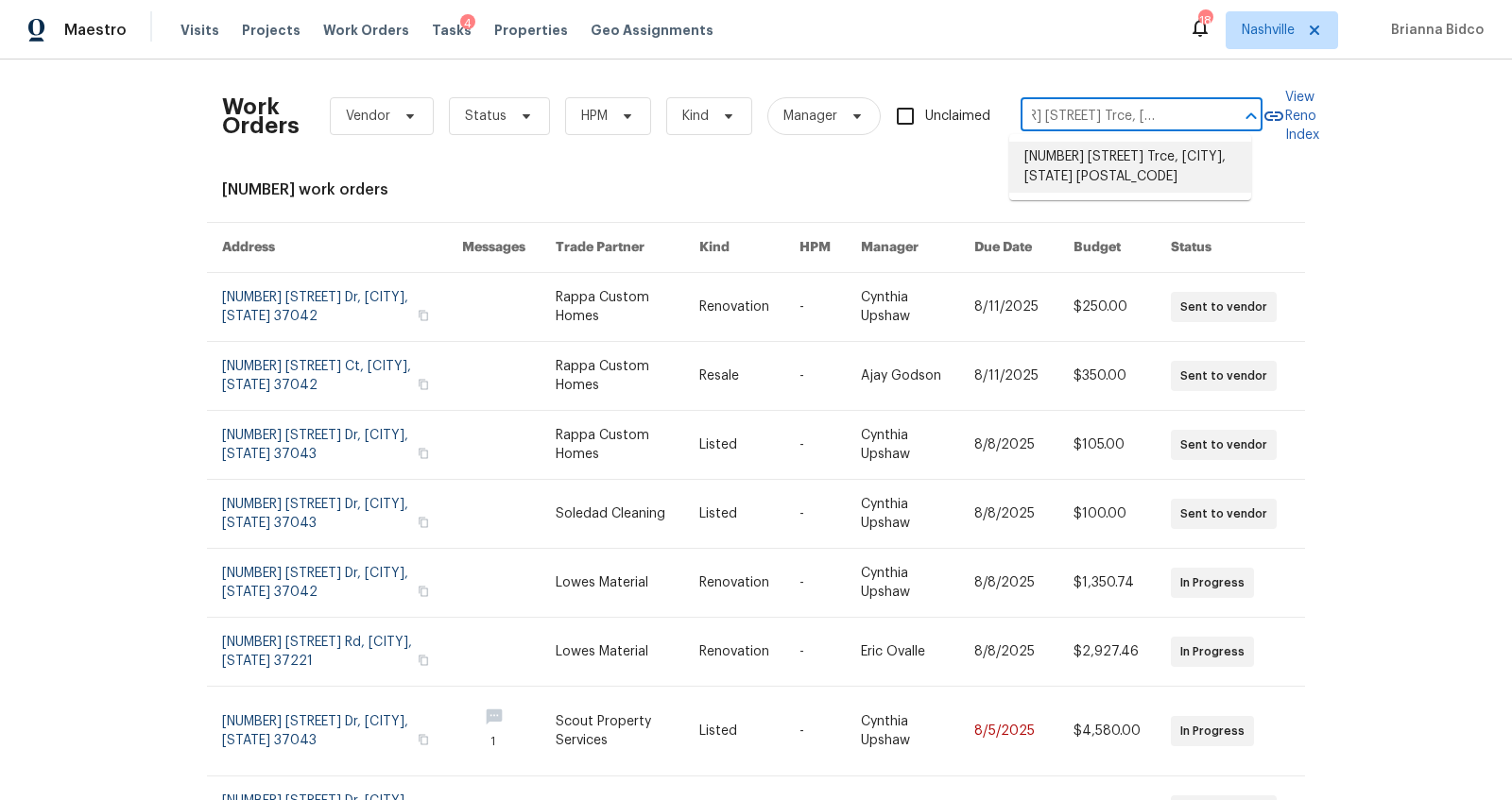 click on "7925 Boone Trce, Nashville, TN 37221" at bounding box center [1130, 167] 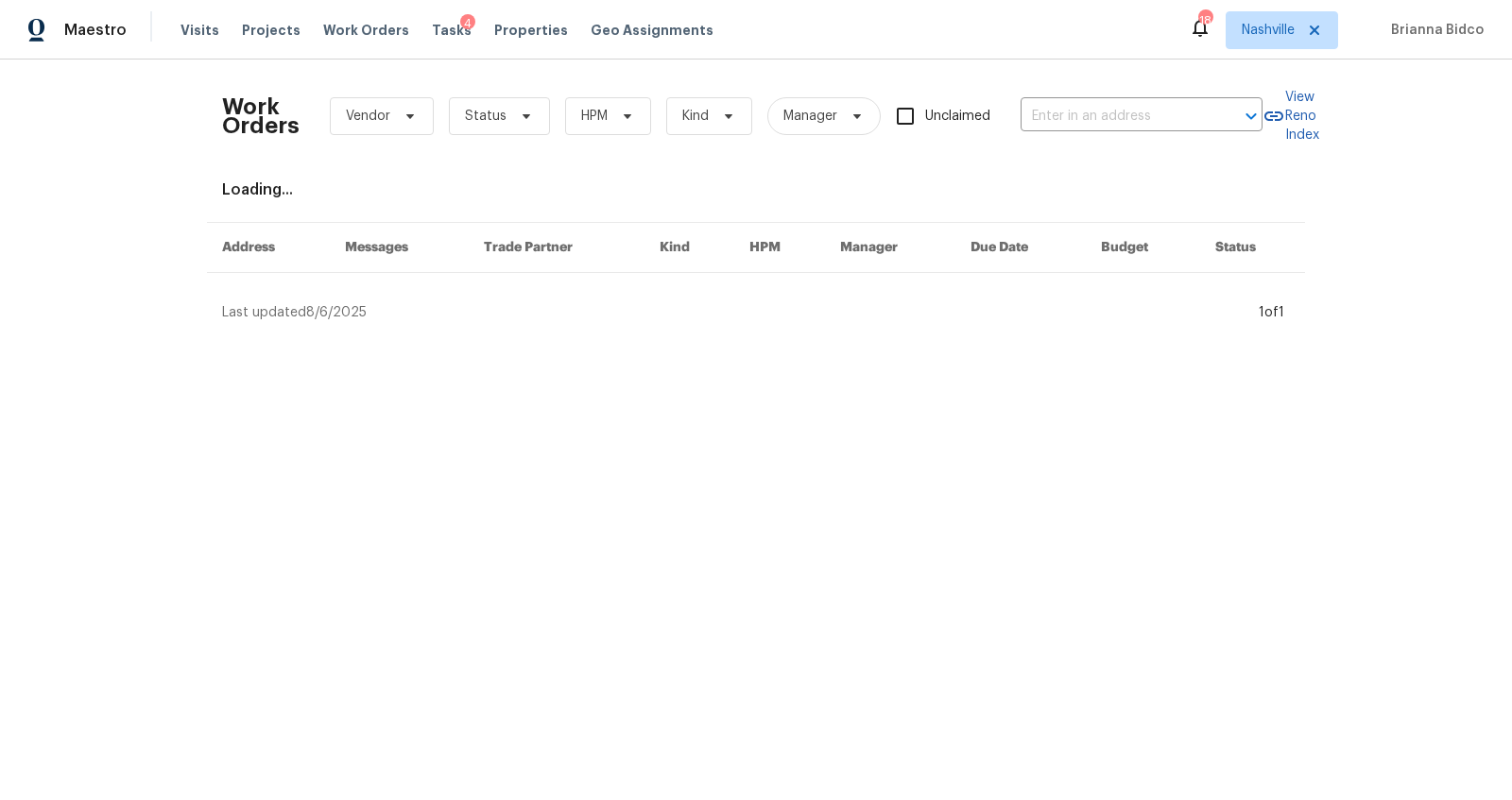 type on "7925 Boone Trce, Nashville, TN 37221" 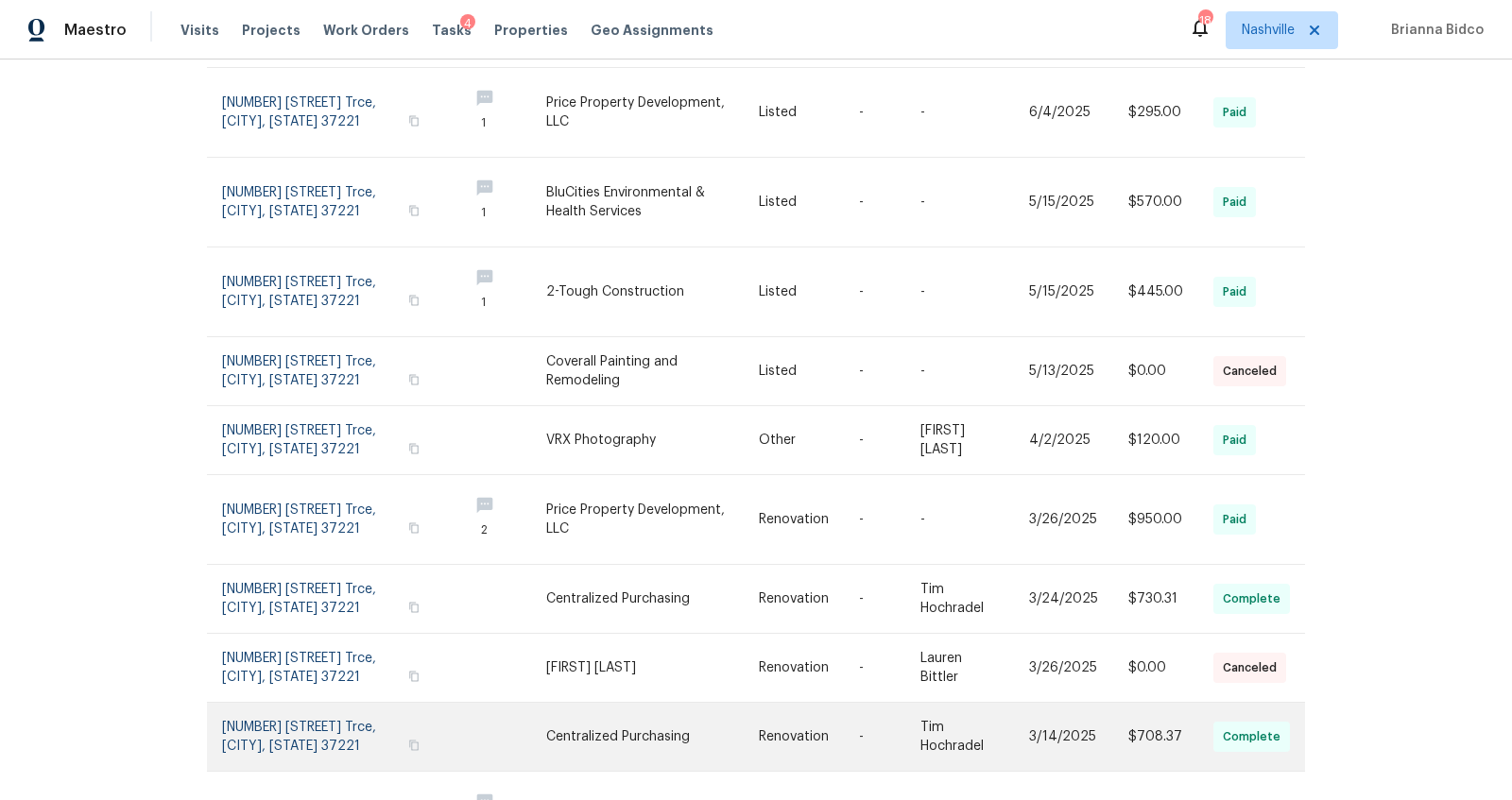 scroll, scrollTop: 0, scrollLeft: 0, axis: both 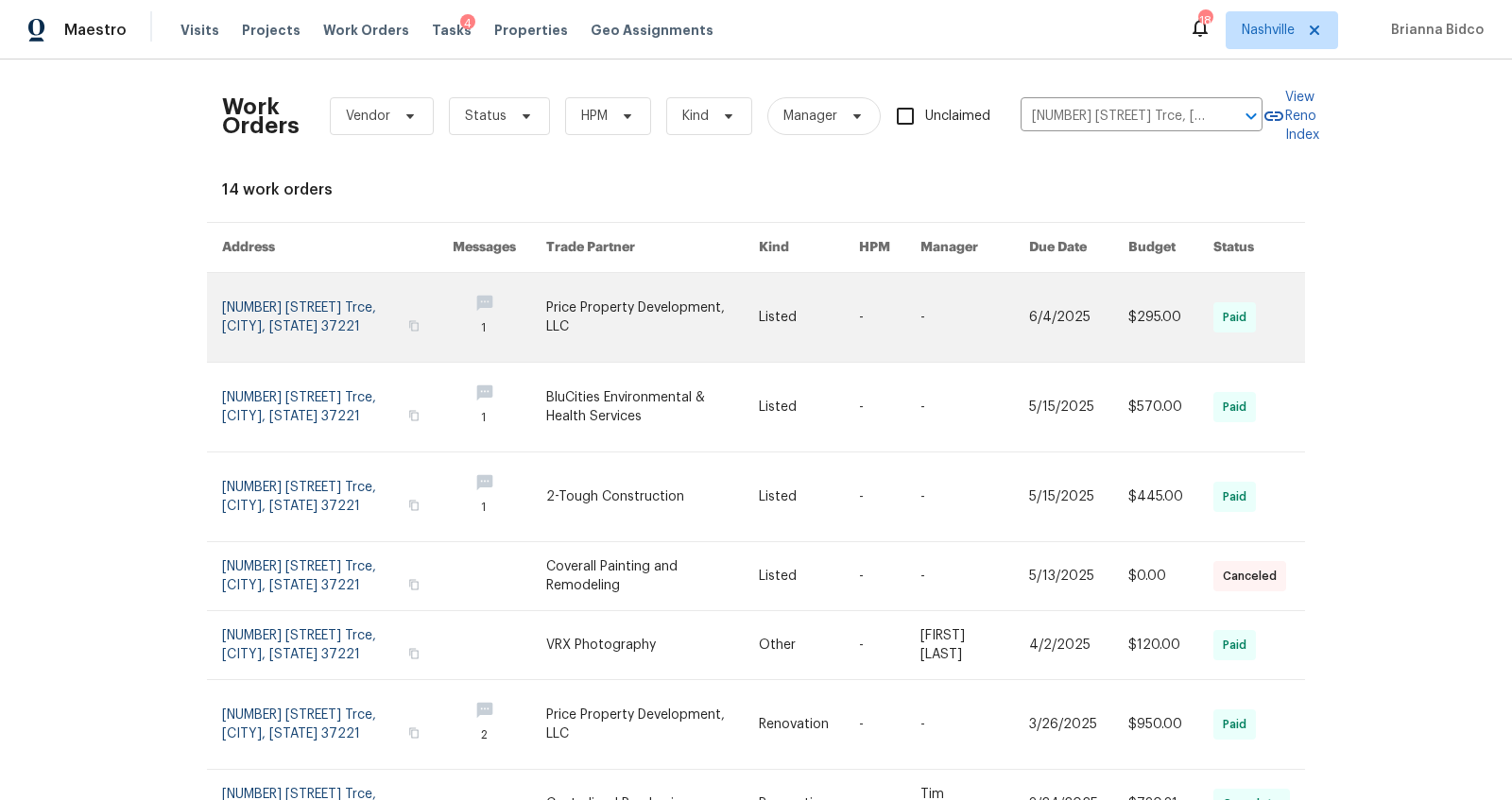 click at bounding box center (337, 317) 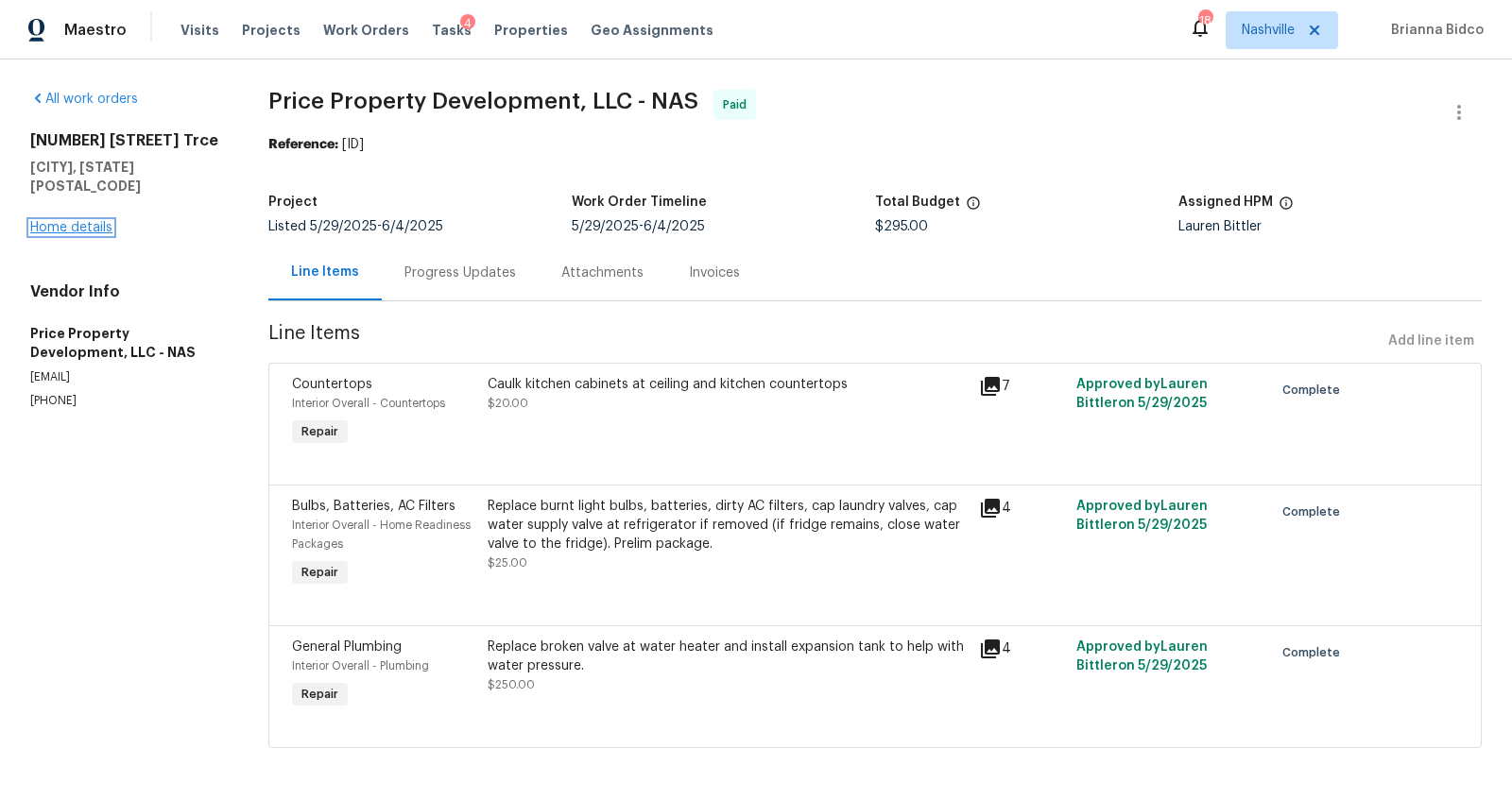 click on "Home details" at bounding box center (71, 228) 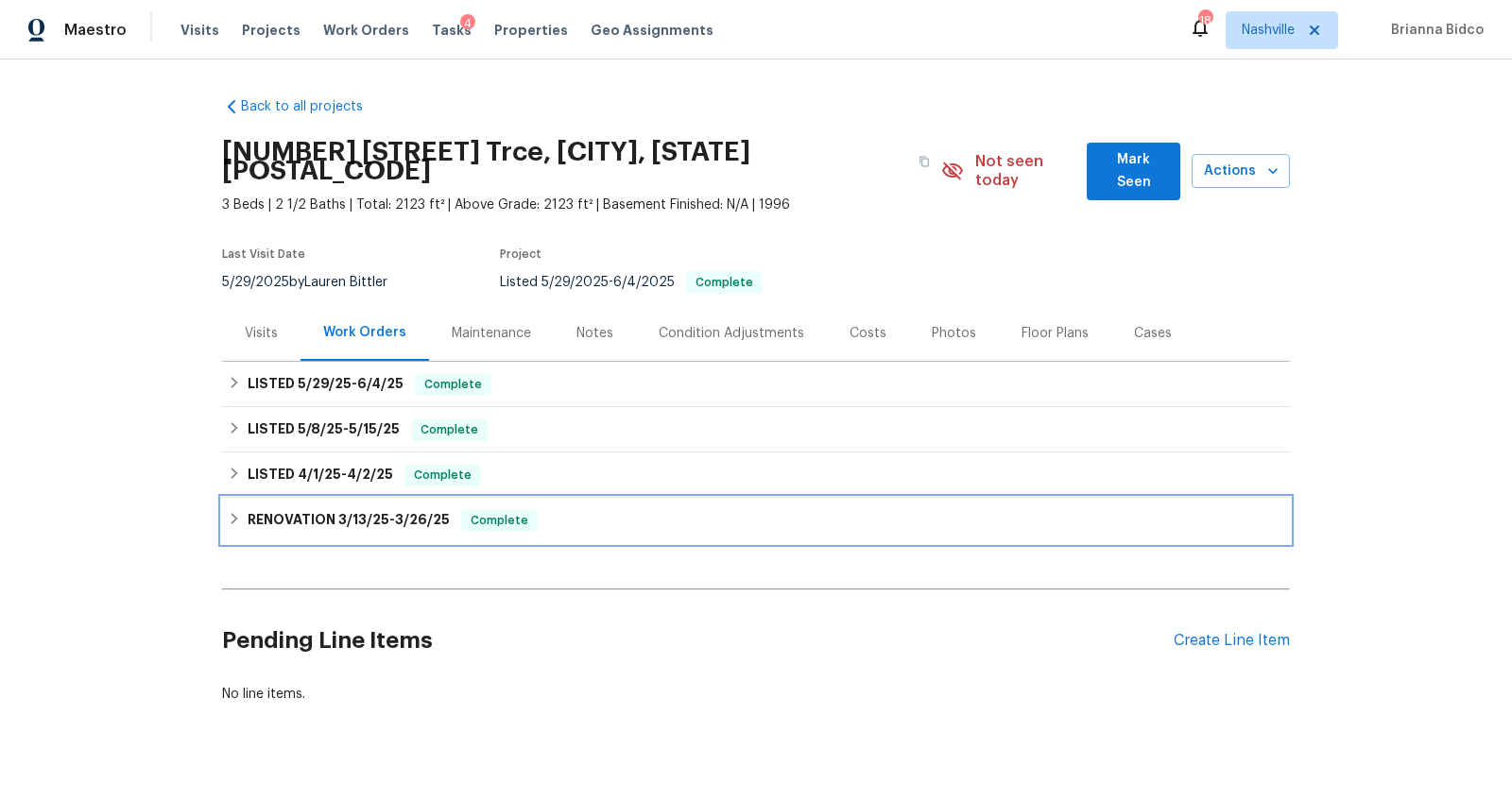 click on "RENOVATION   3/13/25  -  3/26/25 Complete" at bounding box center [756, 520] 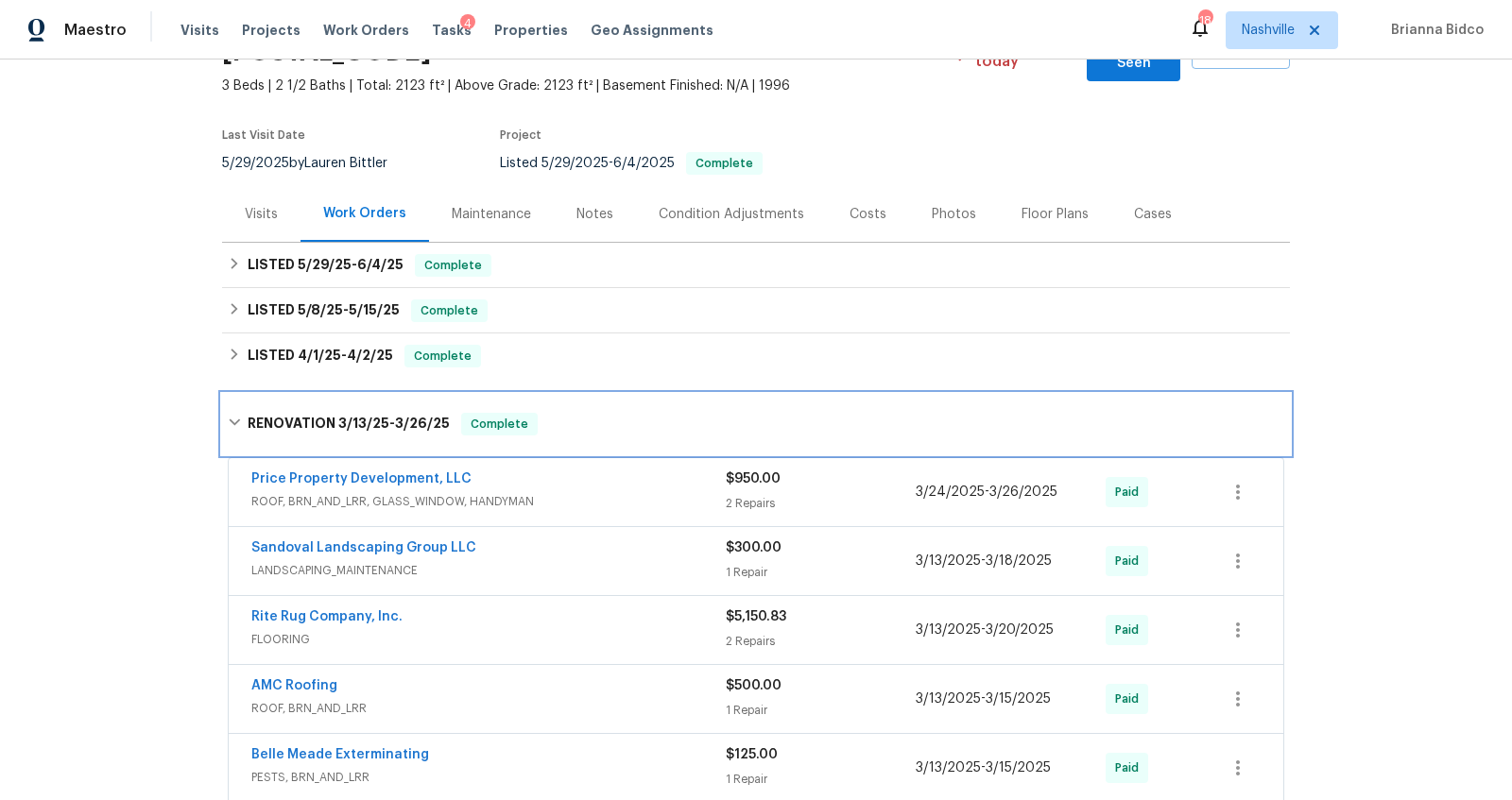 scroll, scrollTop: 107, scrollLeft: 0, axis: vertical 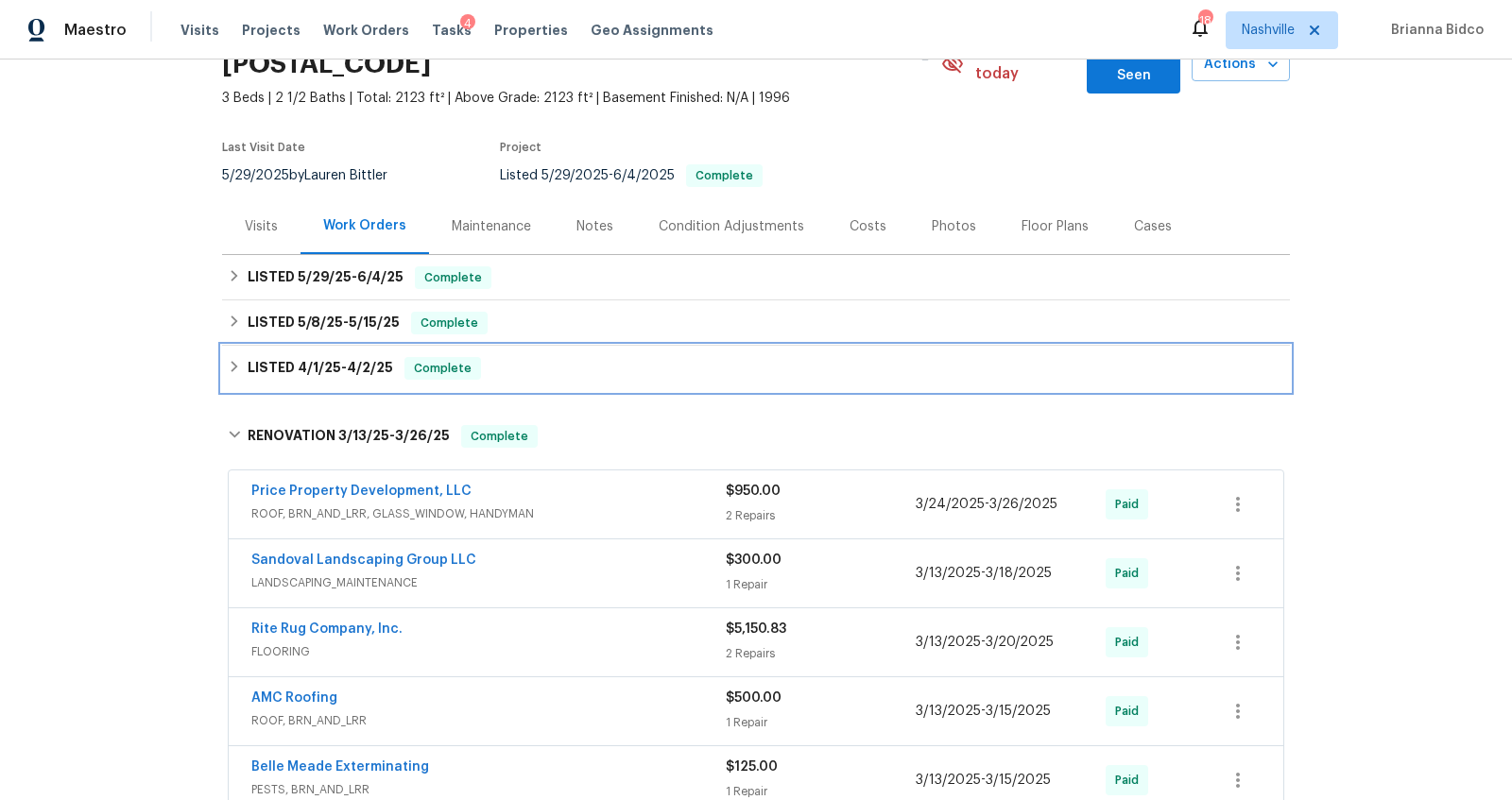 click on "LISTED   4/1/25  -  4/2/25 Complete" at bounding box center [756, 368] 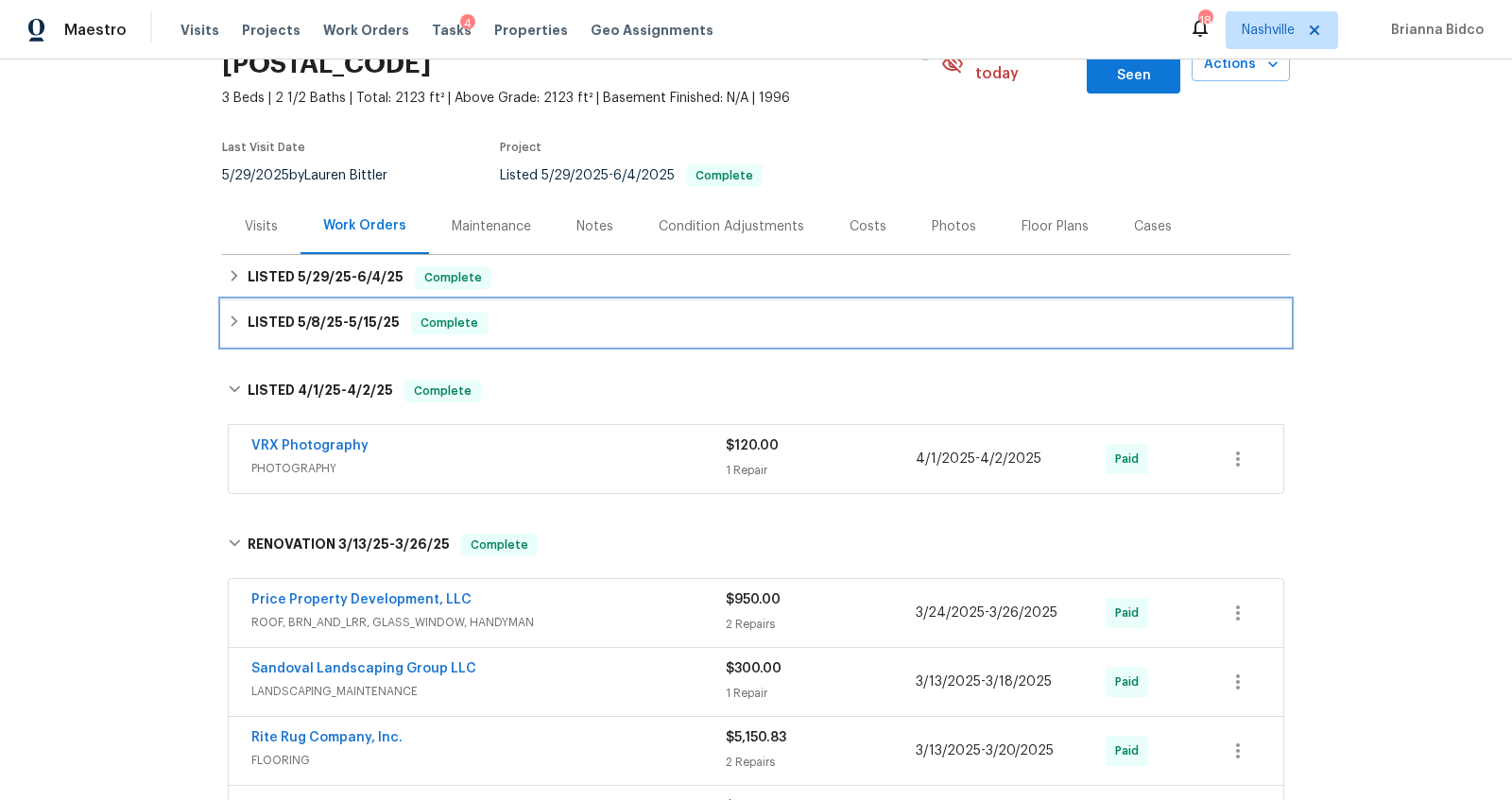 click on "LISTED   5/8/25  -  5/15/25 Complete" at bounding box center [756, 323] 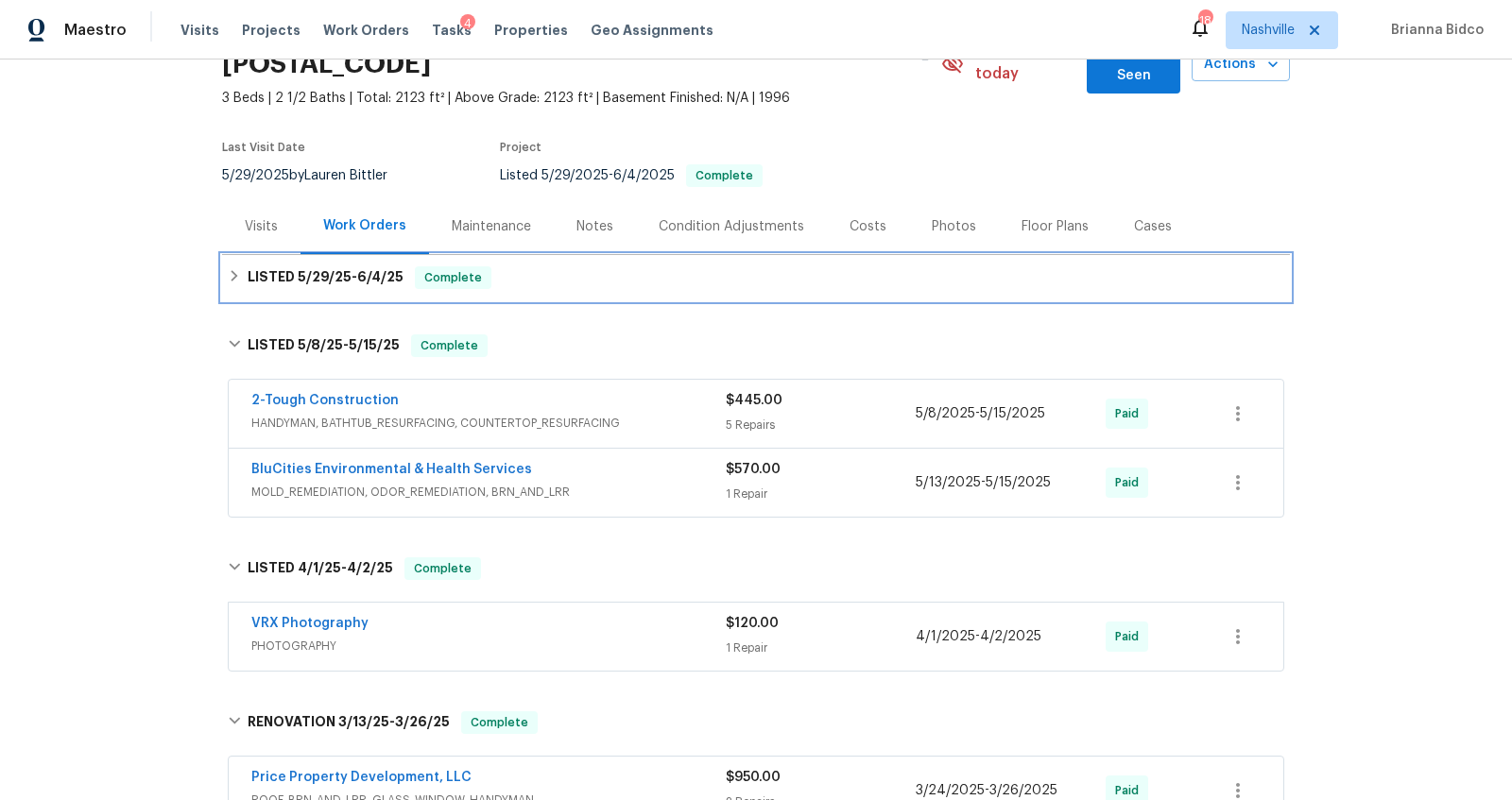 click on "LISTED   5/29/25  -  6/4/25 Complete" at bounding box center (756, 278) 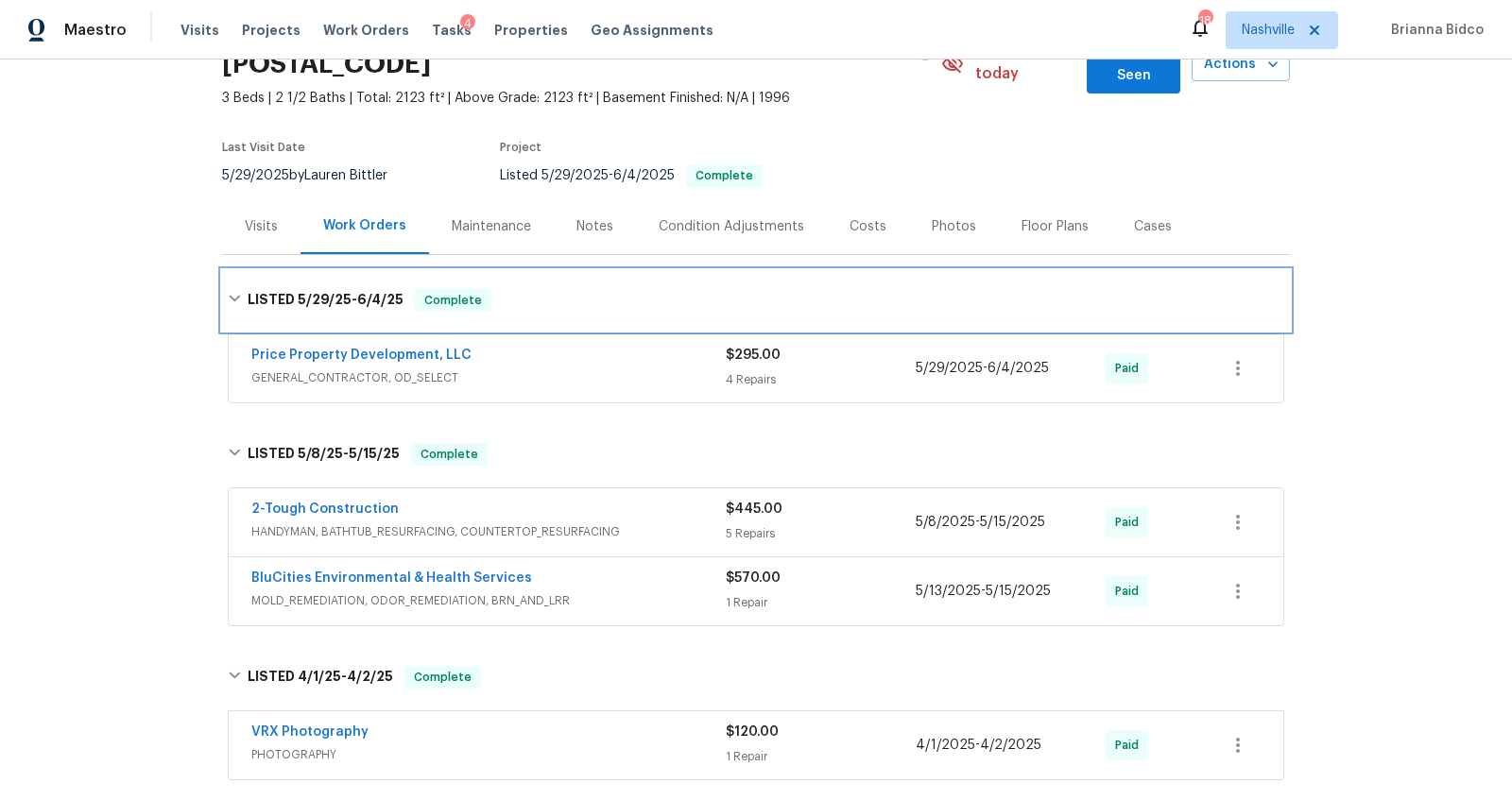 scroll, scrollTop: 0, scrollLeft: 0, axis: both 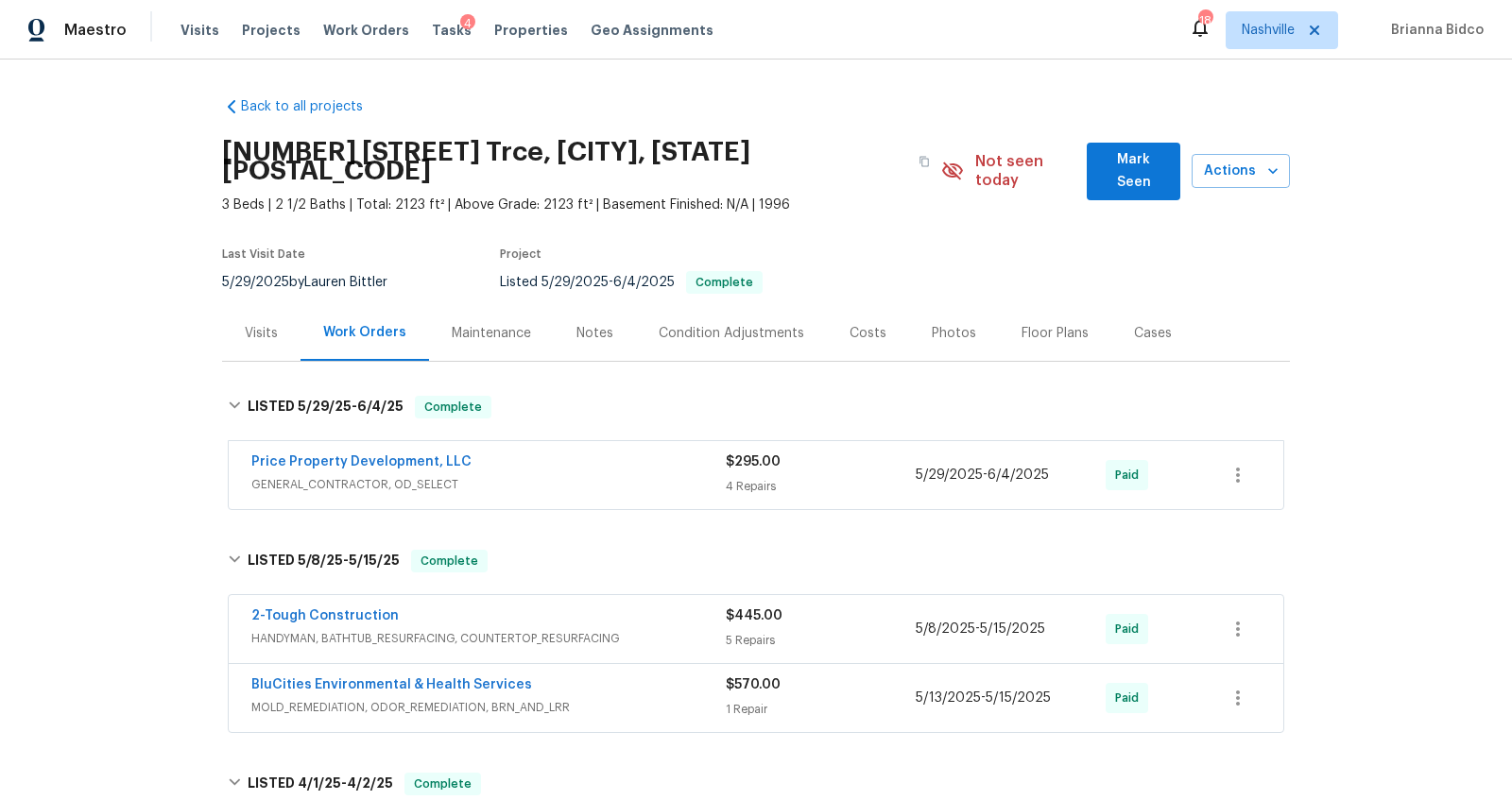 click on "Costs" at bounding box center (868, 333) 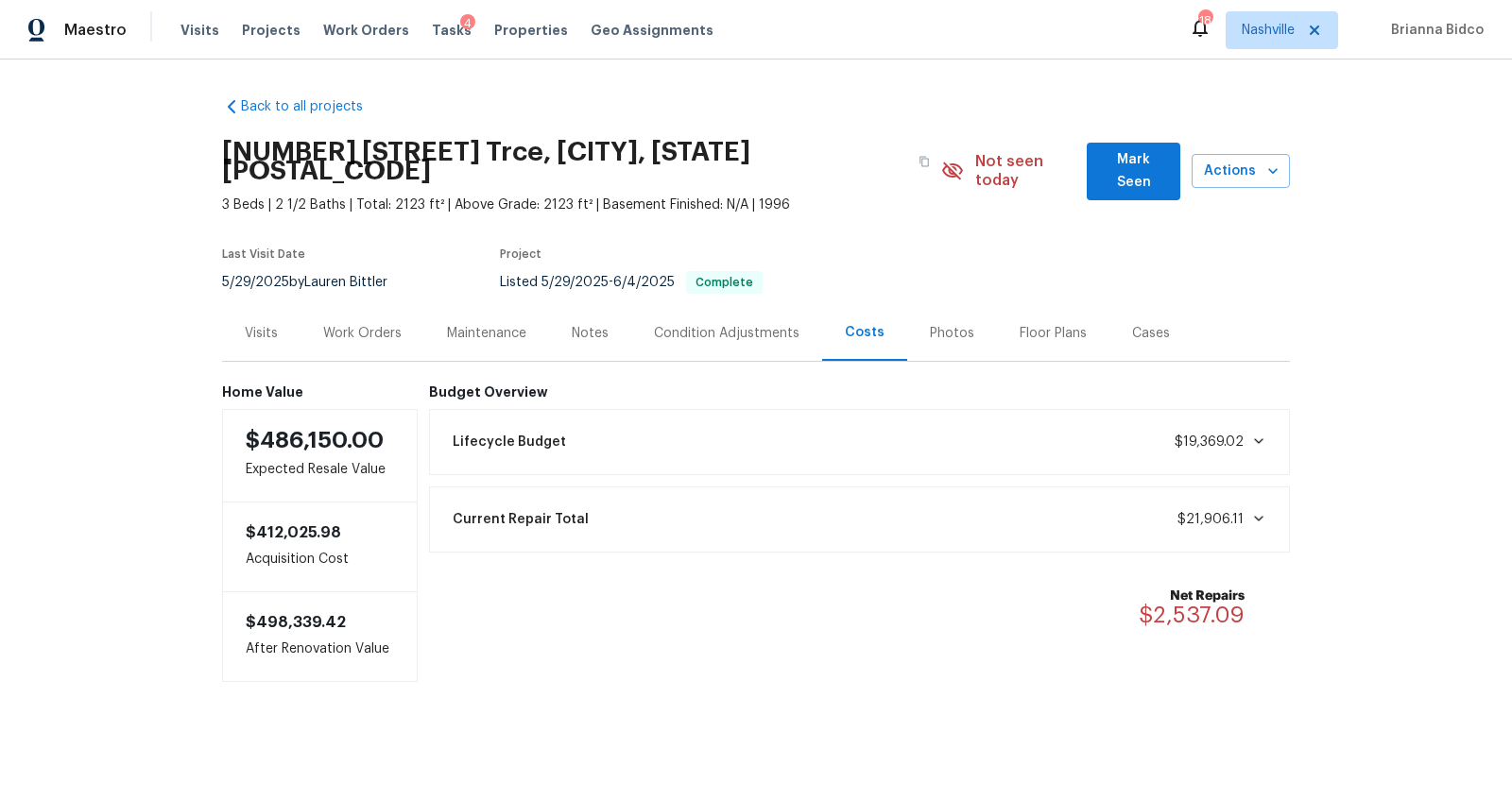 click on "Work Orders" at bounding box center (362, 333) 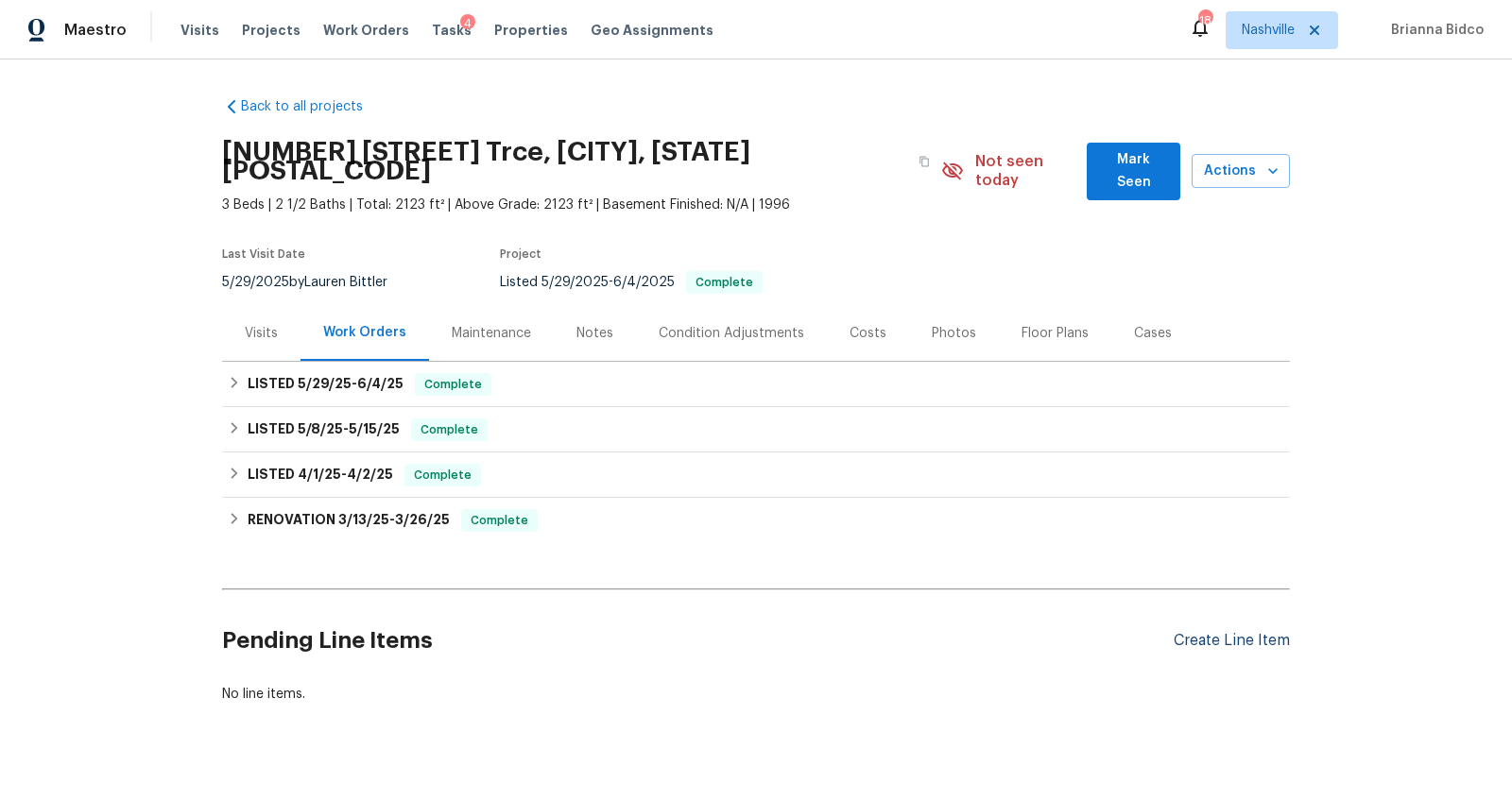 click on "Create Line Item" at bounding box center (1231, 640) 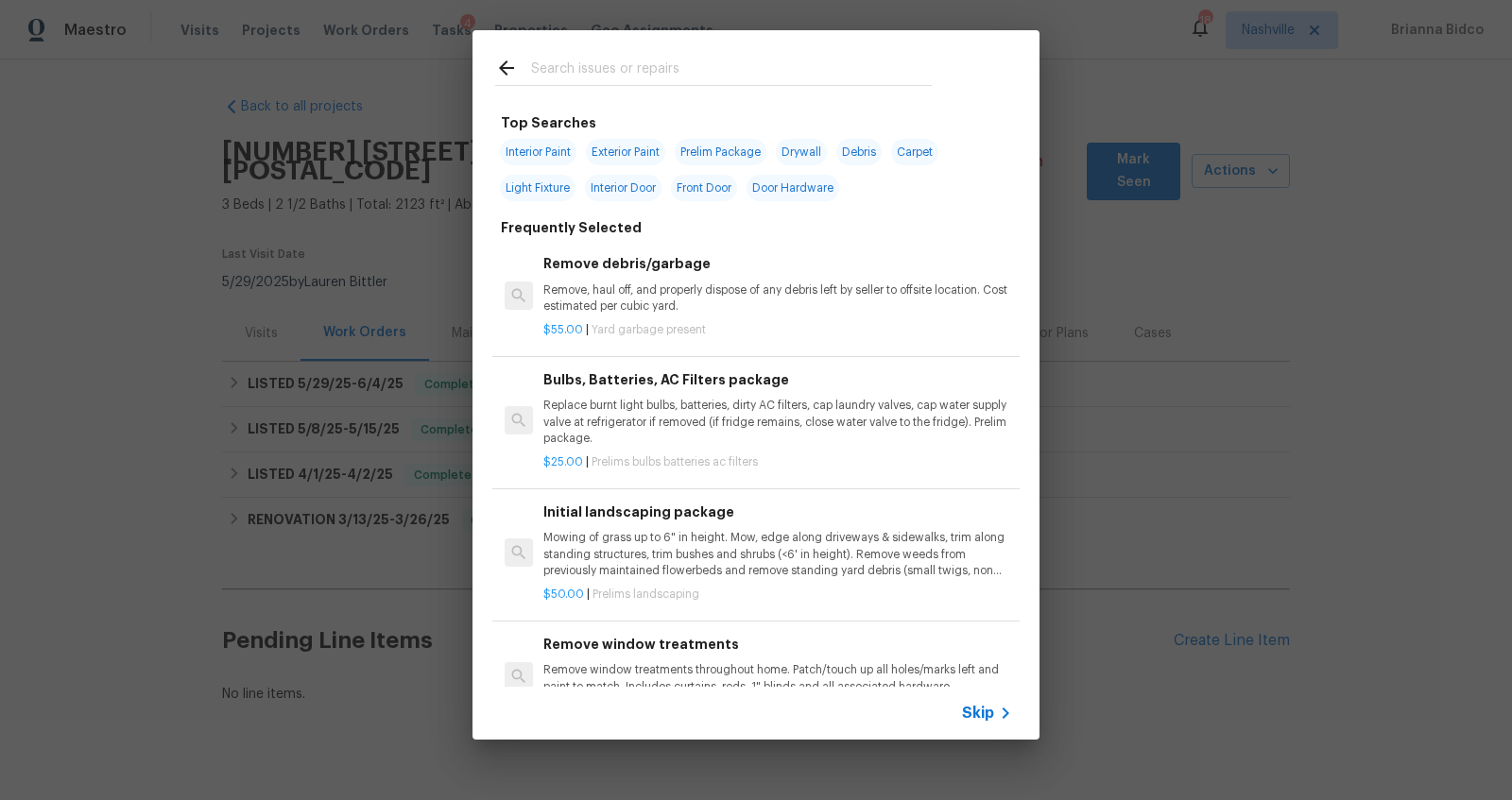 click on "Skip" at bounding box center (978, 713) 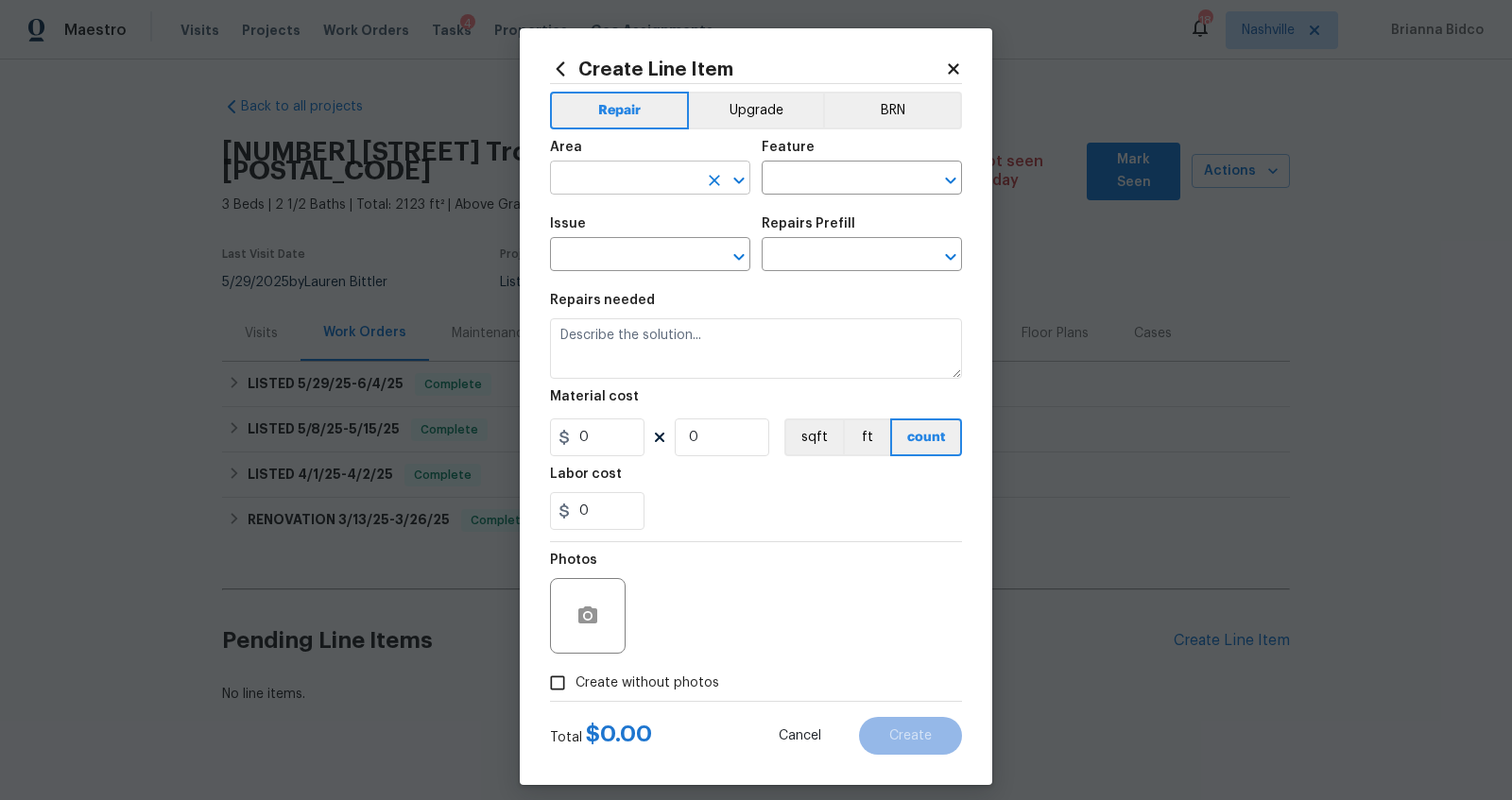 click at bounding box center [624, 179] 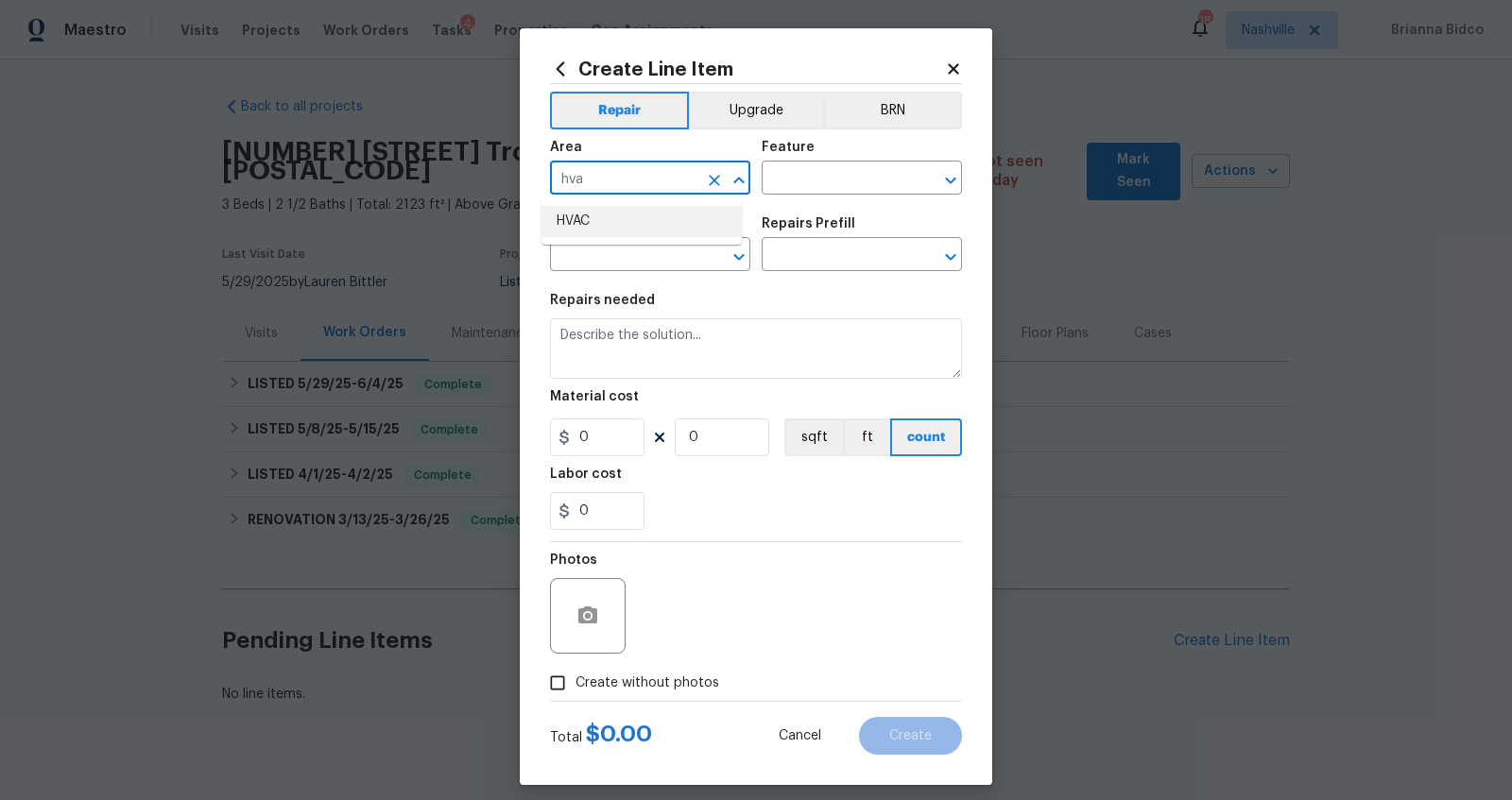 click on "HVAC" at bounding box center [642, 221] 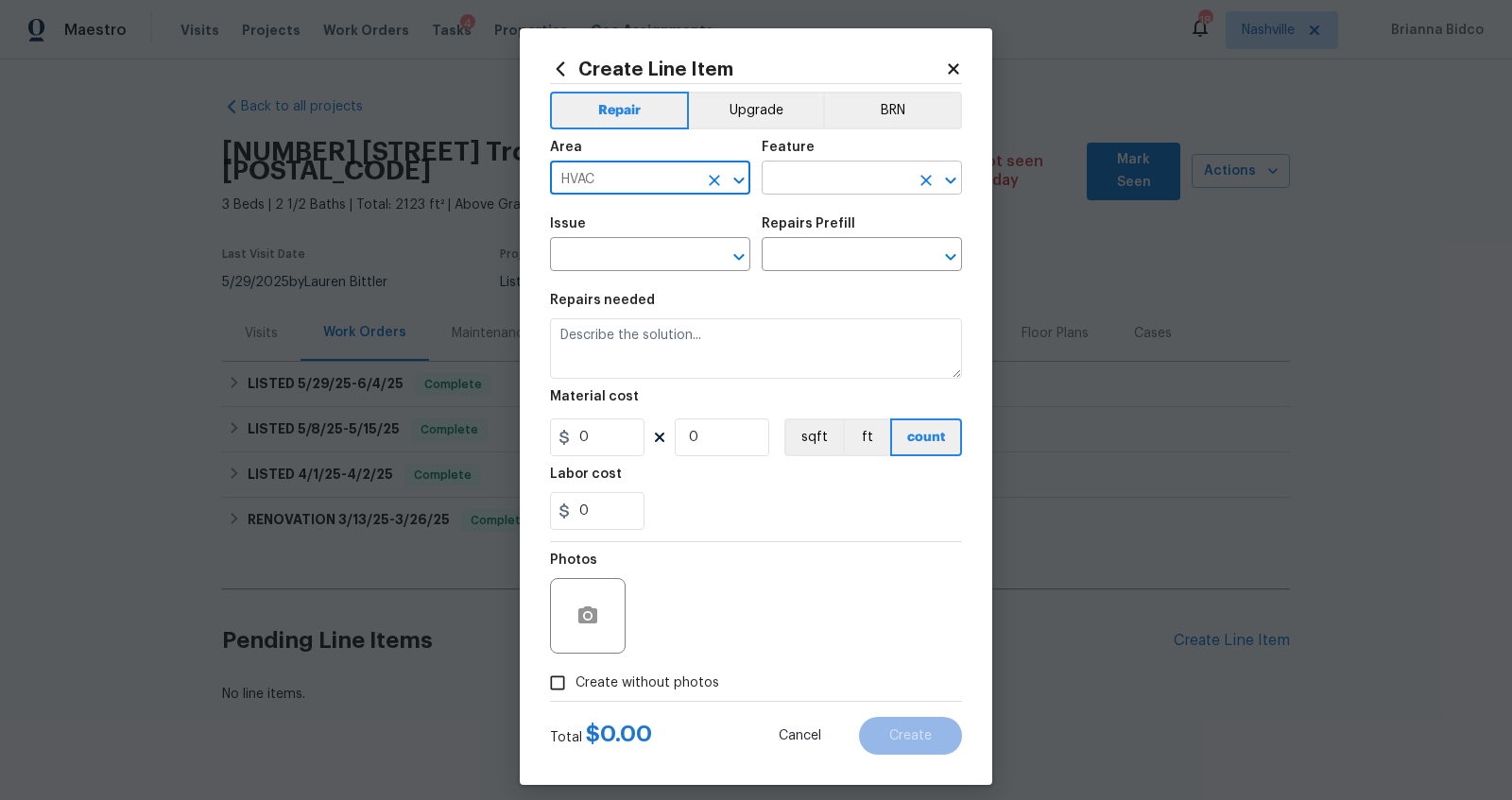 type on "HVAC" 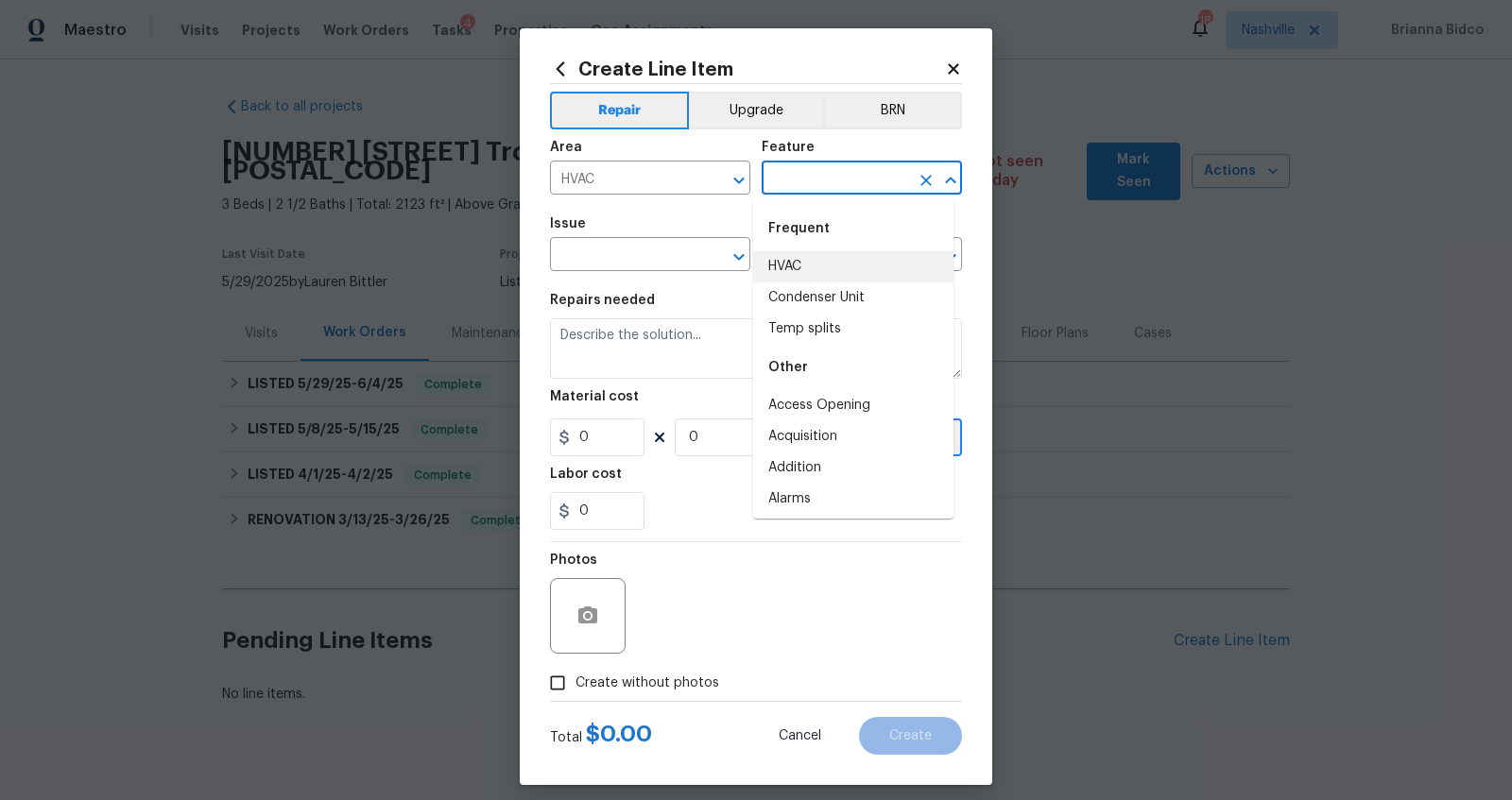 click on "HVAC" at bounding box center (853, 266) 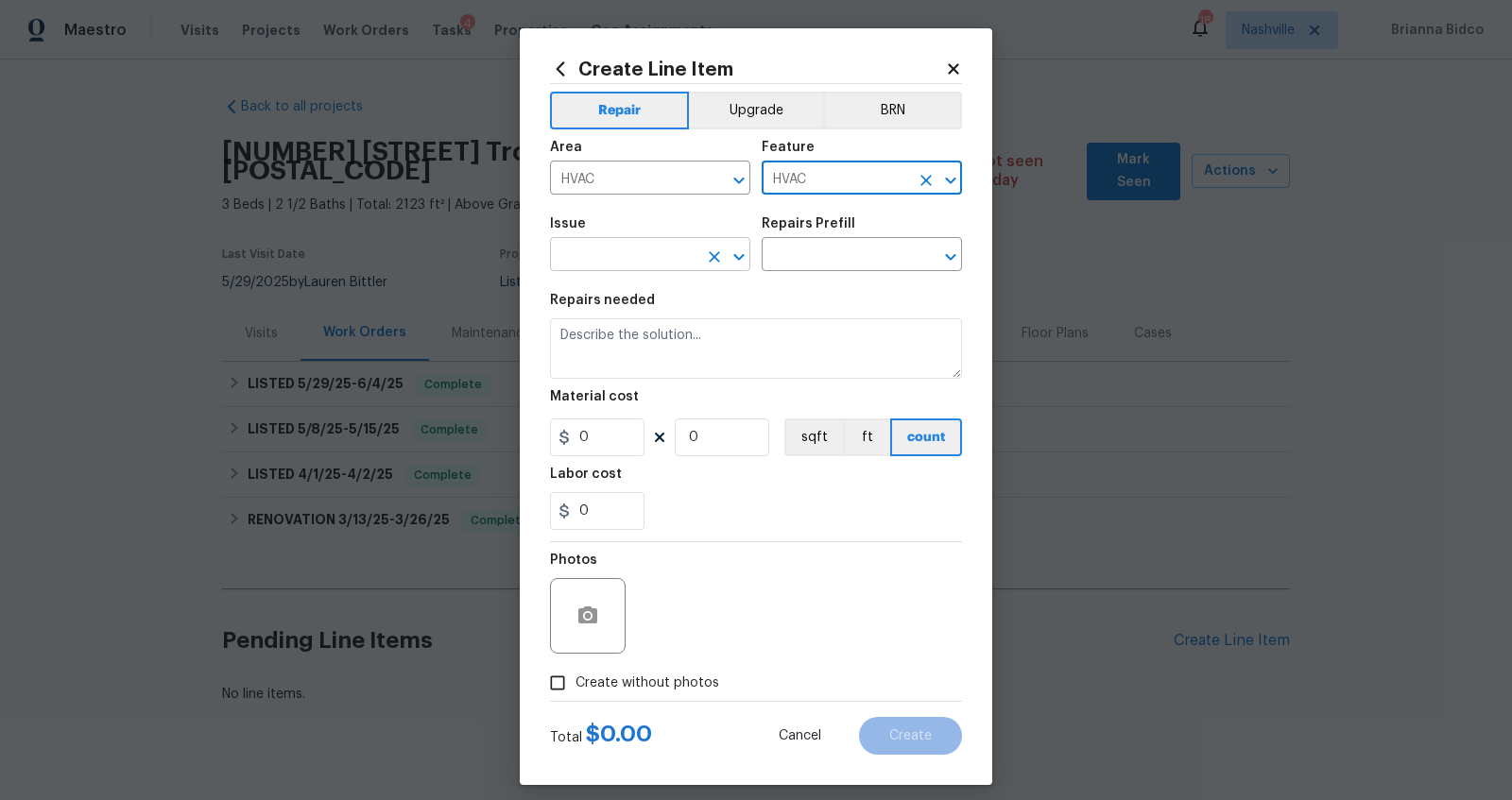 click at bounding box center (624, 256) 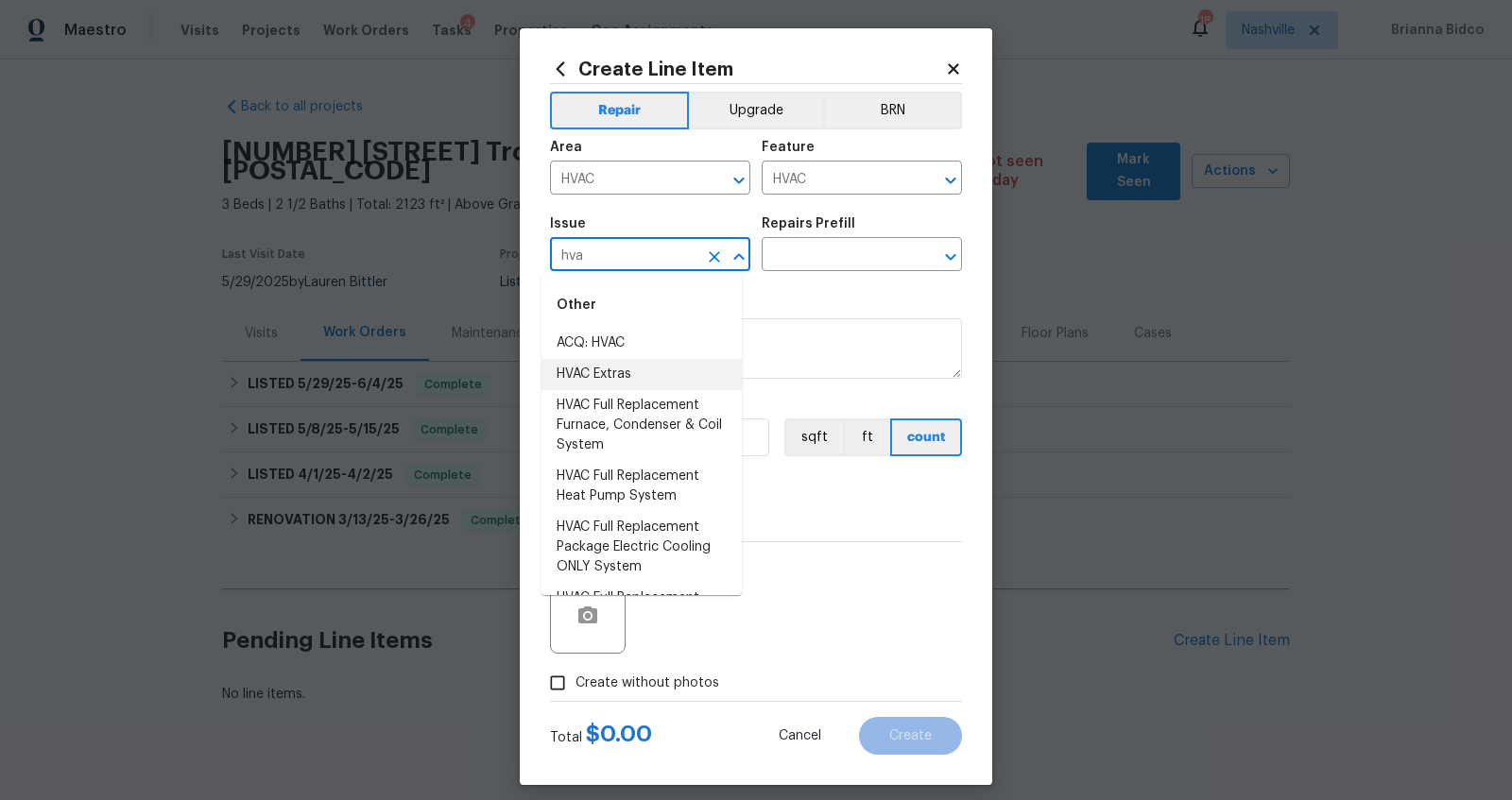 click on "HVAC Extras" at bounding box center (642, 374) 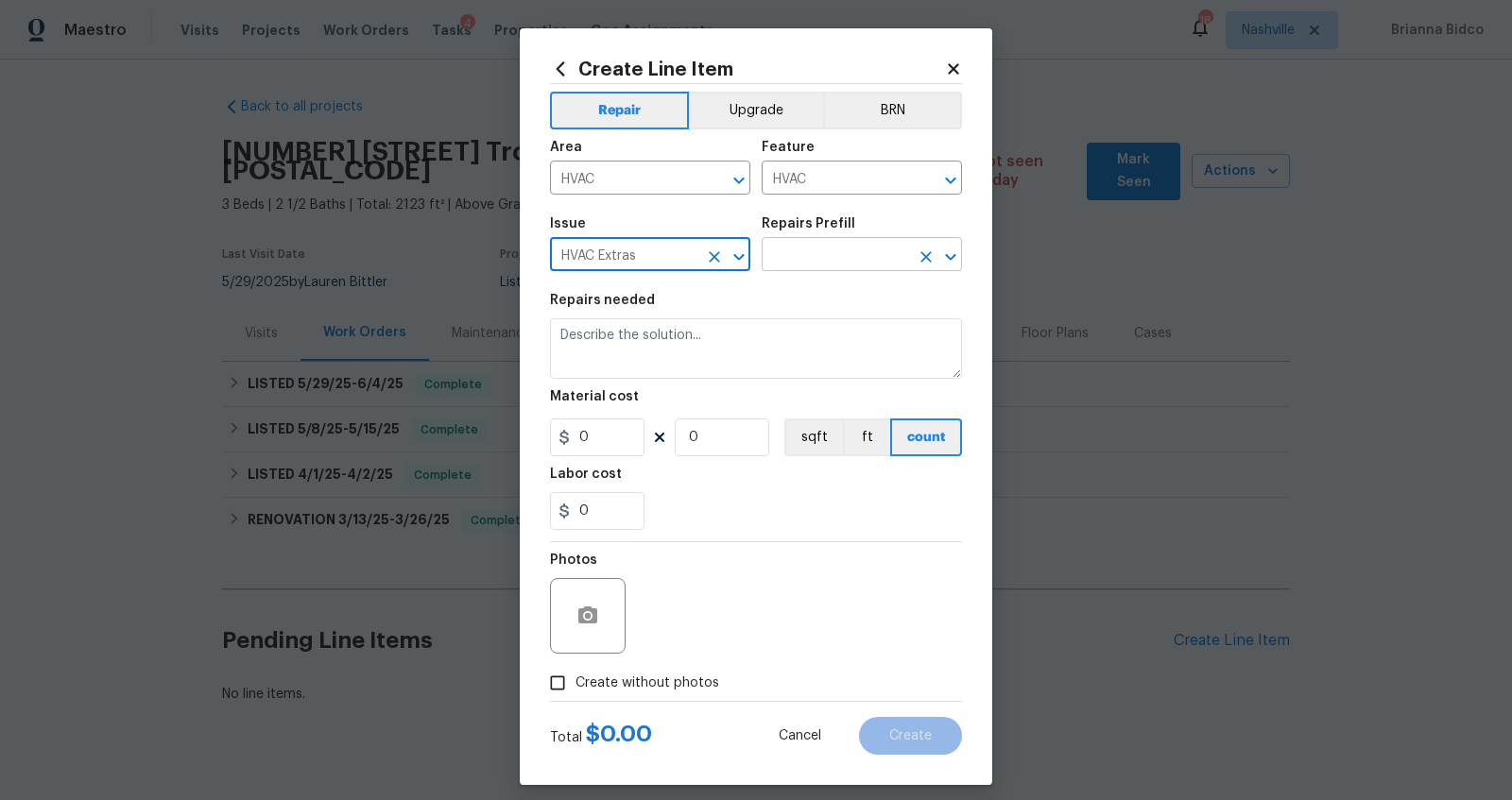 type on "HVAC Extras" 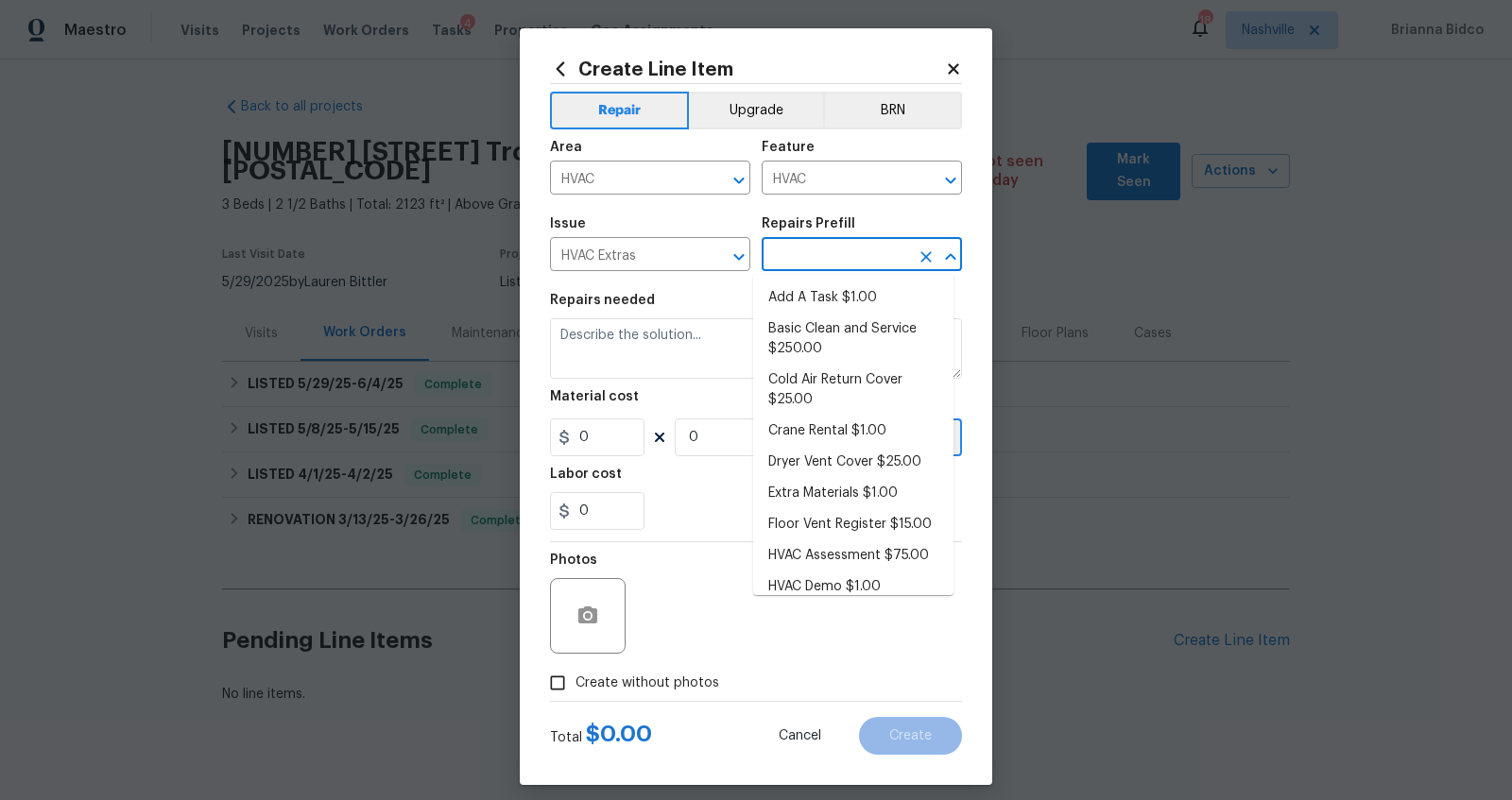 click at bounding box center (835, 256) 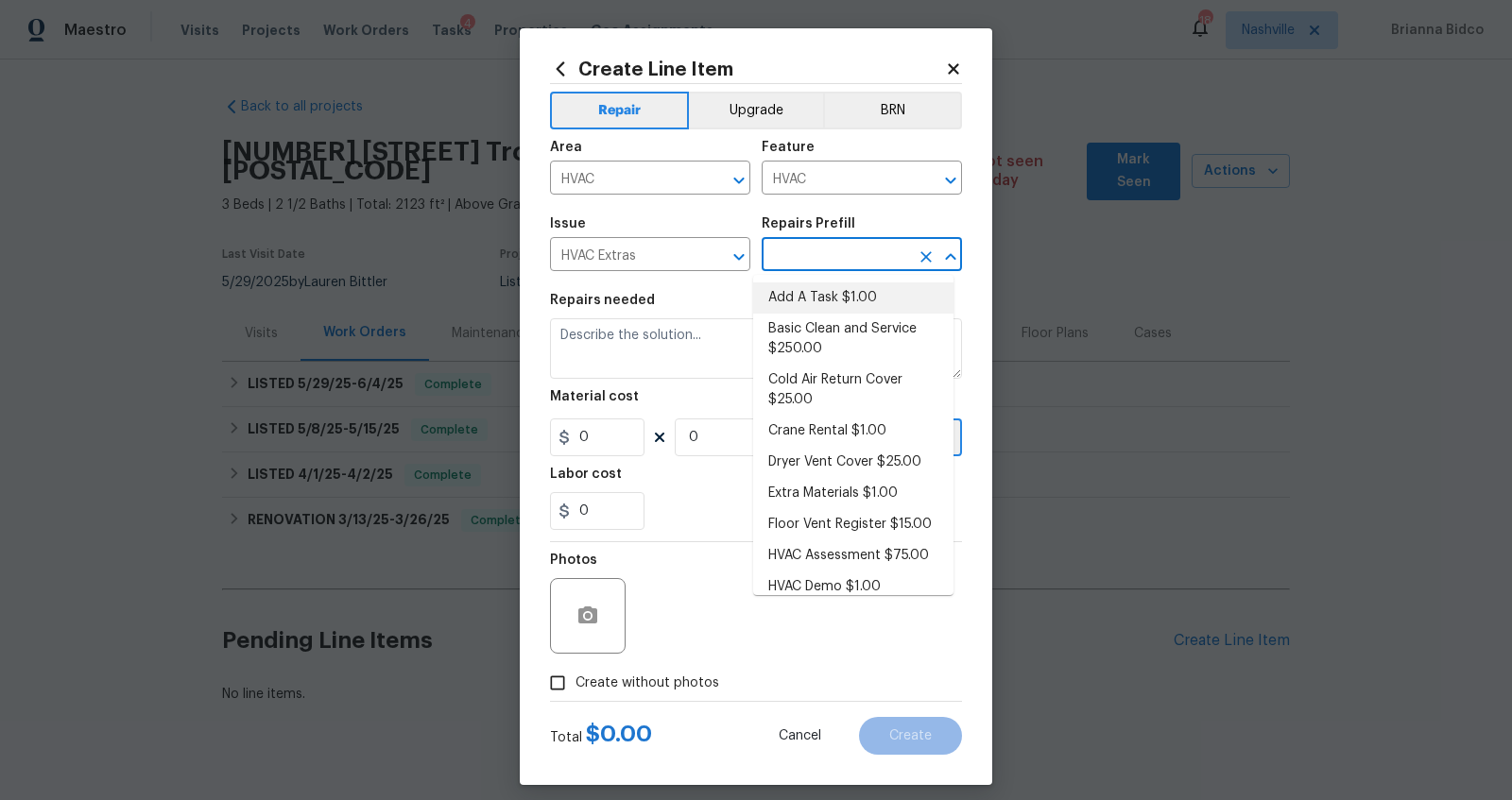 click on "Add A Task $1.00" at bounding box center (853, 298) 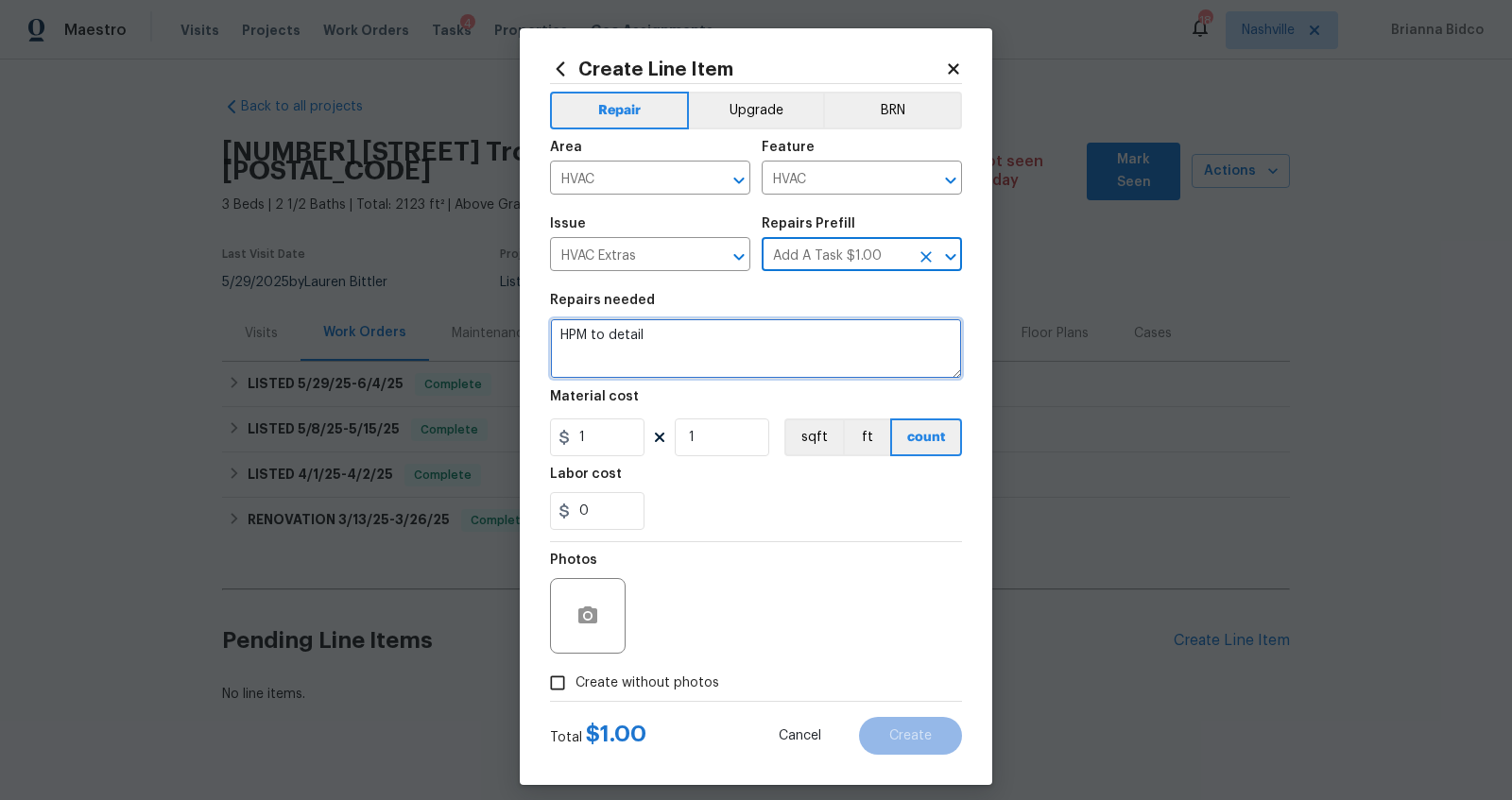 click on "HPM to detail" at bounding box center (756, 349) 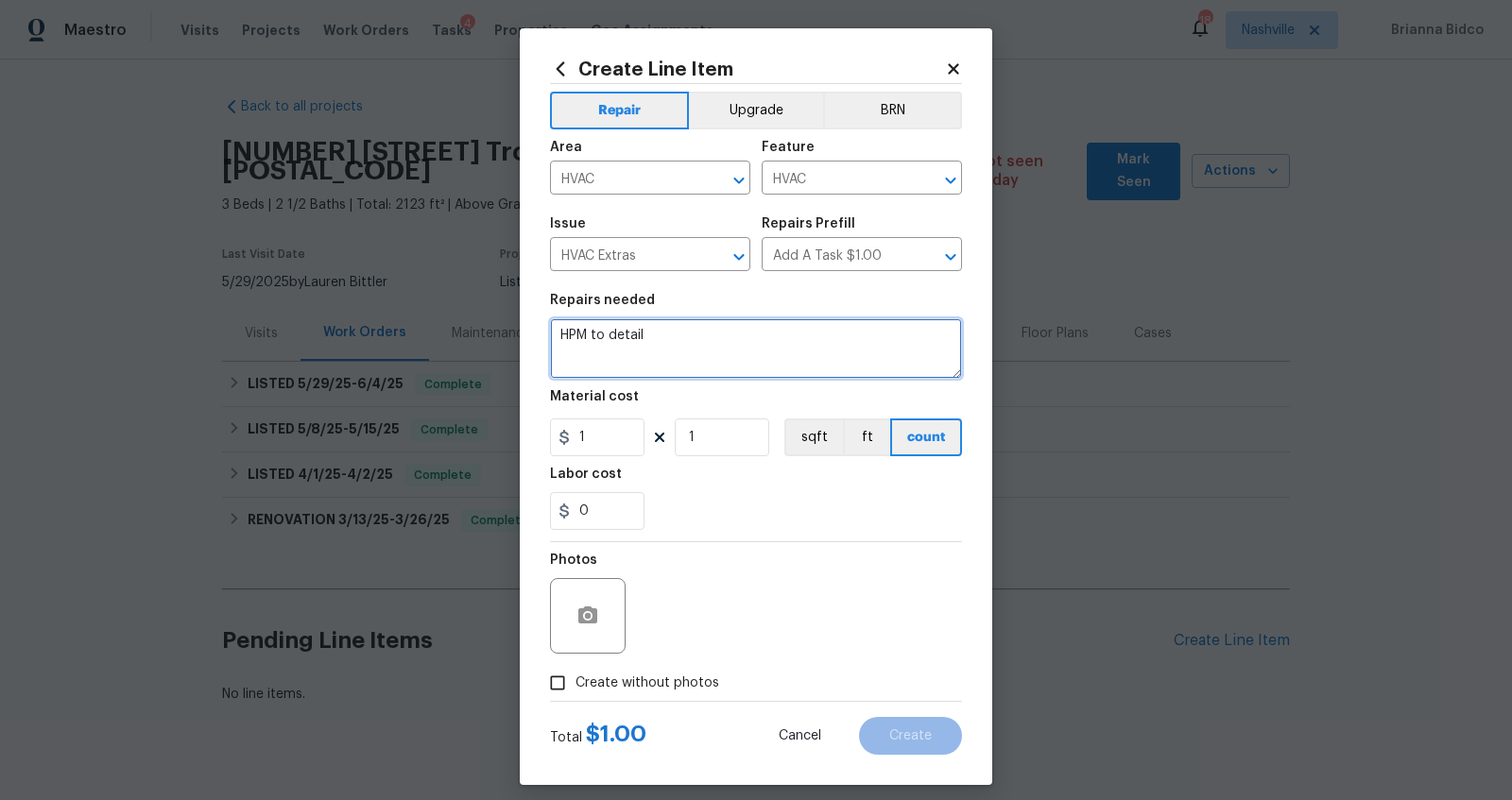 click on "HPM to detail" at bounding box center [756, 349] 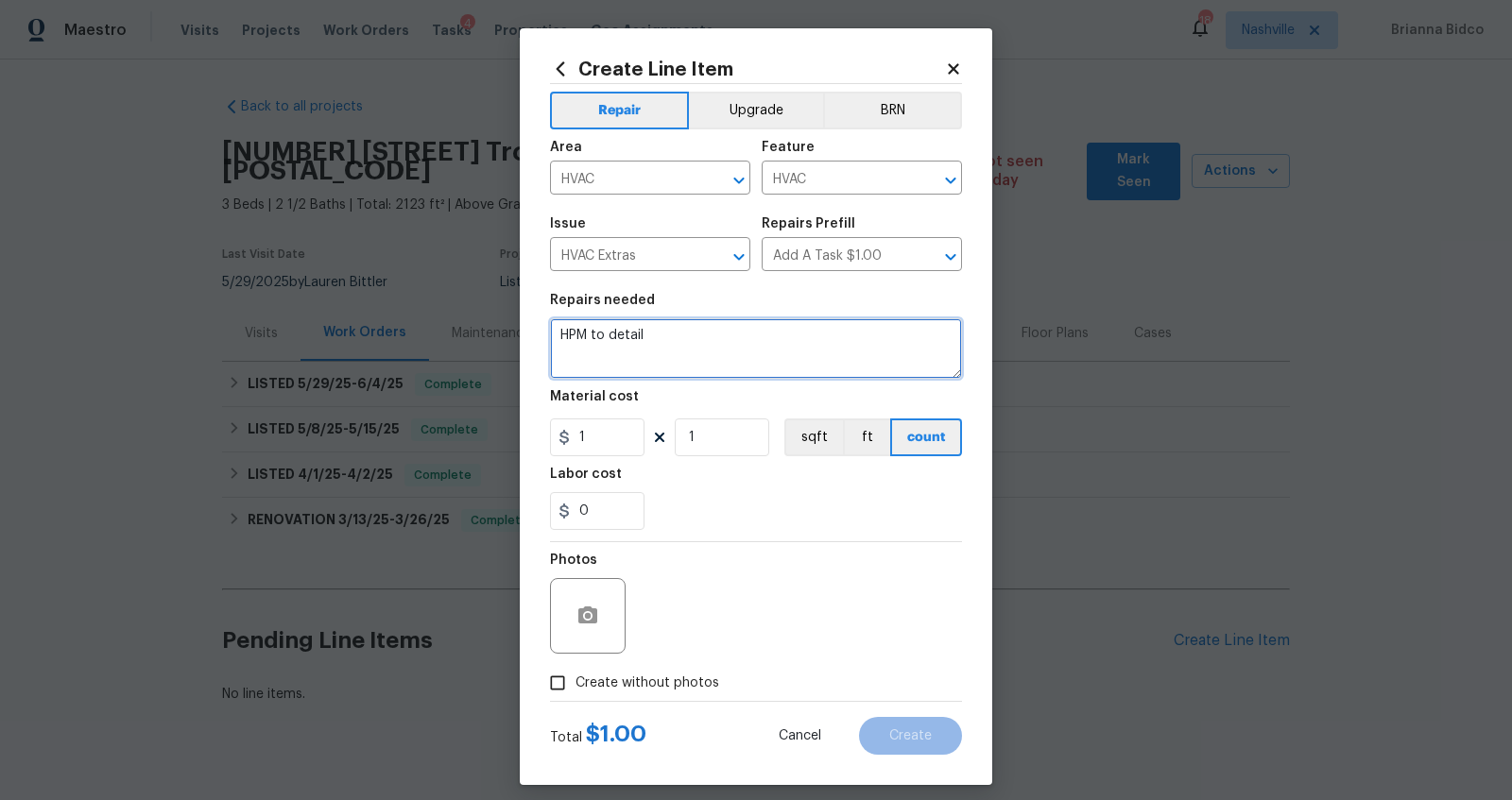 click on "HPM to detail" at bounding box center (756, 349) 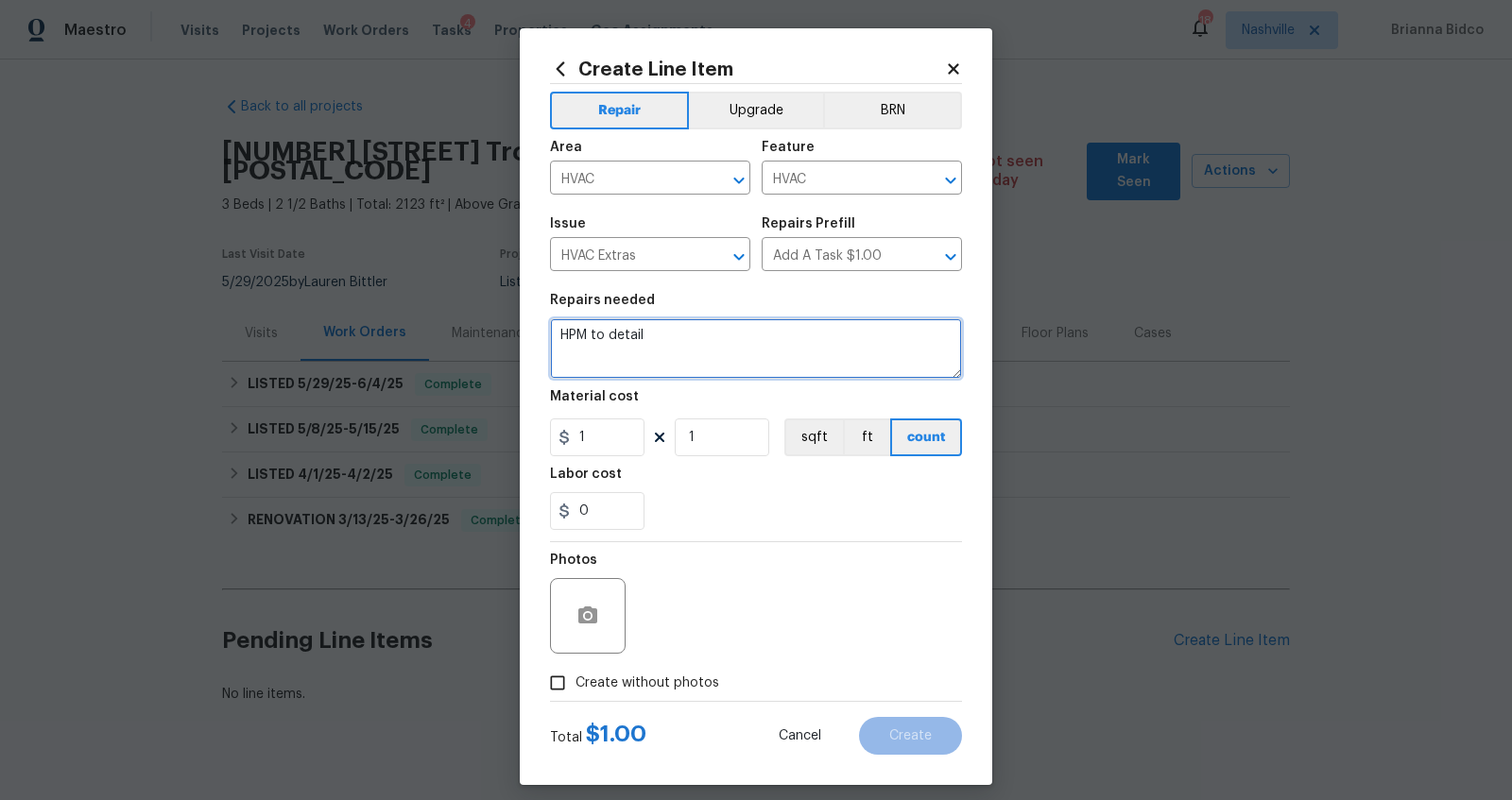 paste on "VAC second floor air return is leaking water onto the carpet. Inspector recommended someone get to the home asap. He stated he shut off power to the unit in the attic but what is left in the system will continue to leak." 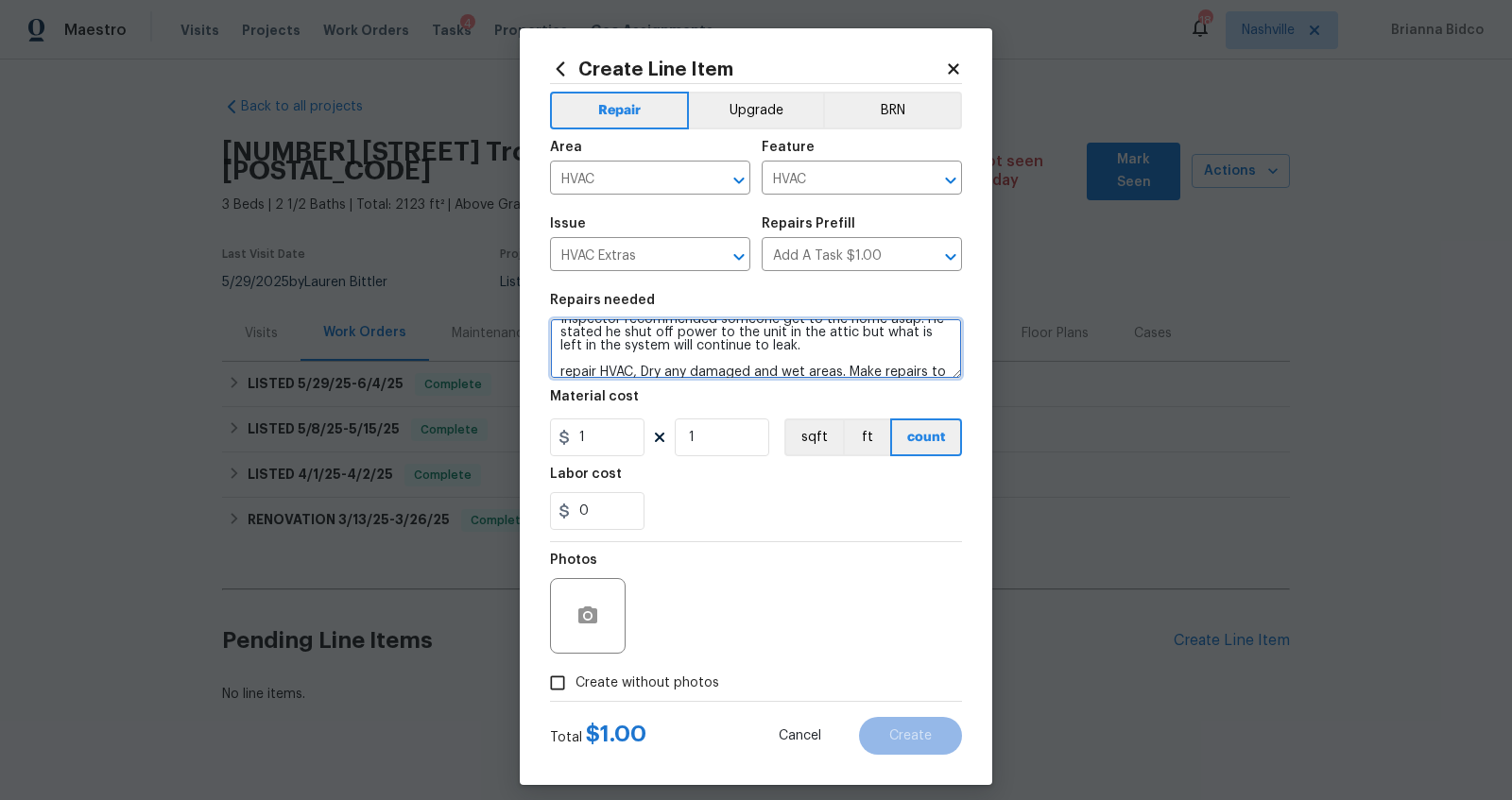 scroll, scrollTop: 43, scrollLeft: 0, axis: vertical 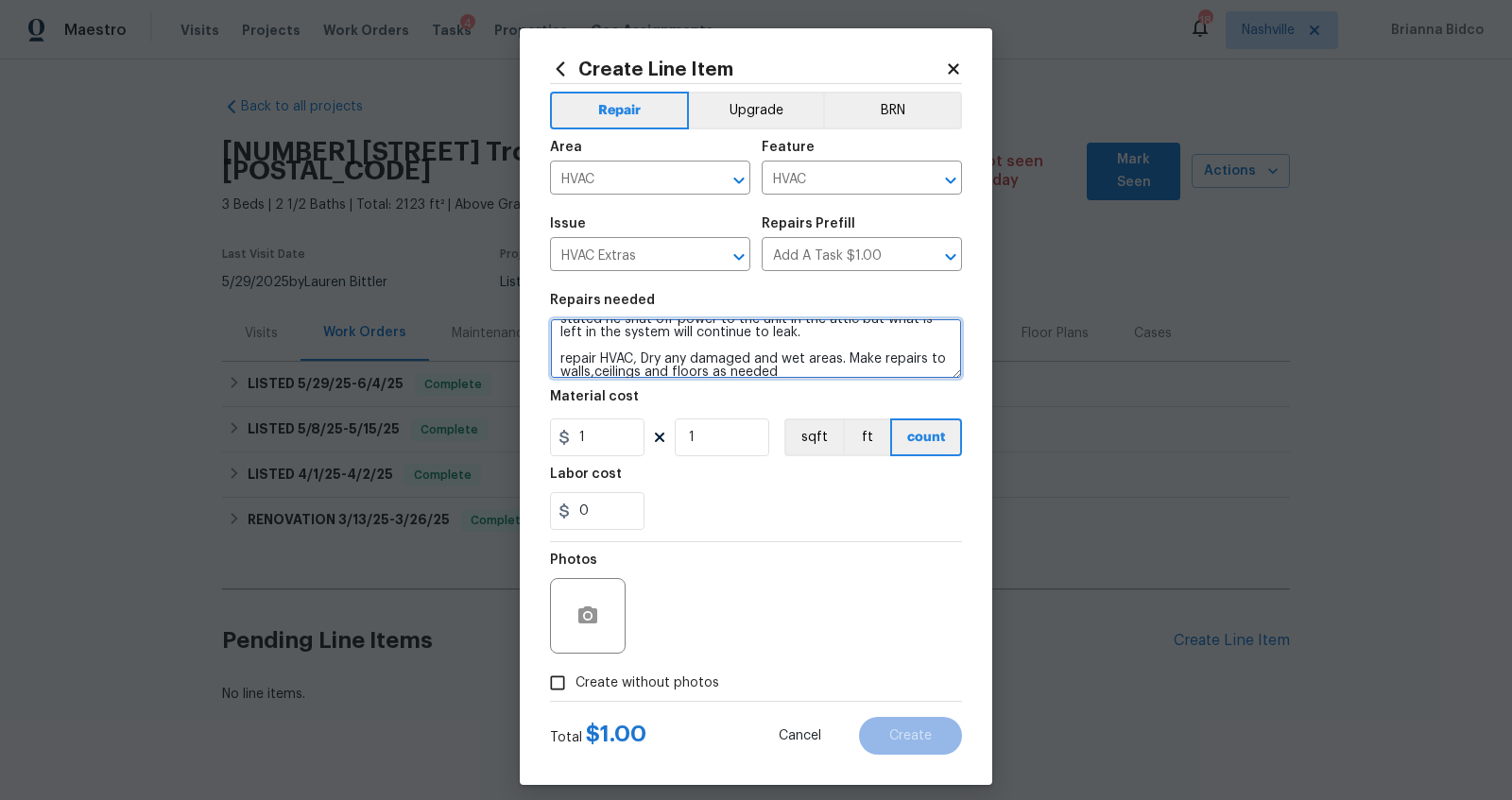 type on "HVAC second floor air return is leaking water onto the carpet. Inspector recommended someone get to the home asap. He stated he shut off power to the unit in the attic but what is left in the system will continue to leak.
repair HVAC, Dry any damaged and wet areas. Make repairs to walls,ceilings and floors as needed" 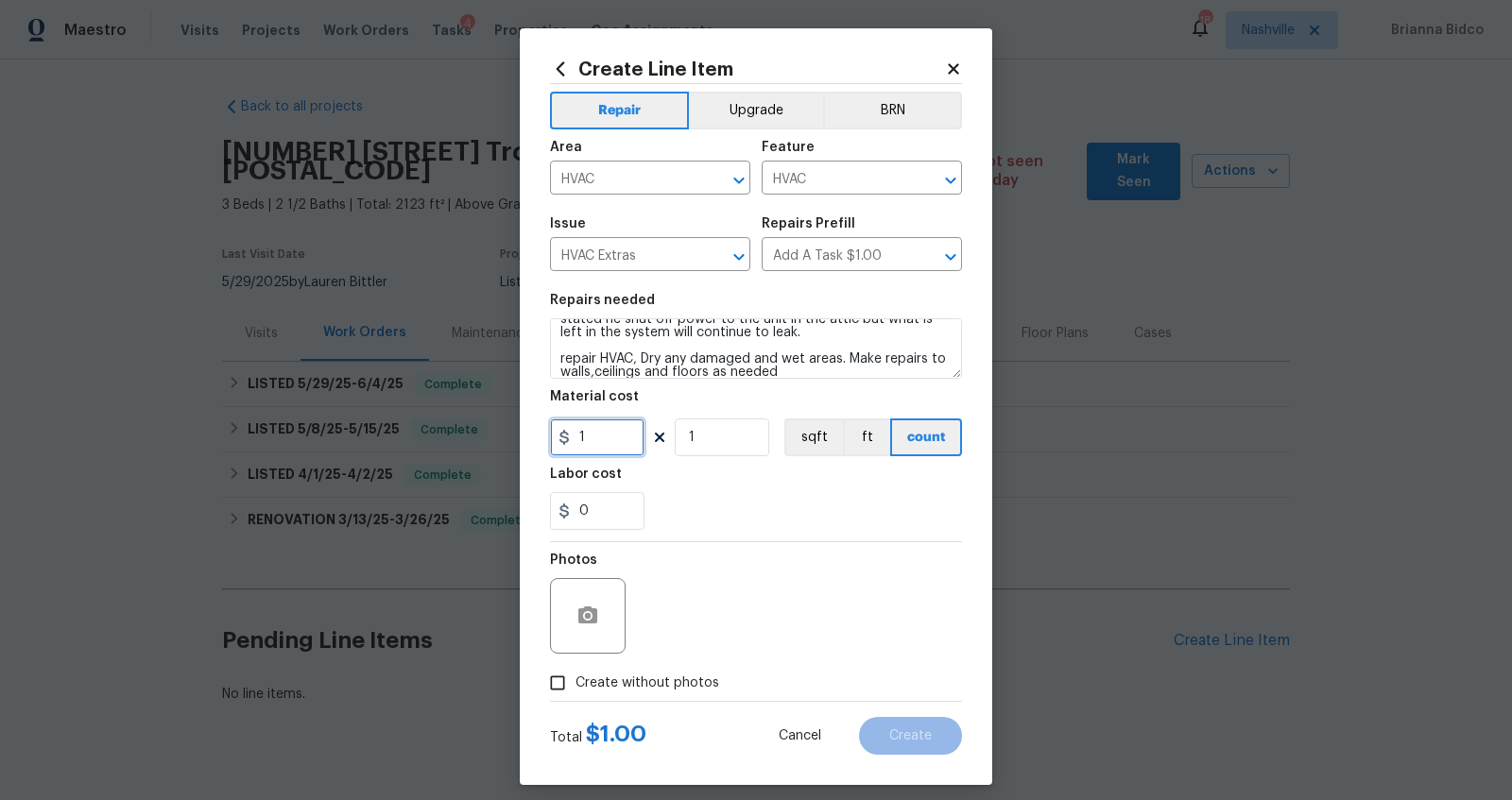 click on "1" at bounding box center [597, 437] 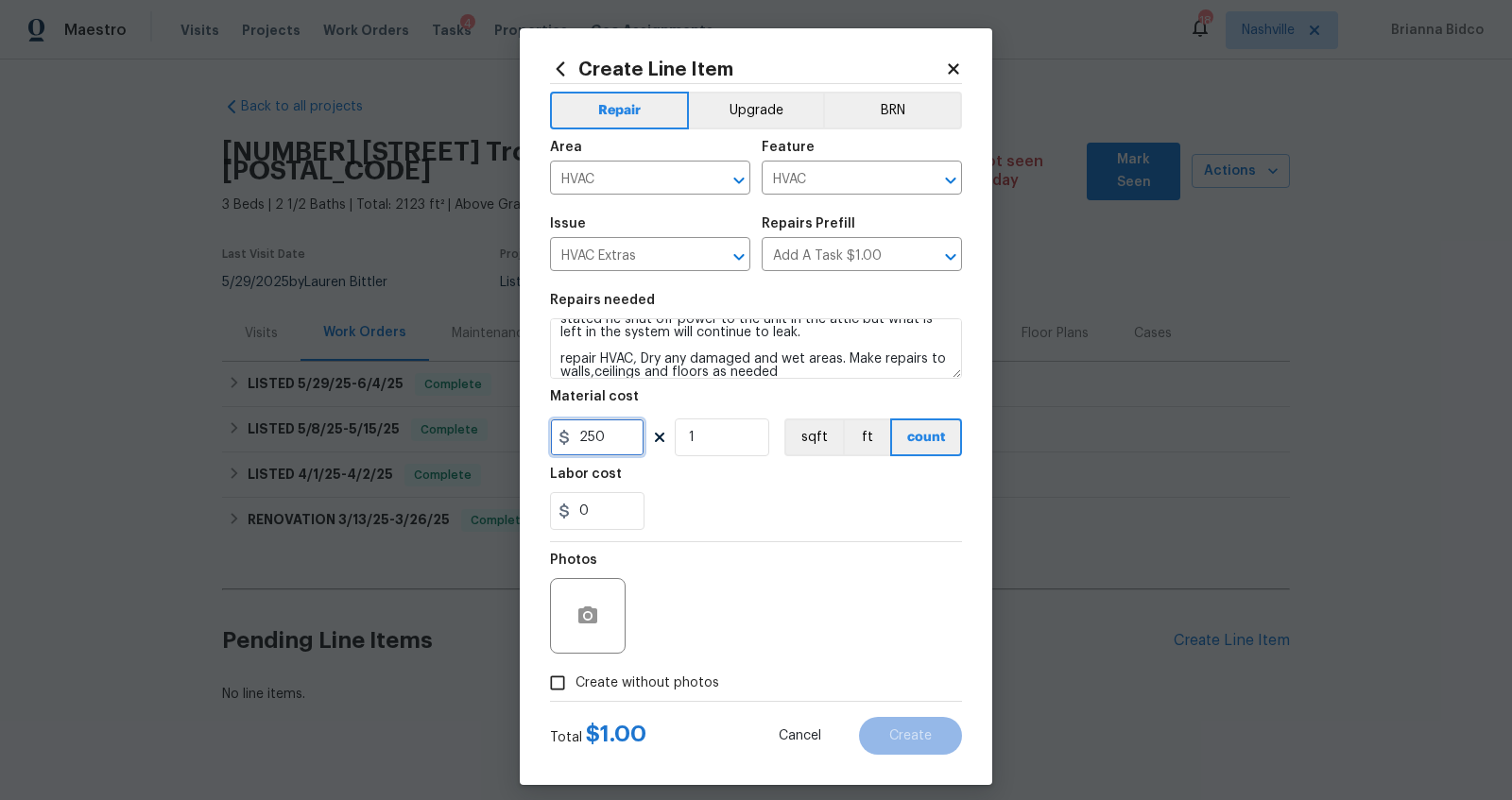 type on "250" 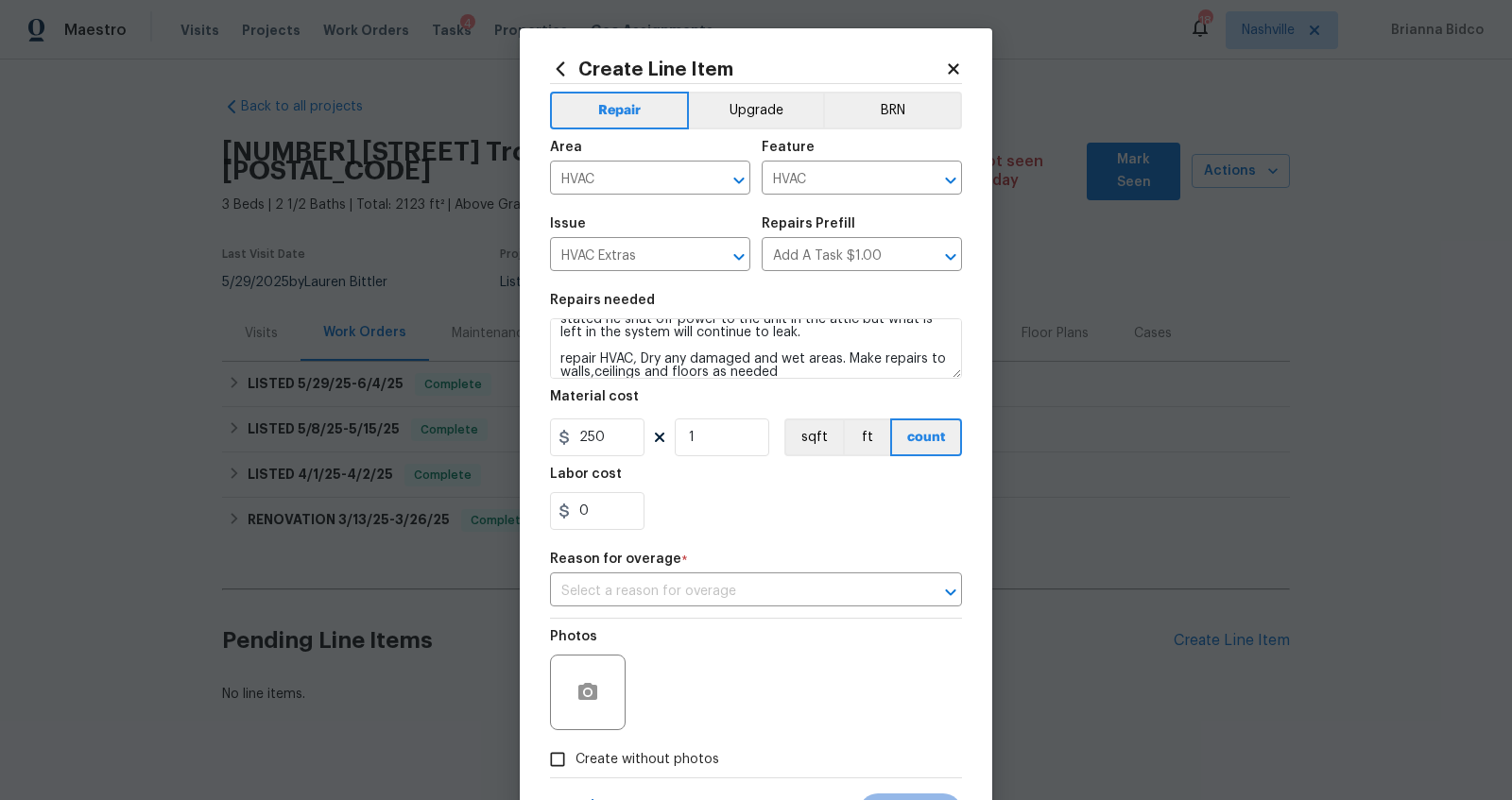 click on "Photos Create without photos" at bounding box center (756, 698) 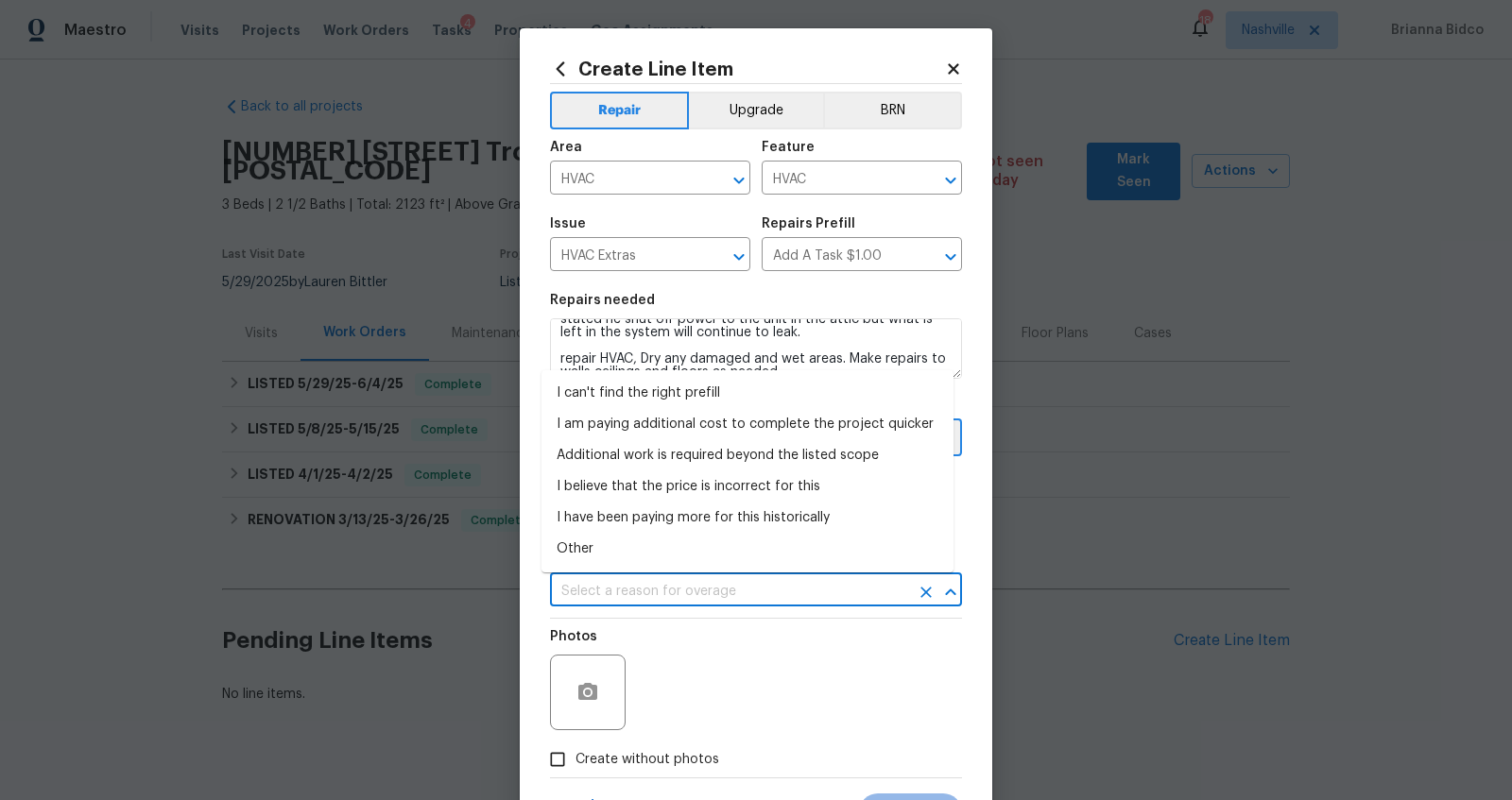 click at bounding box center (730, 591) 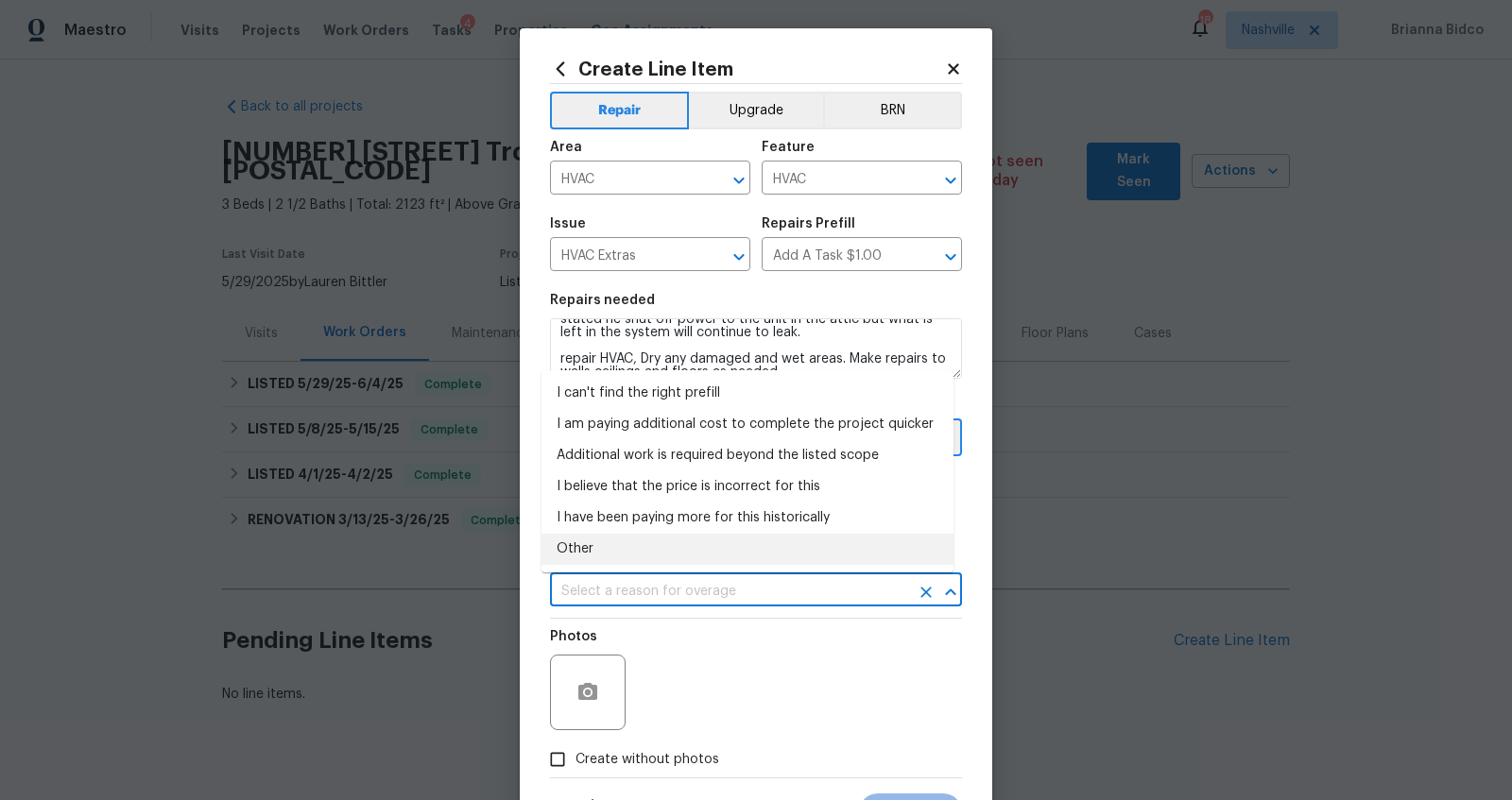 click on "Other" at bounding box center (747, 549) 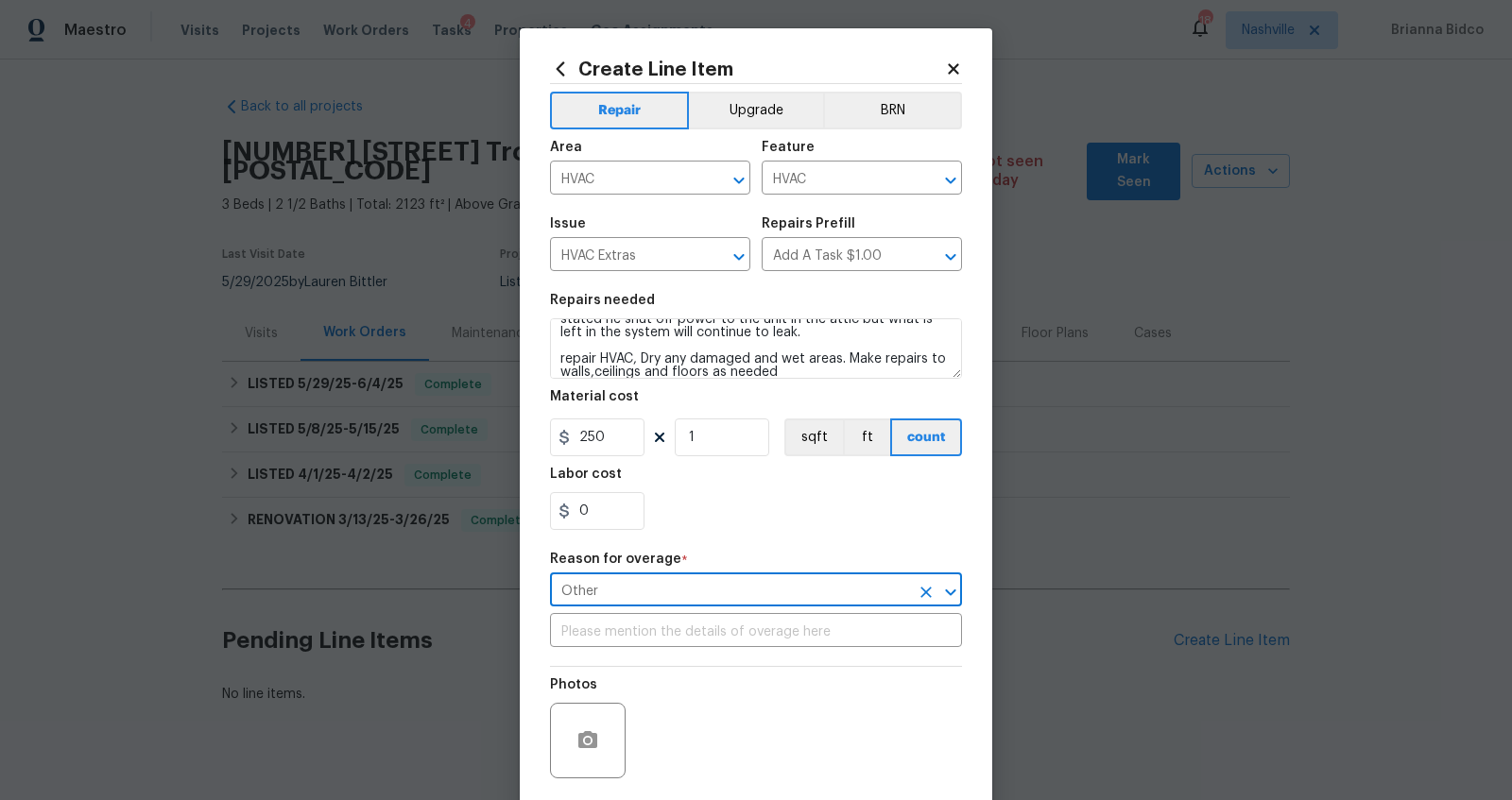 scroll, scrollTop: 135, scrollLeft: 0, axis: vertical 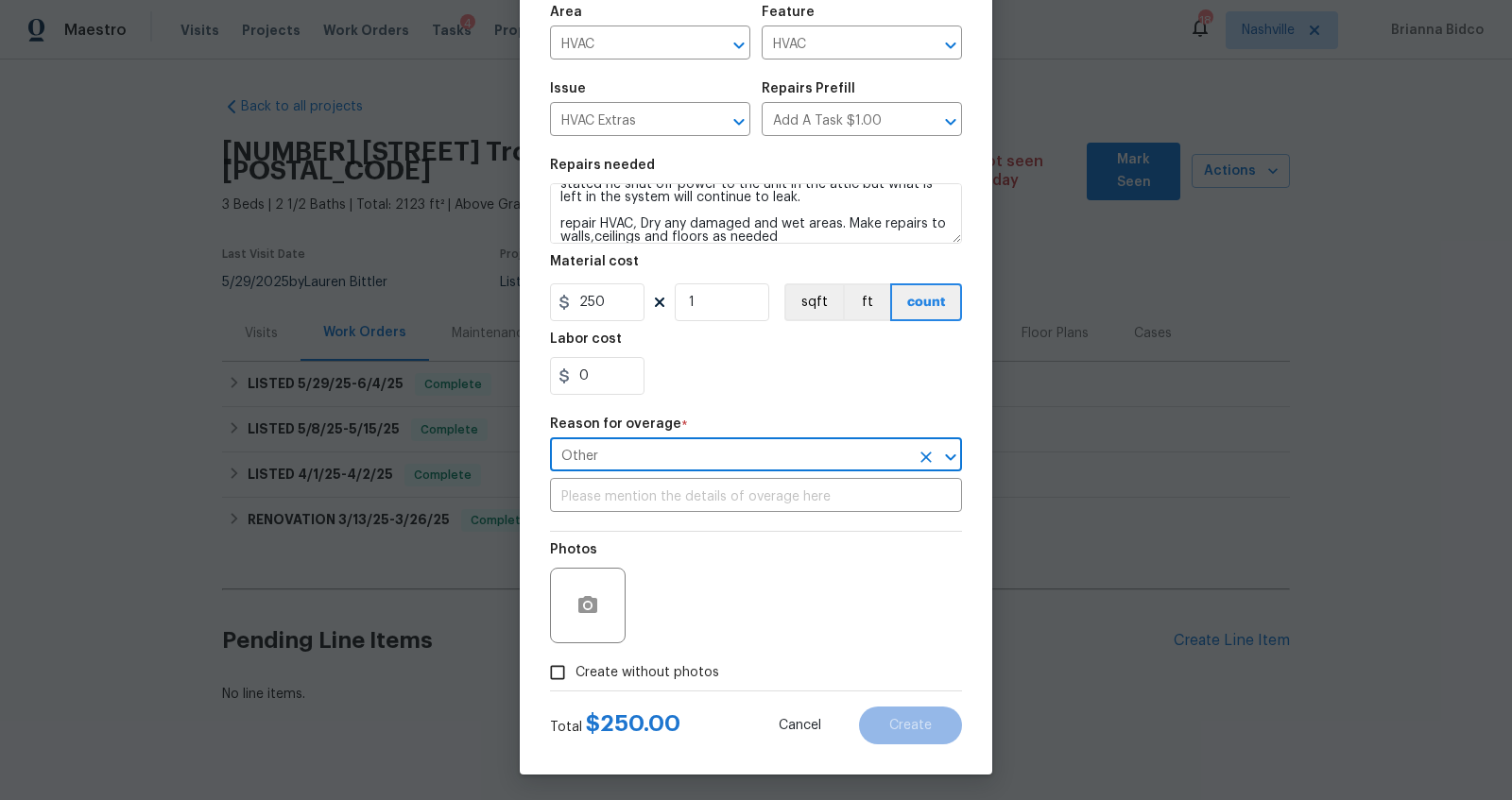 click on "Other" at bounding box center (730, 456) 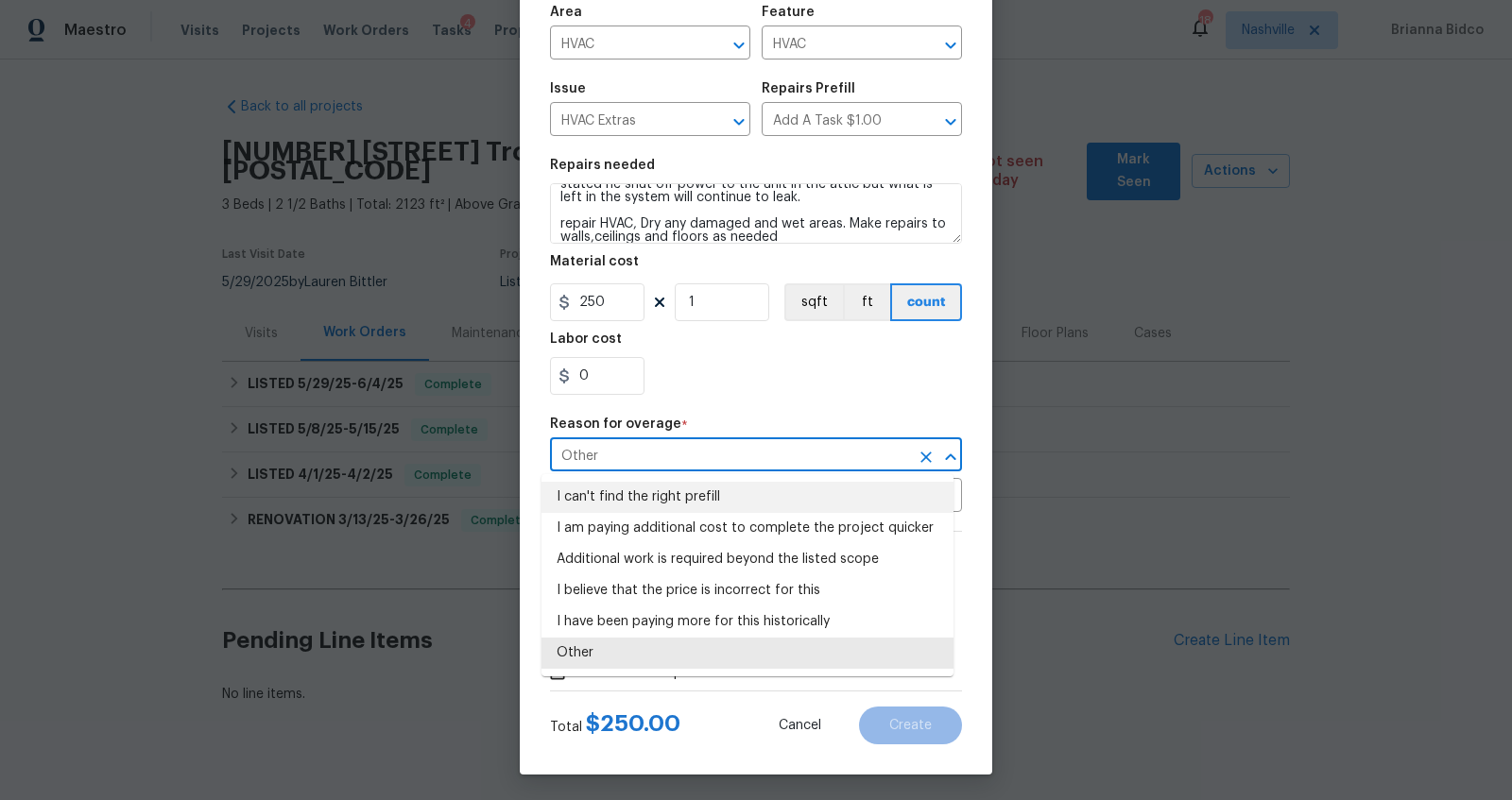click on "I can't find the right prefill" at bounding box center (747, 497) 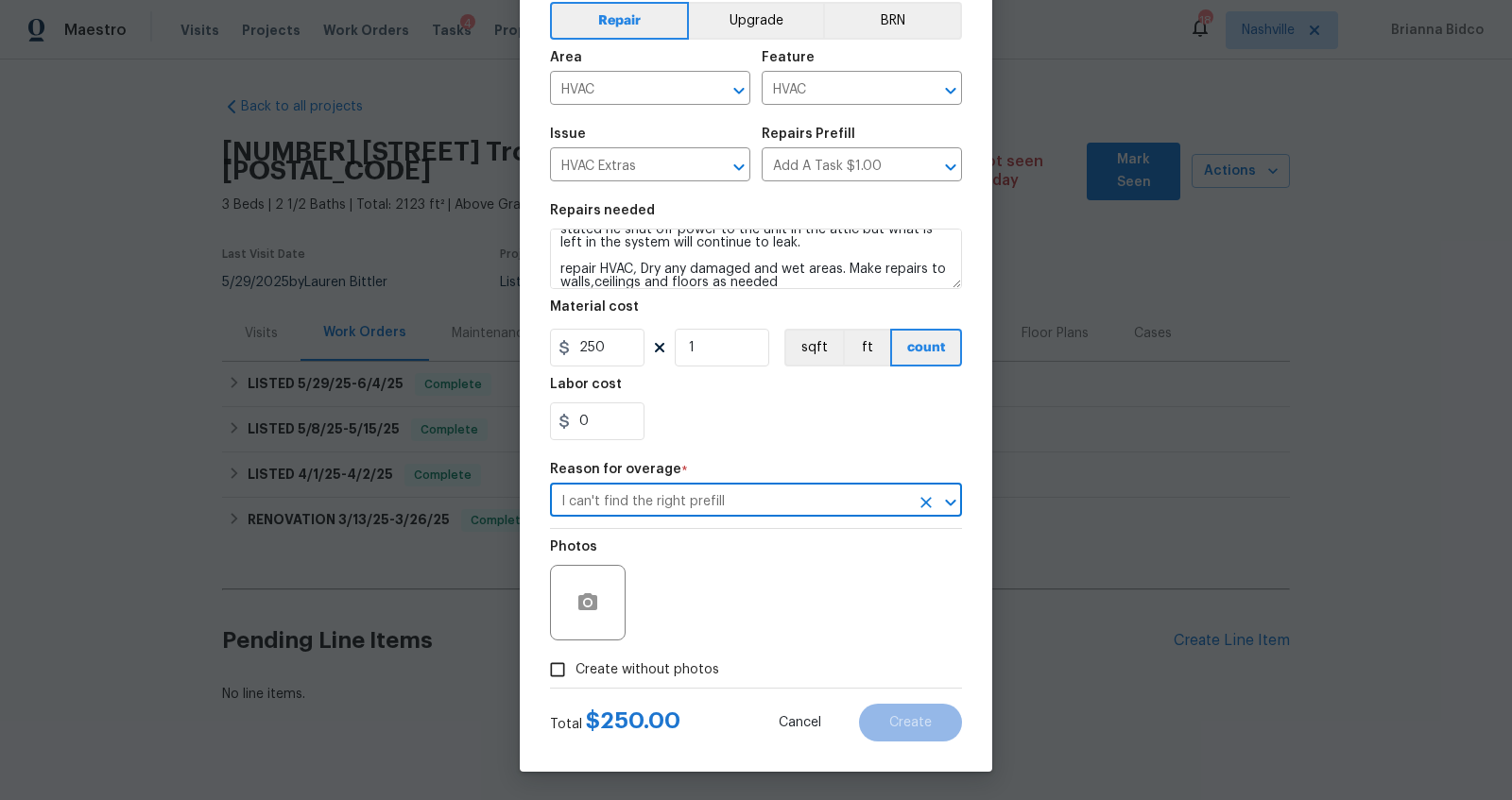 scroll, scrollTop: 87, scrollLeft: 0, axis: vertical 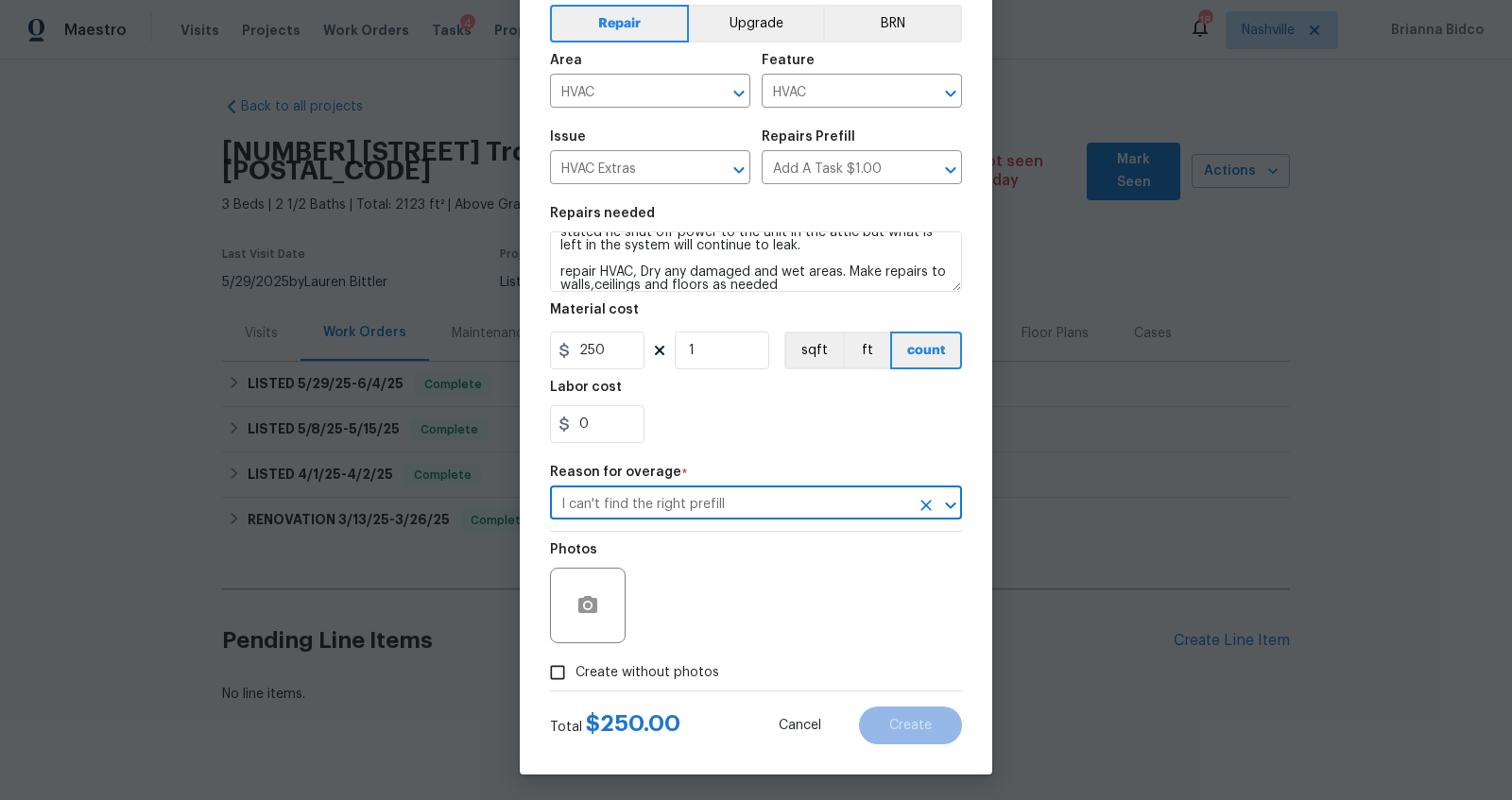 click on "I can't find the right prefill" at bounding box center [730, 504] 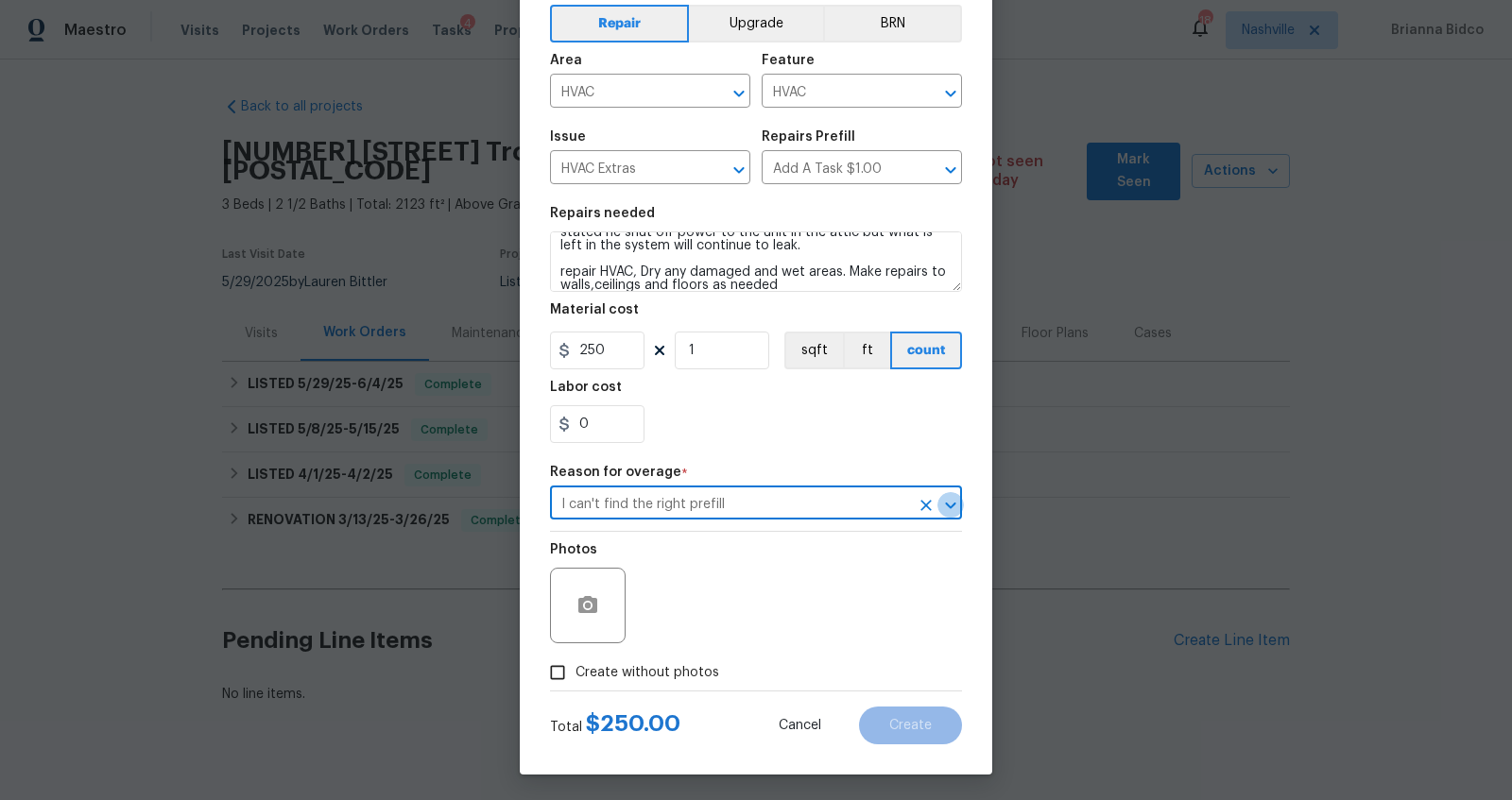 click at bounding box center [951, 505] 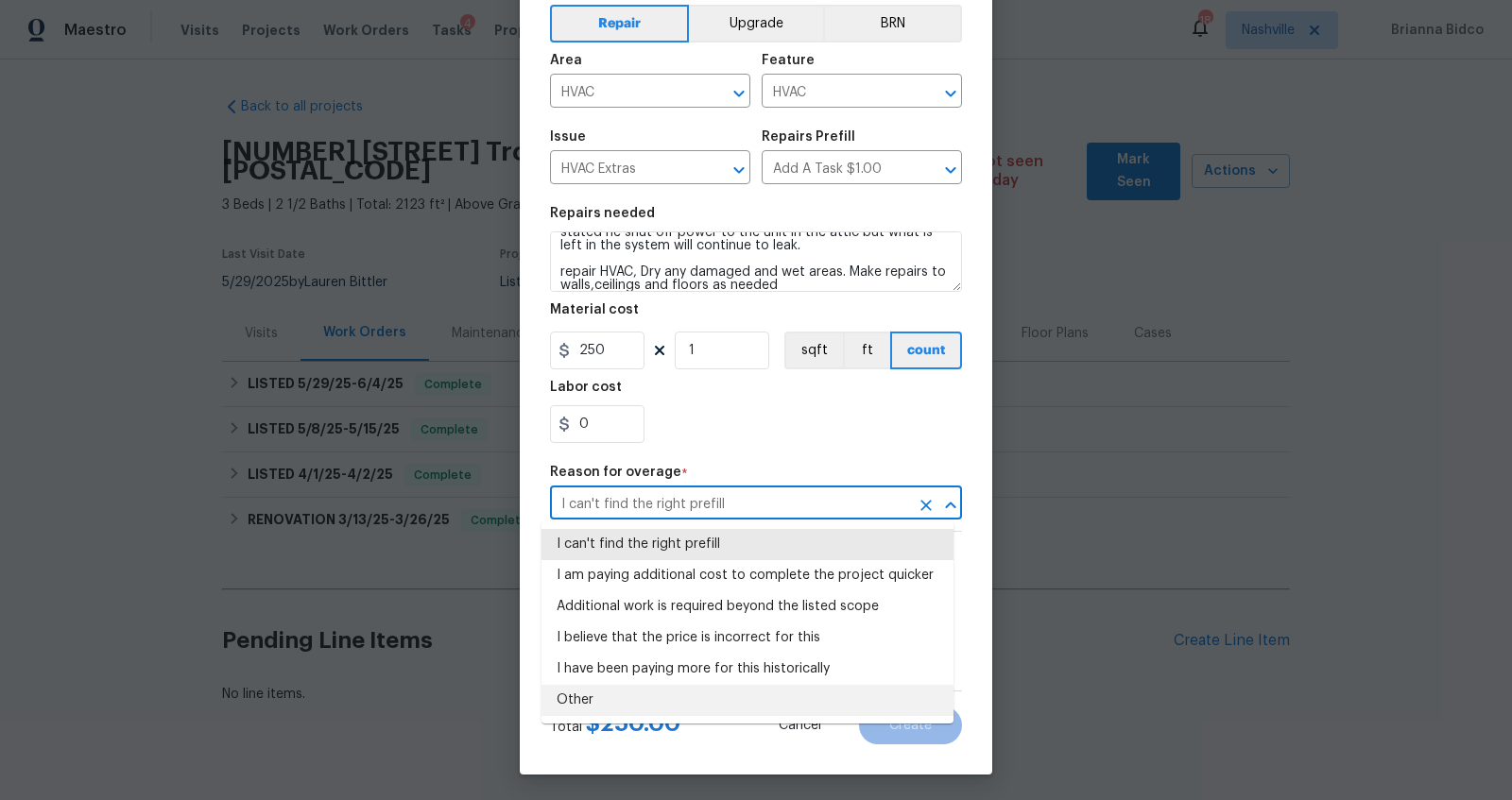 click on "Other" at bounding box center [747, 700] 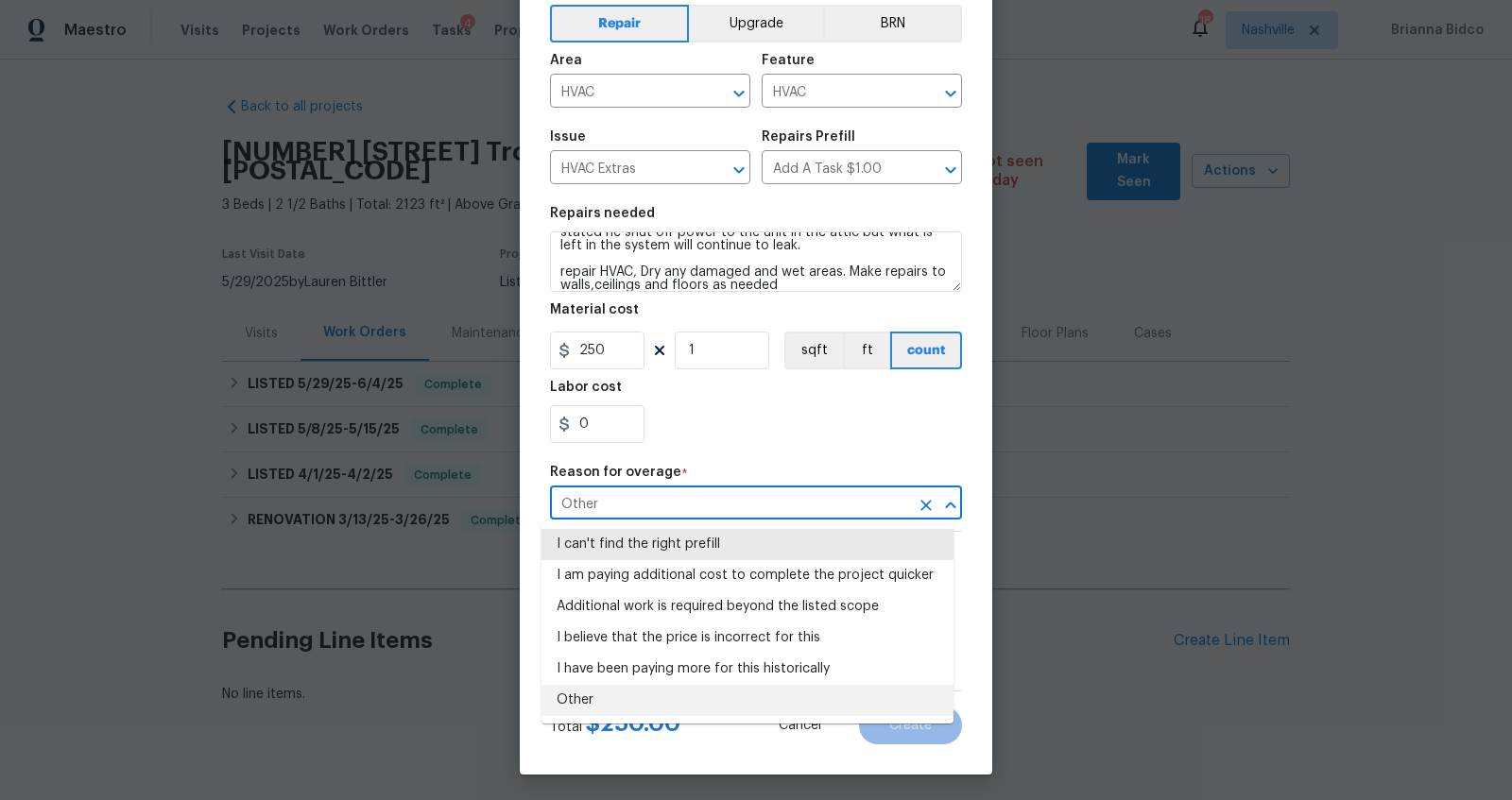 scroll, scrollTop: 135, scrollLeft: 0, axis: vertical 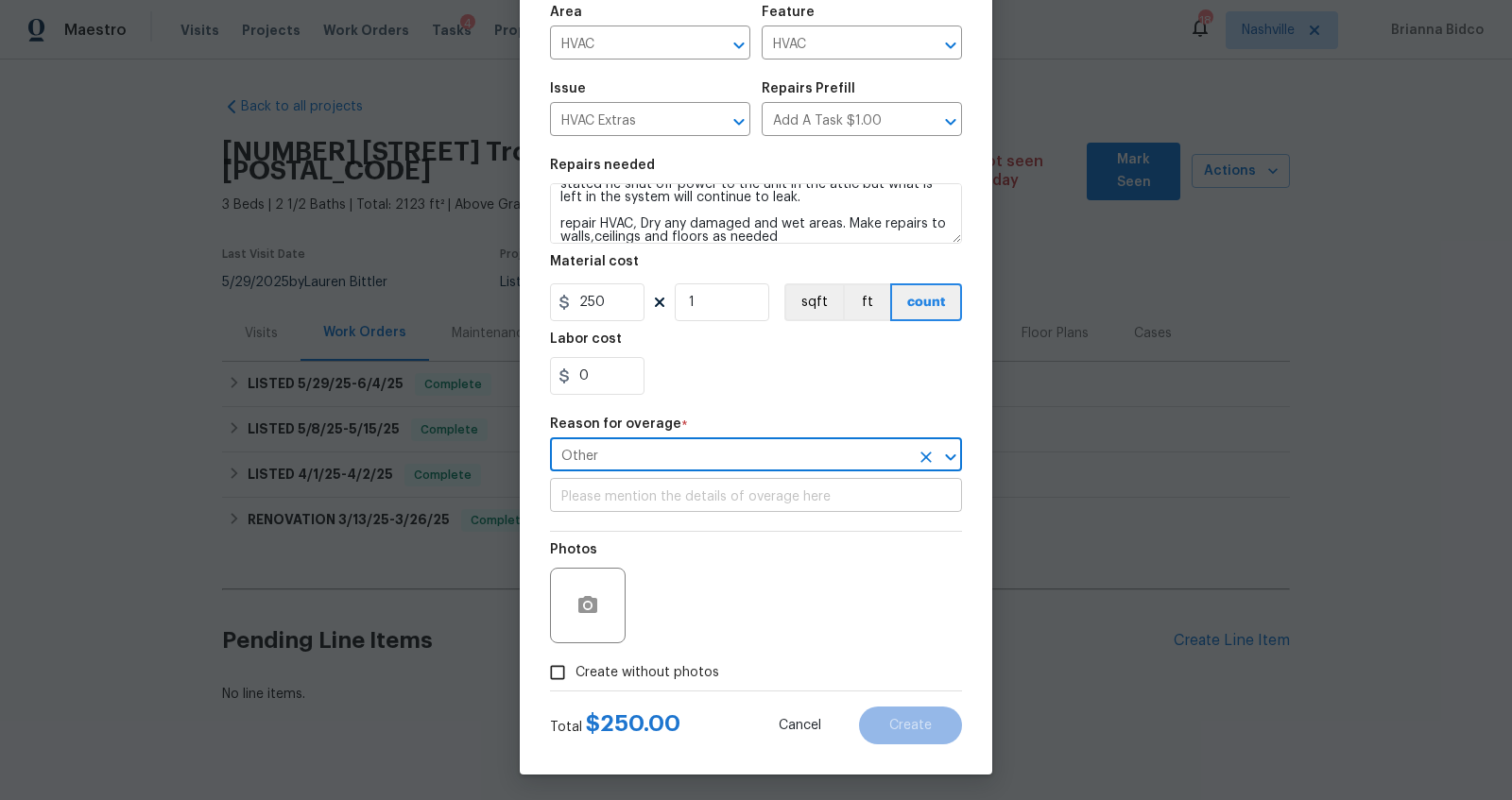 click at bounding box center [756, 497] 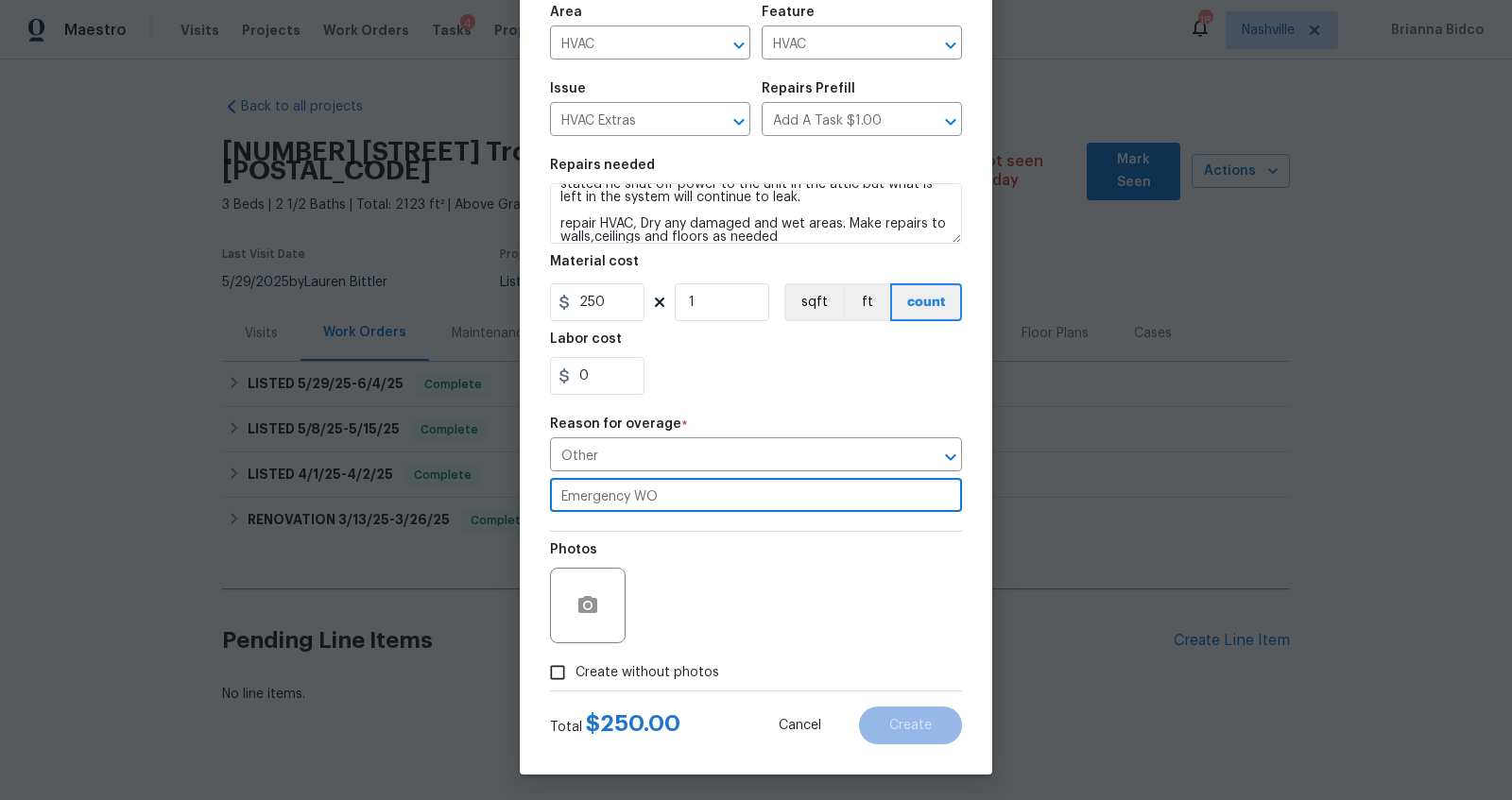 type on "Emergency WO" 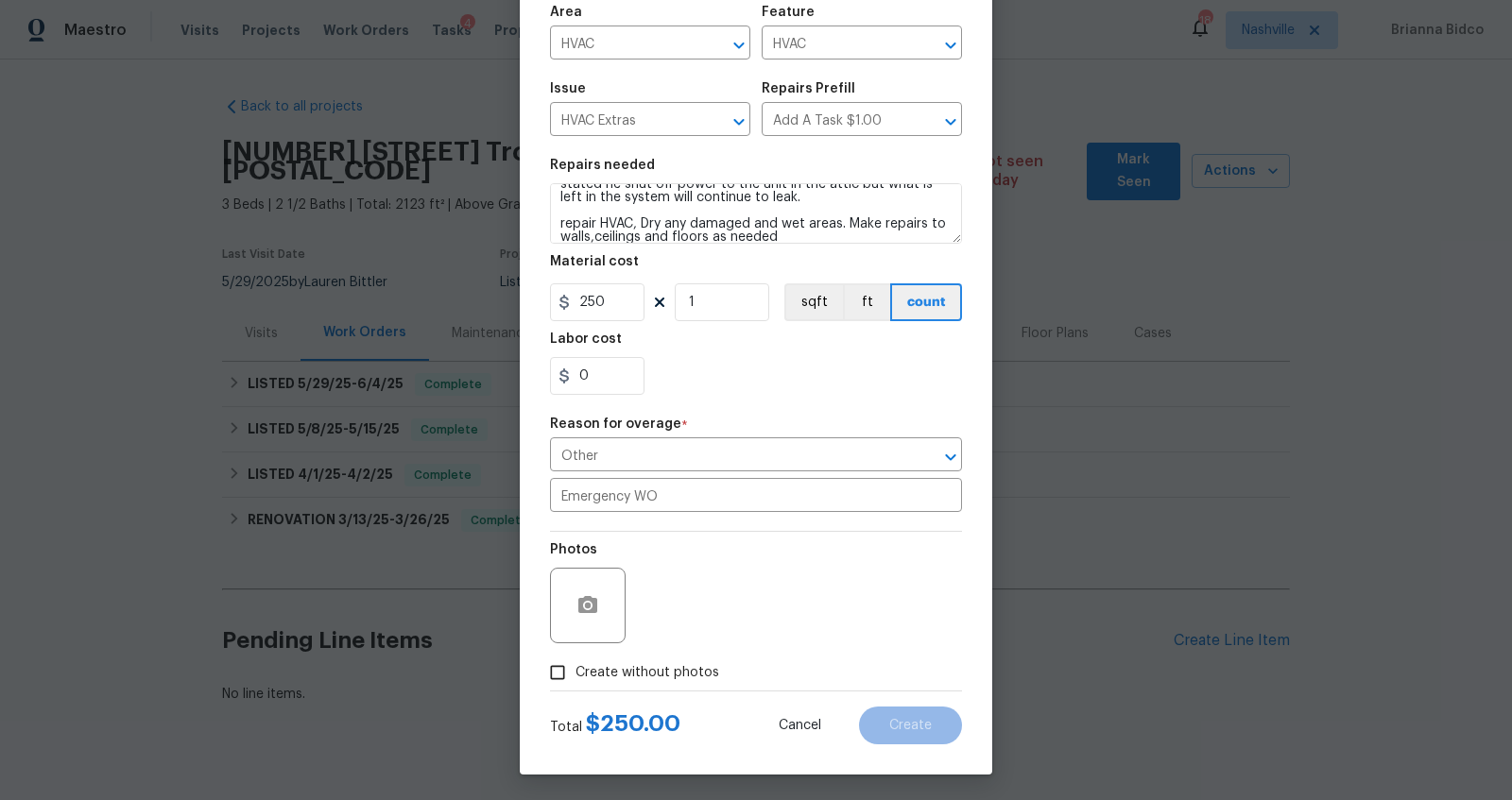 click on "Create without photos" at bounding box center [629, 672] 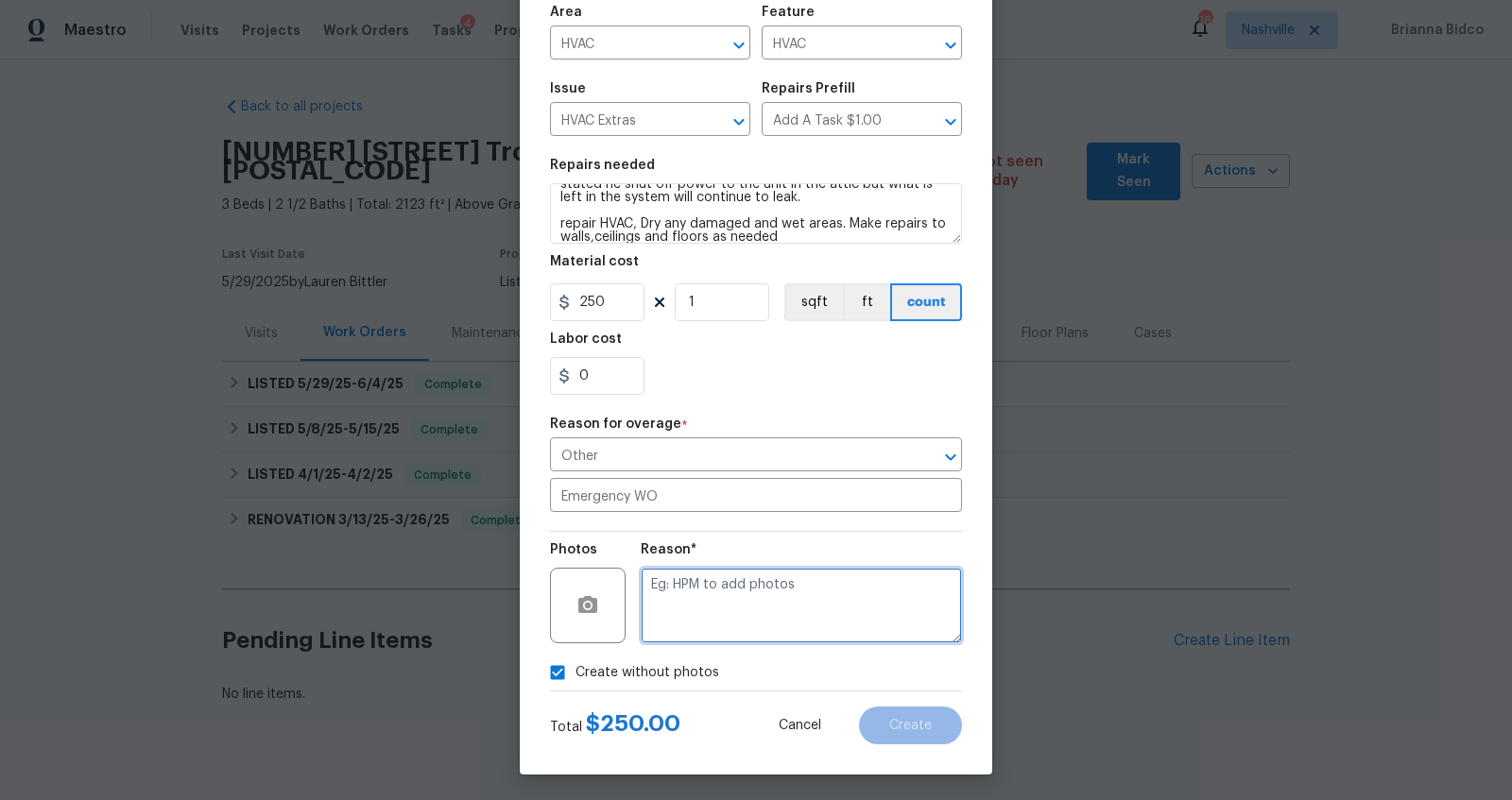 click at bounding box center [801, 605] 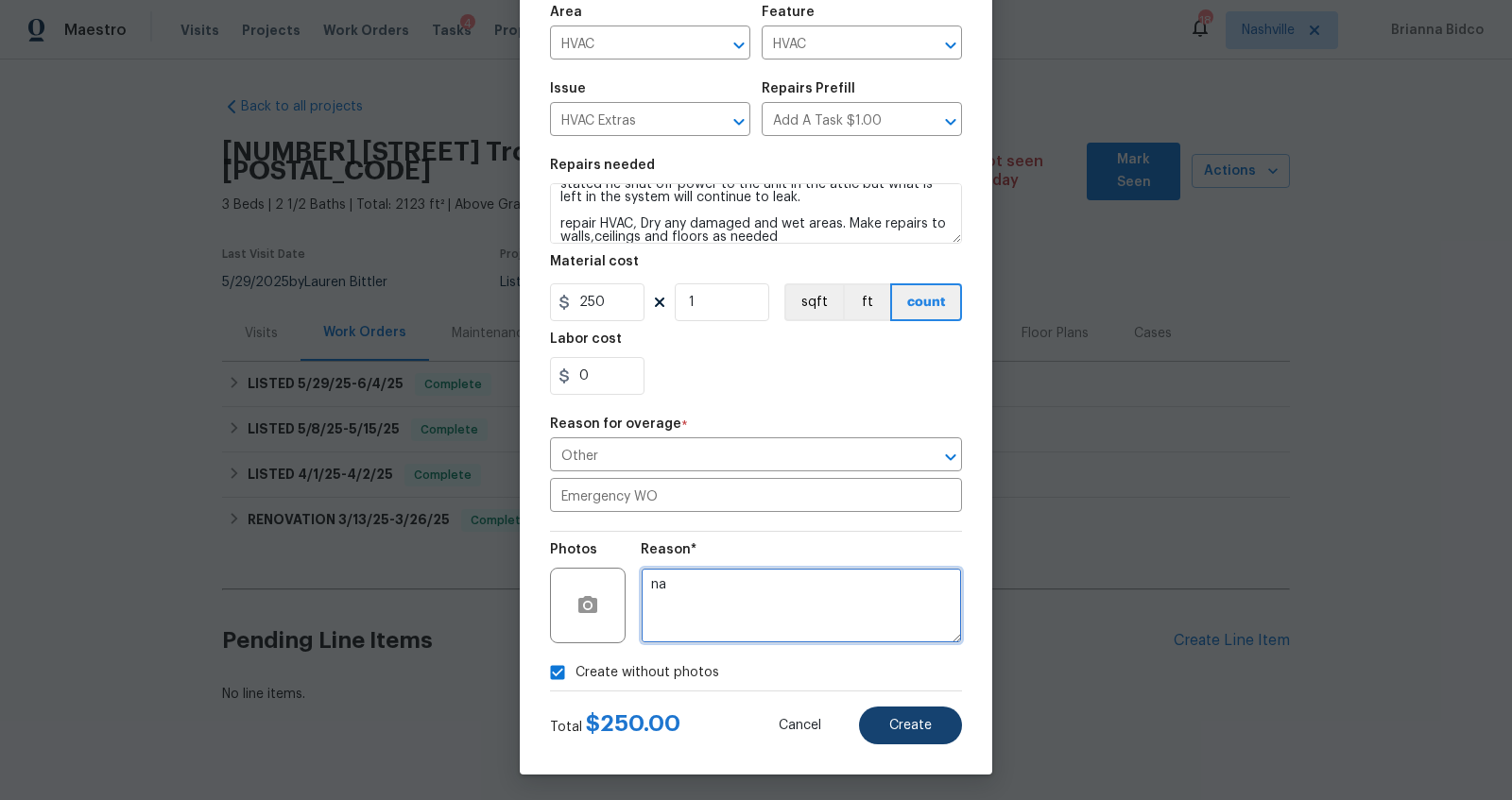 type on "na" 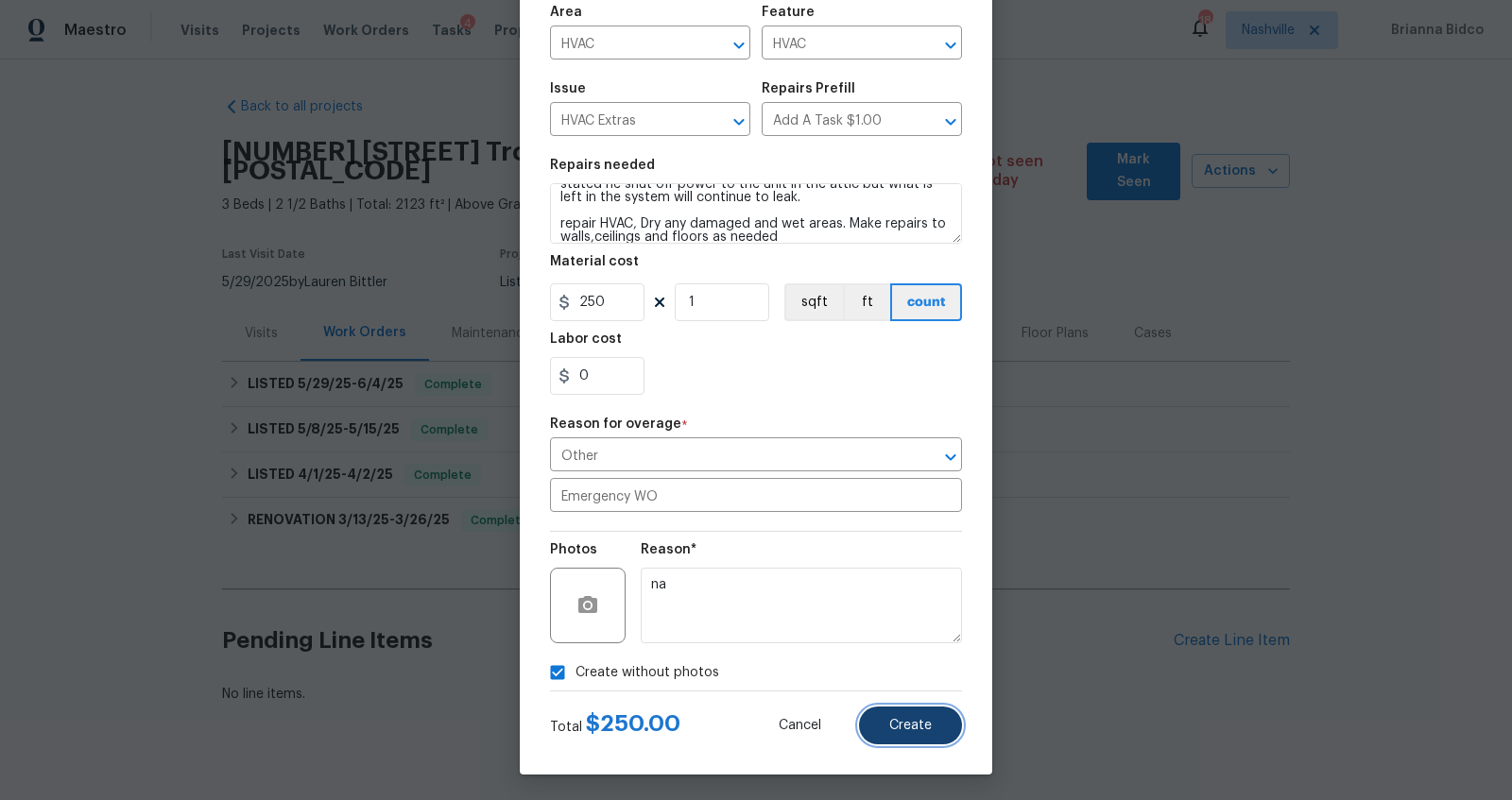 click on "Create" at bounding box center (910, 725) 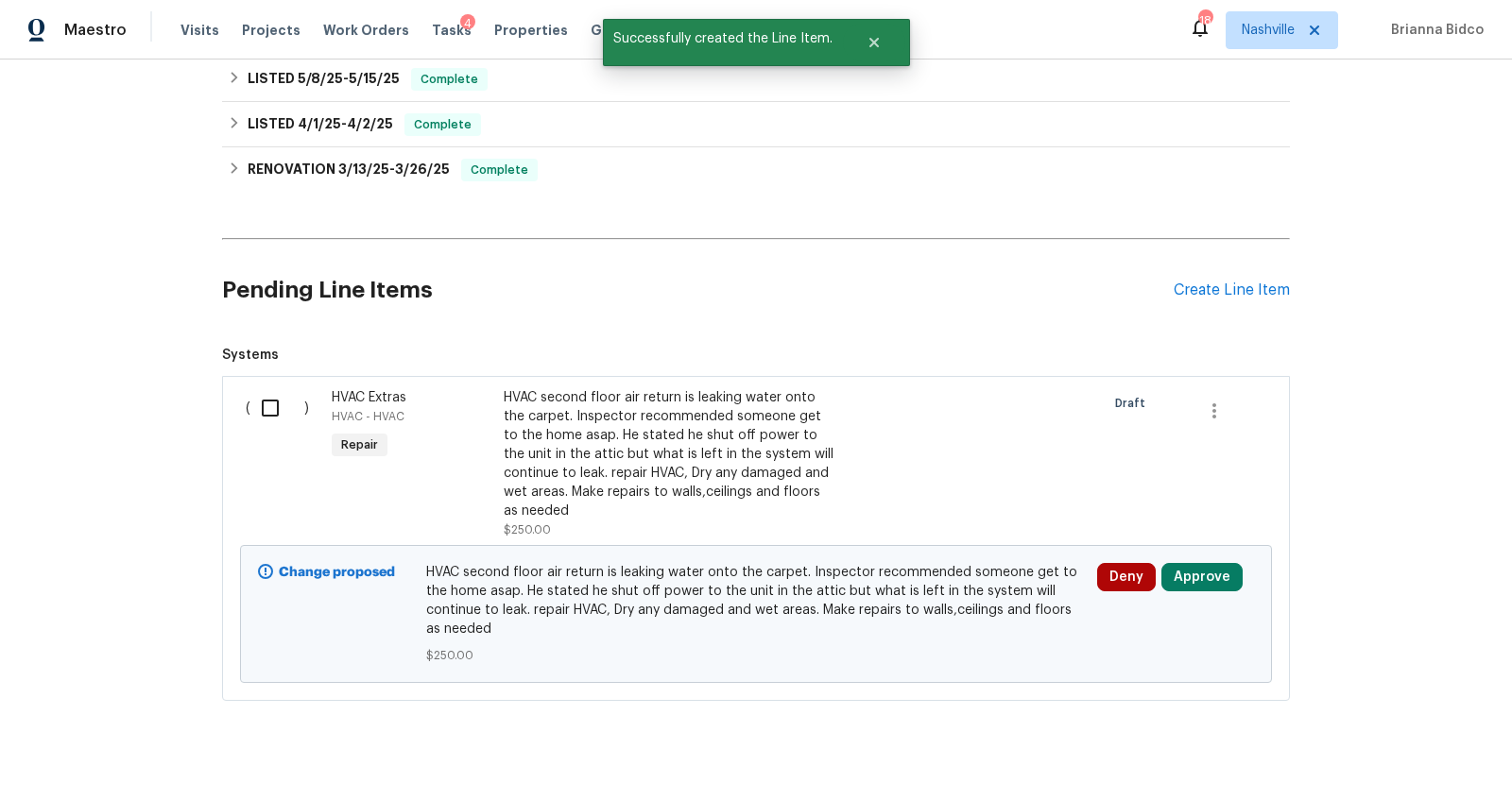 scroll, scrollTop: 356, scrollLeft: 0, axis: vertical 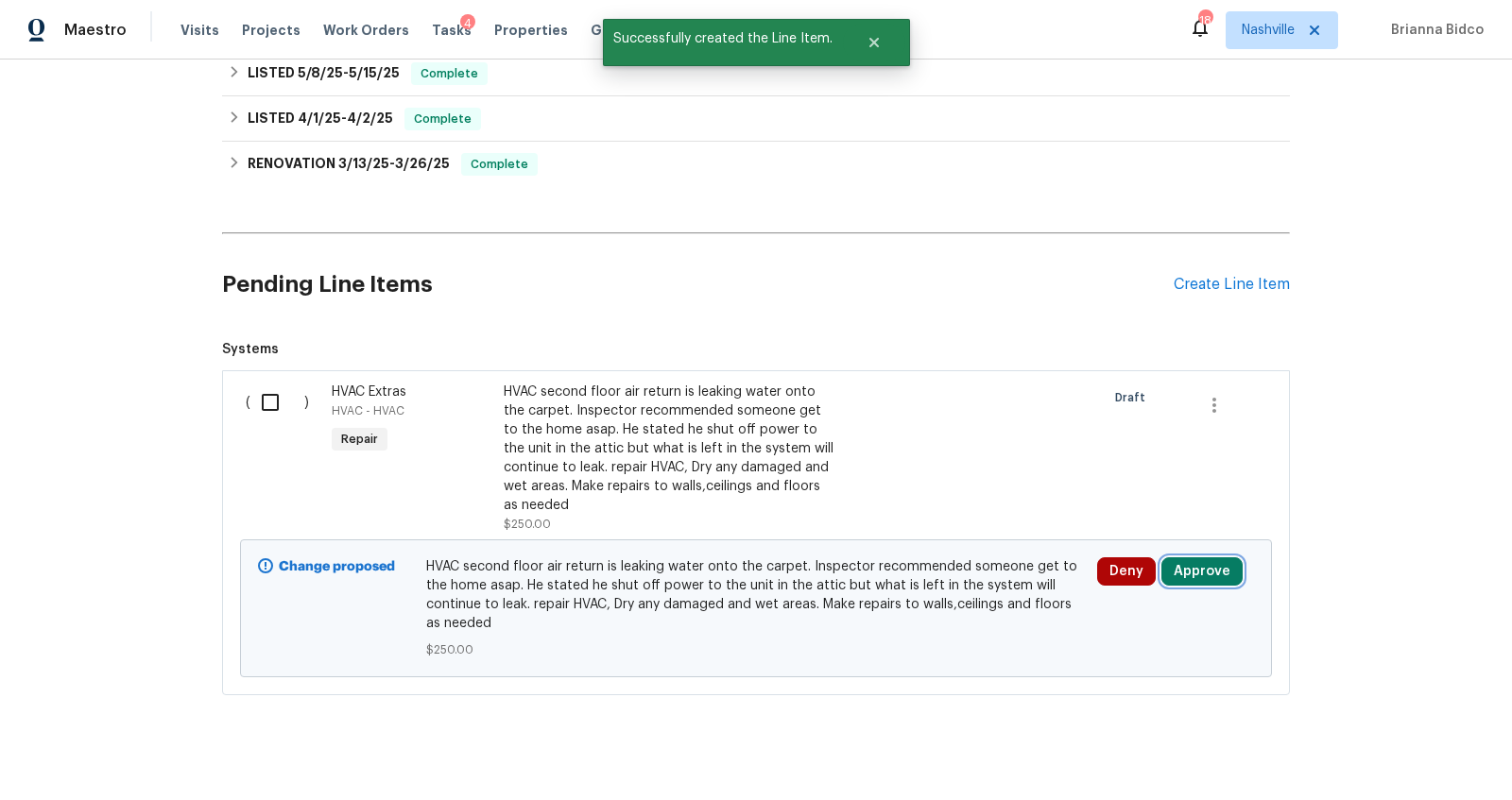click on "Approve" at bounding box center (1202, 571) 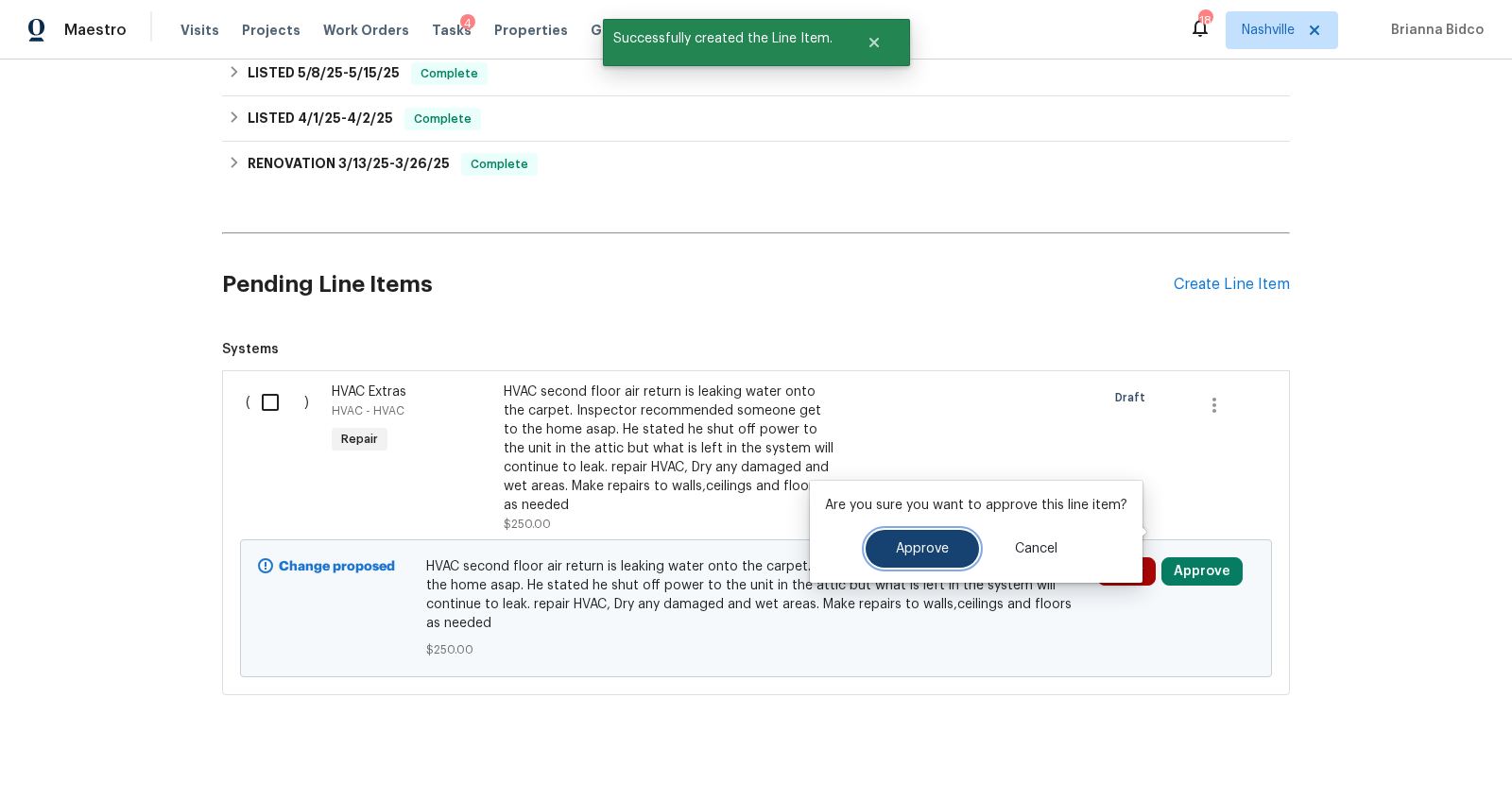 click on "Approve" at bounding box center (922, 549) 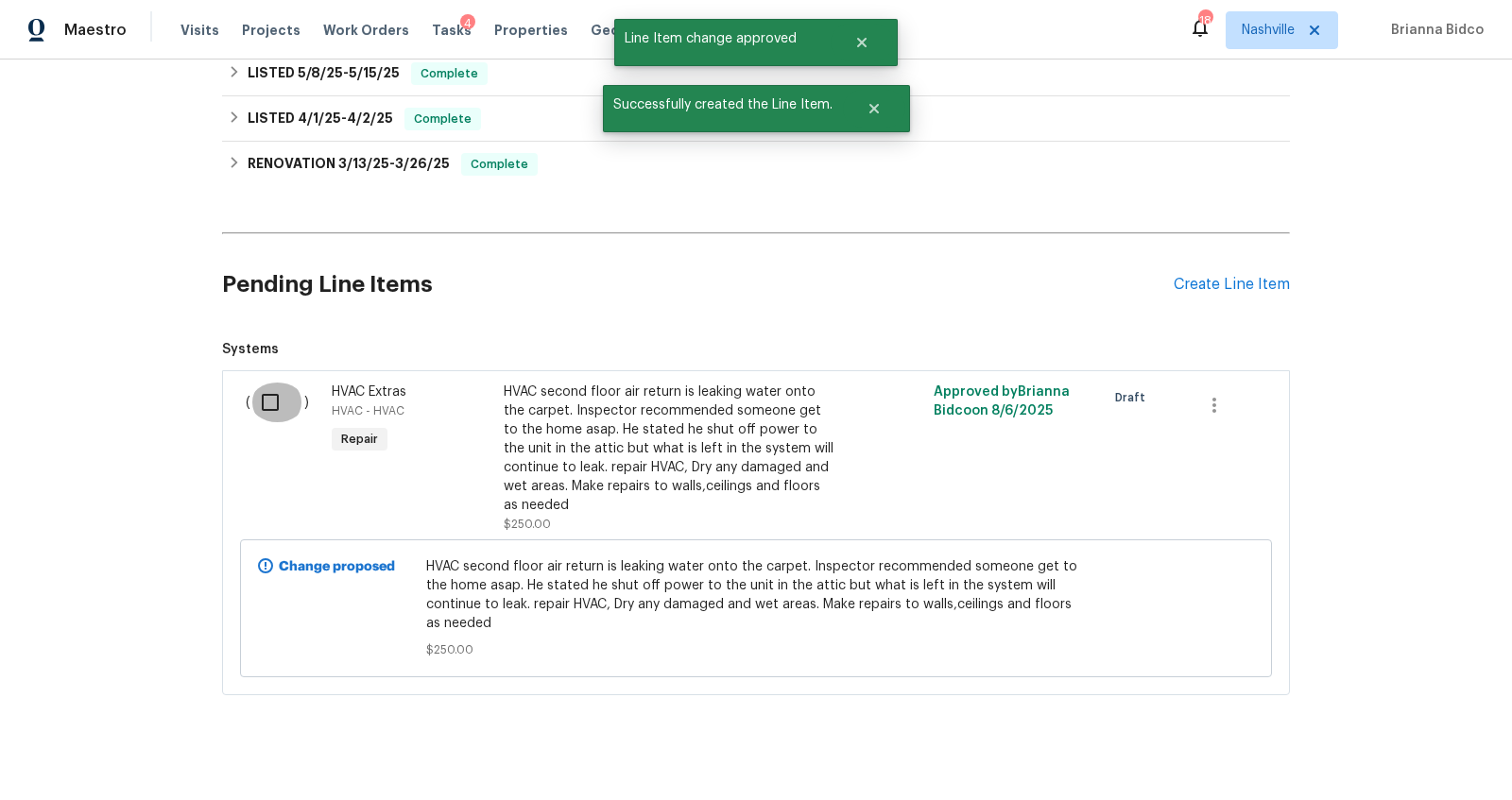 click at bounding box center (277, 402) 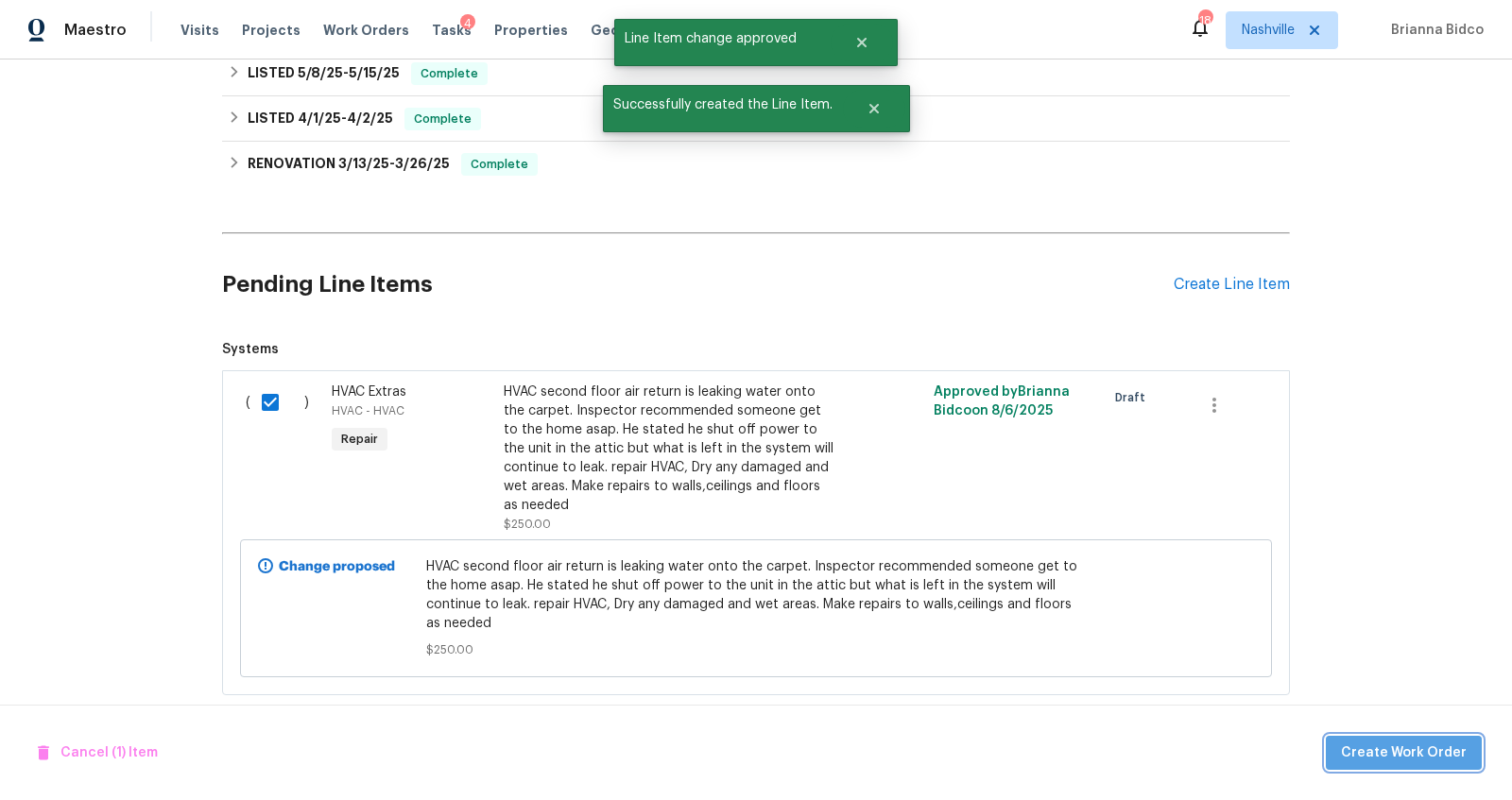 click on "Create Work Order" at bounding box center (1403, 753) 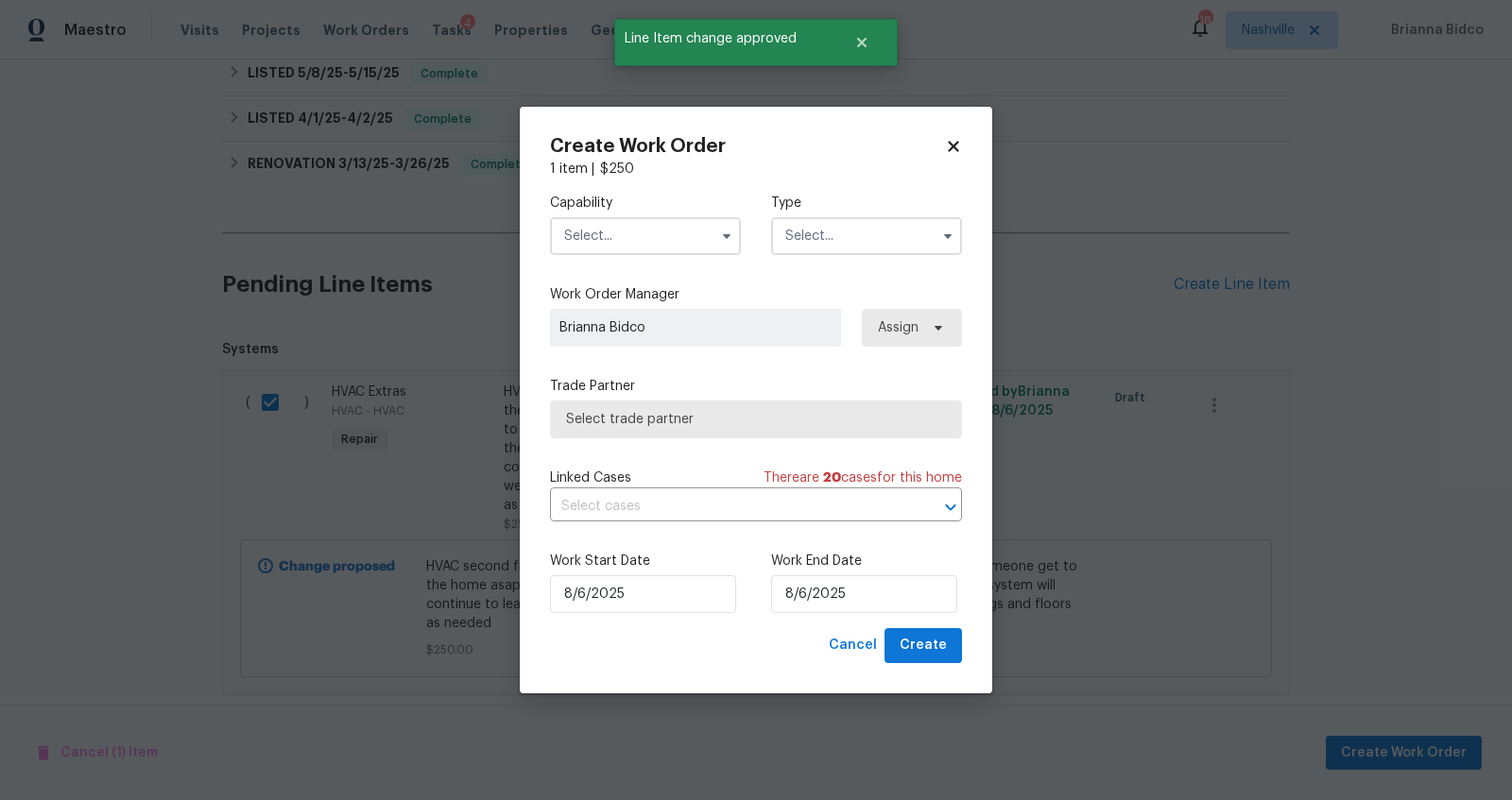 click at bounding box center [645, 236] 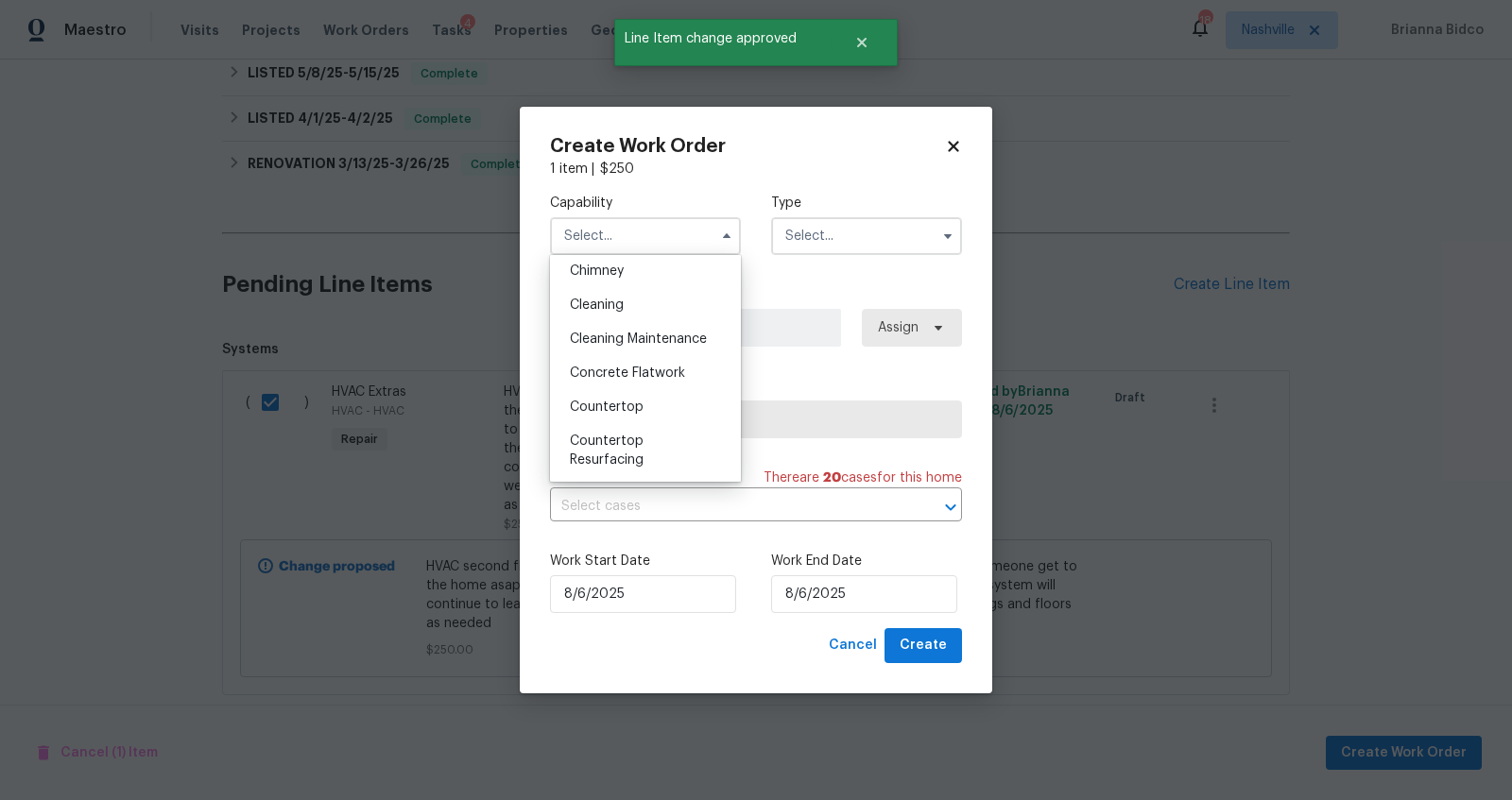 scroll, scrollTop: 812, scrollLeft: 0, axis: vertical 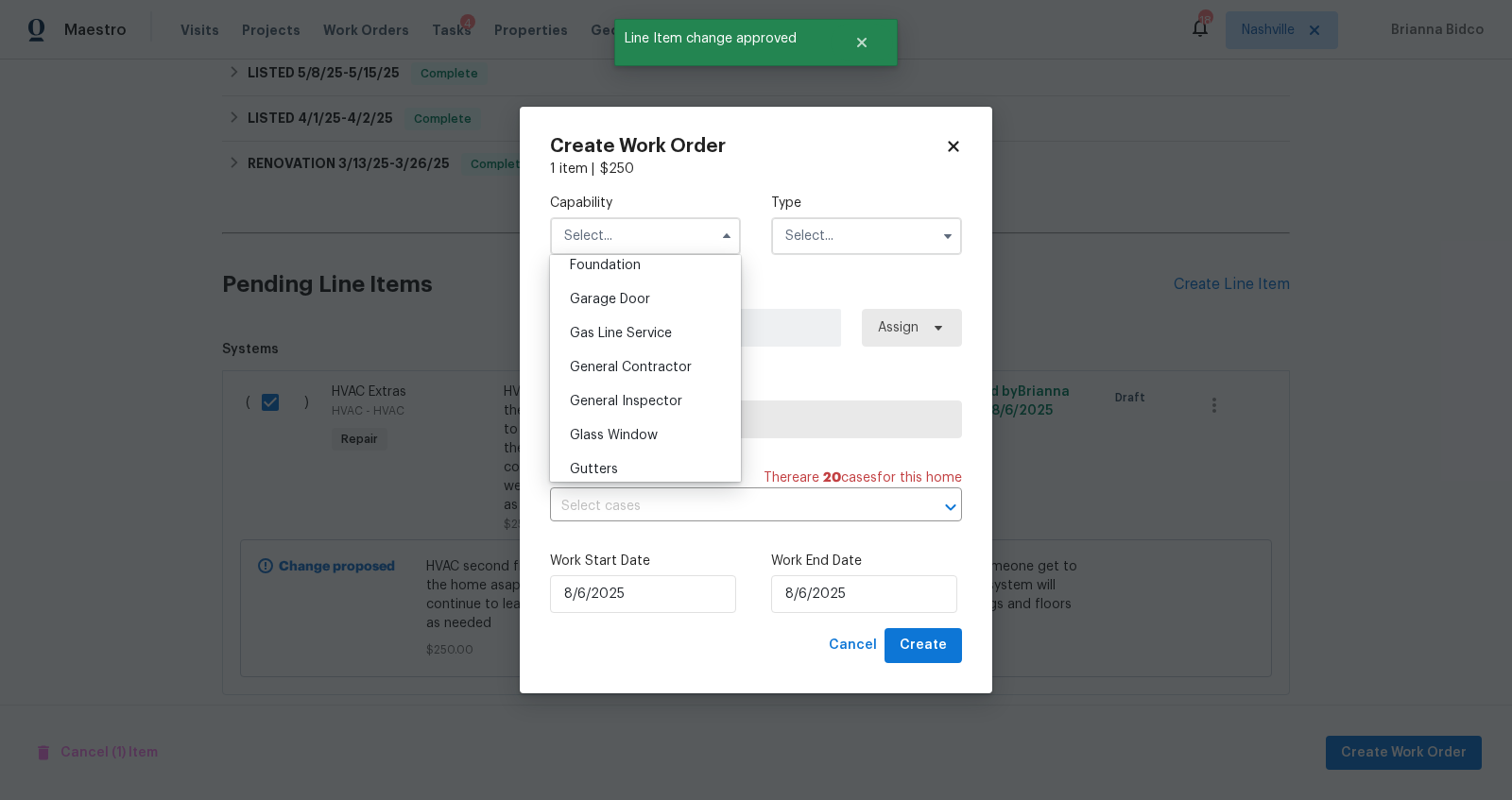 drag, startPoint x: 651, startPoint y: 404, endPoint x: 813, endPoint y: 300, distance: 192.50974 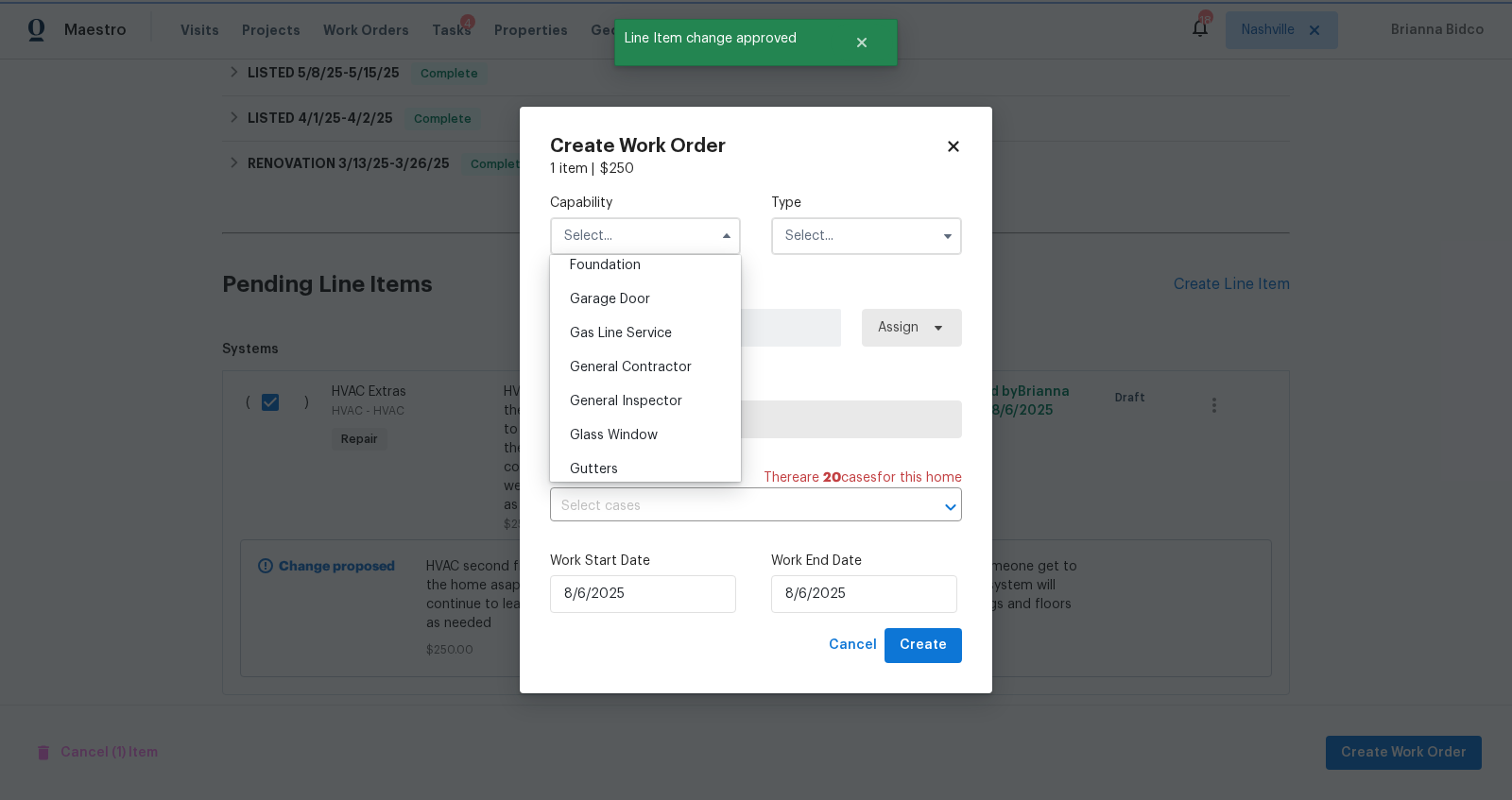 type on "General Contractor" 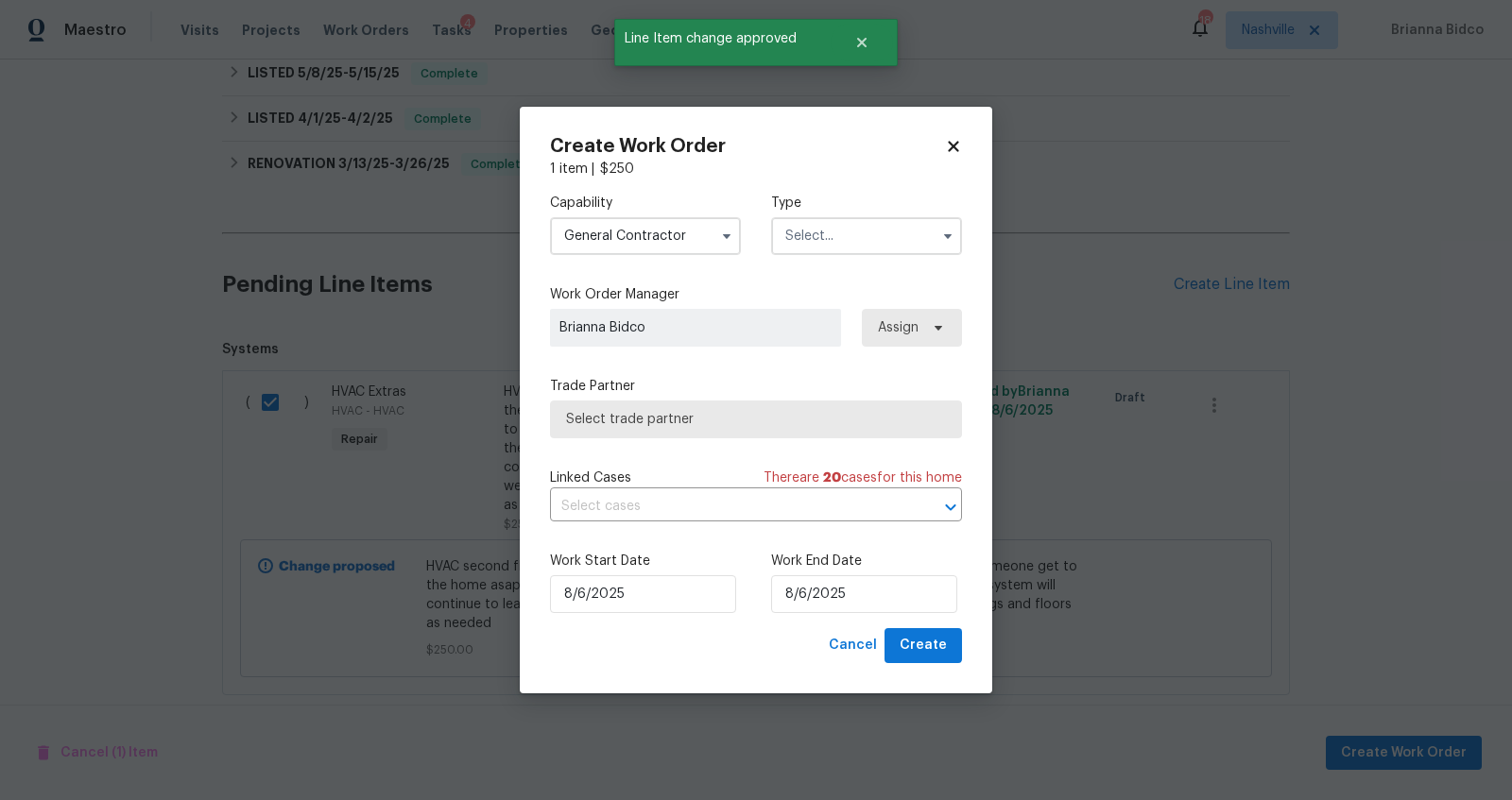 click at bounding box center (867, 236) 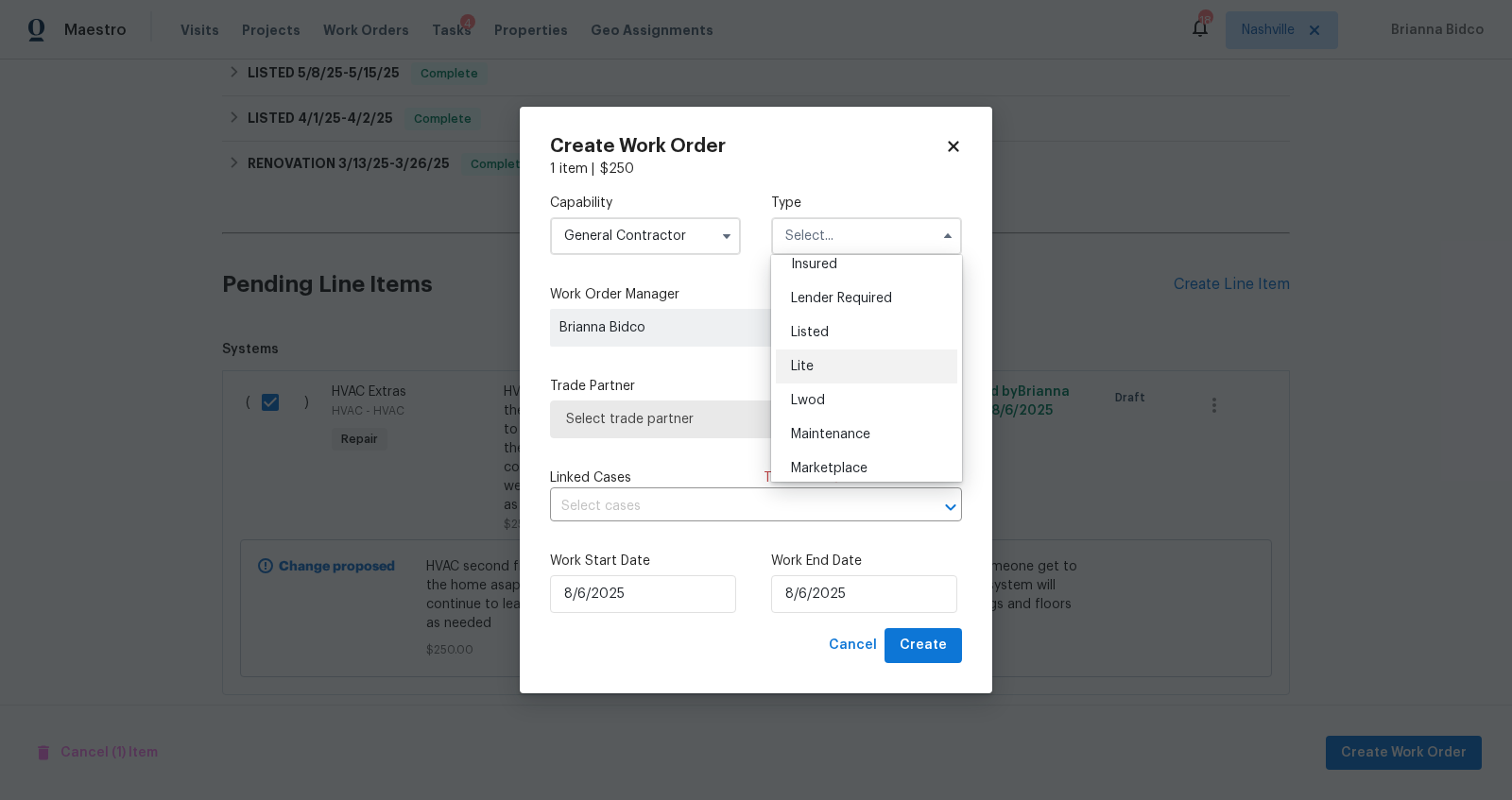 scroll, scrollTop: 145, scrollLeft: 0, axis: vertical 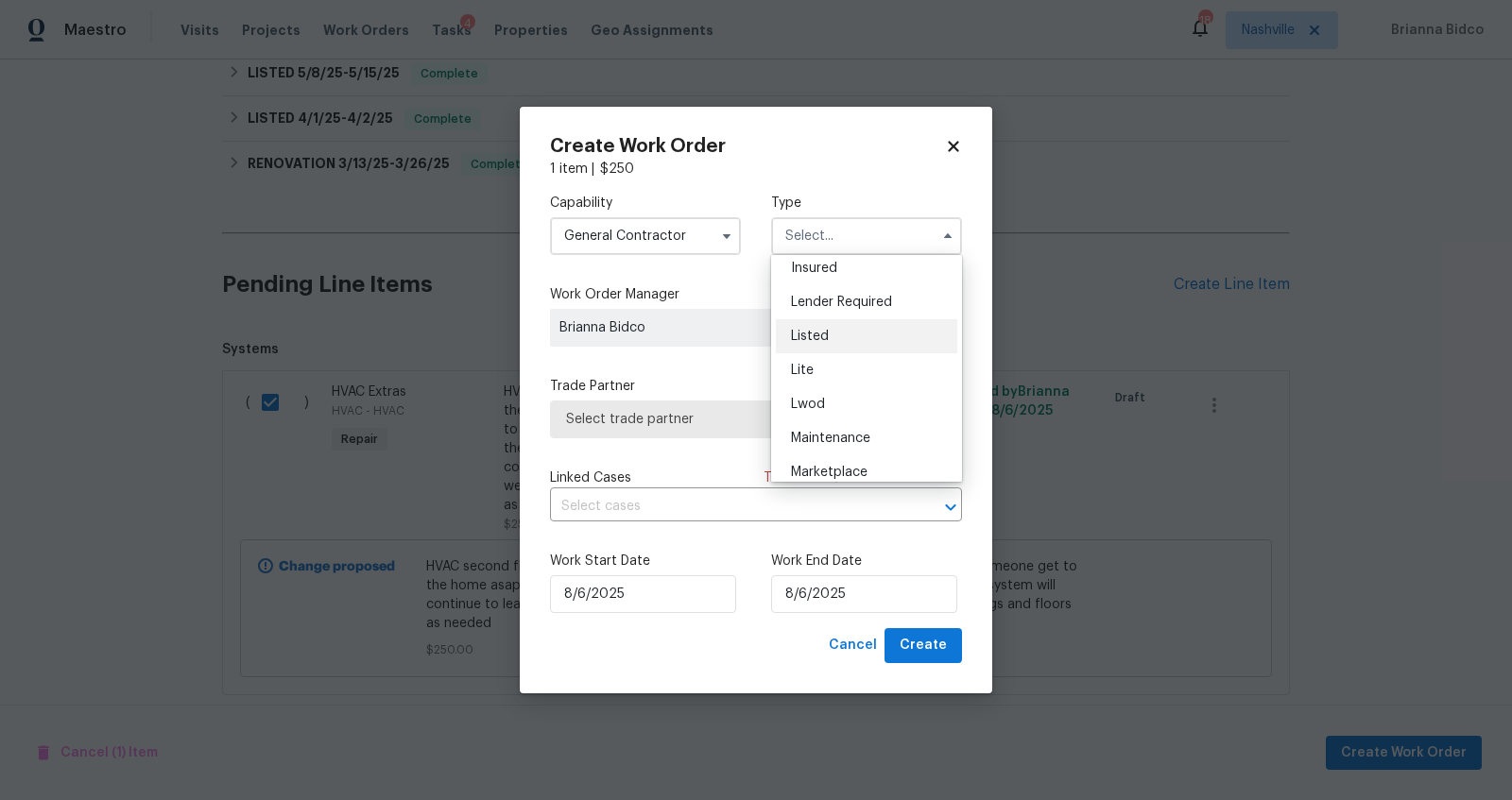 click on "Listed" at bounding box center (867, 336) 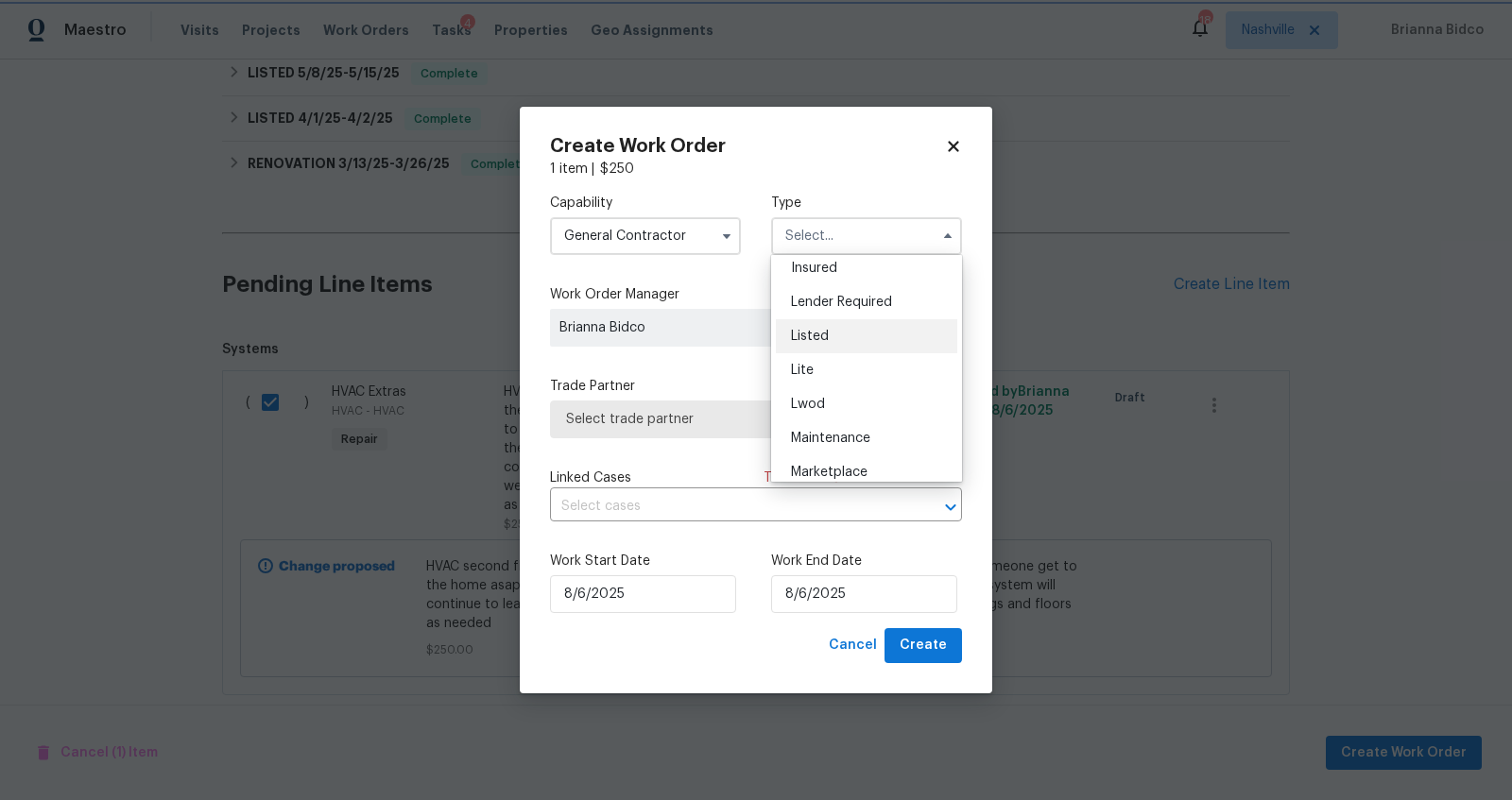 type on "Listed" 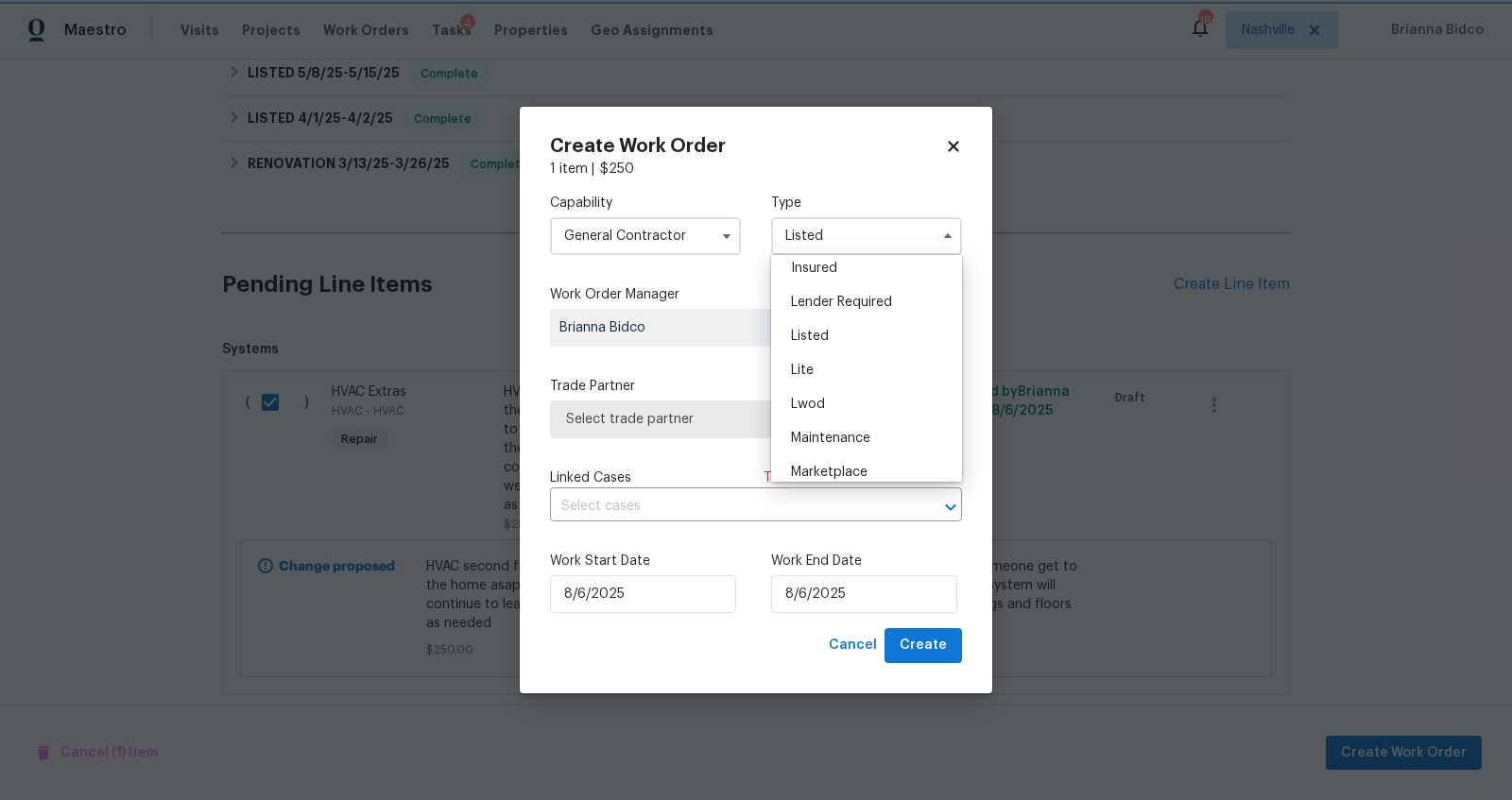 scroll, scrollTop: 0, scrollLeft: 0, axis: both 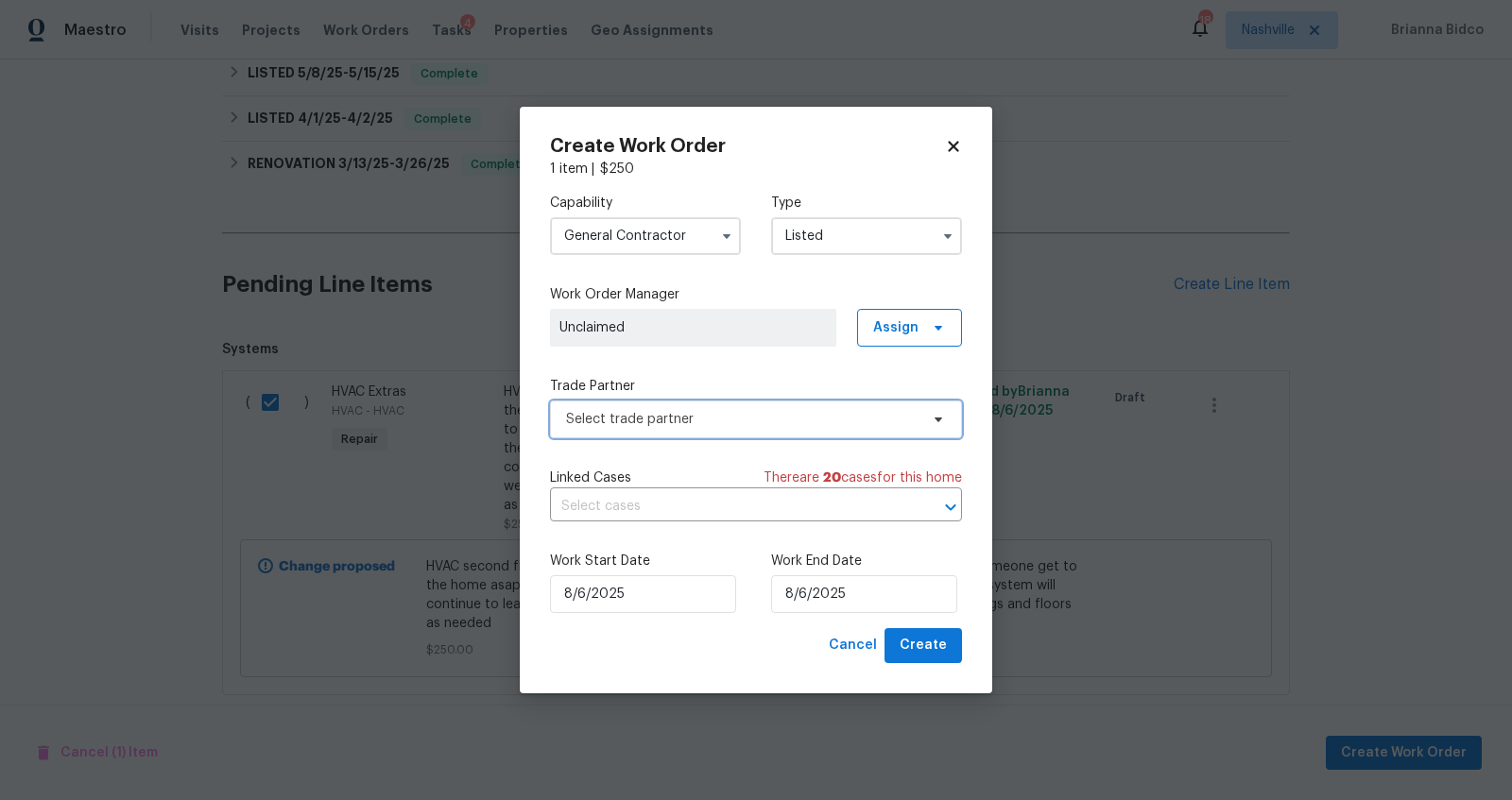 click on "Select trade partner" at bounding box center (742, 419) 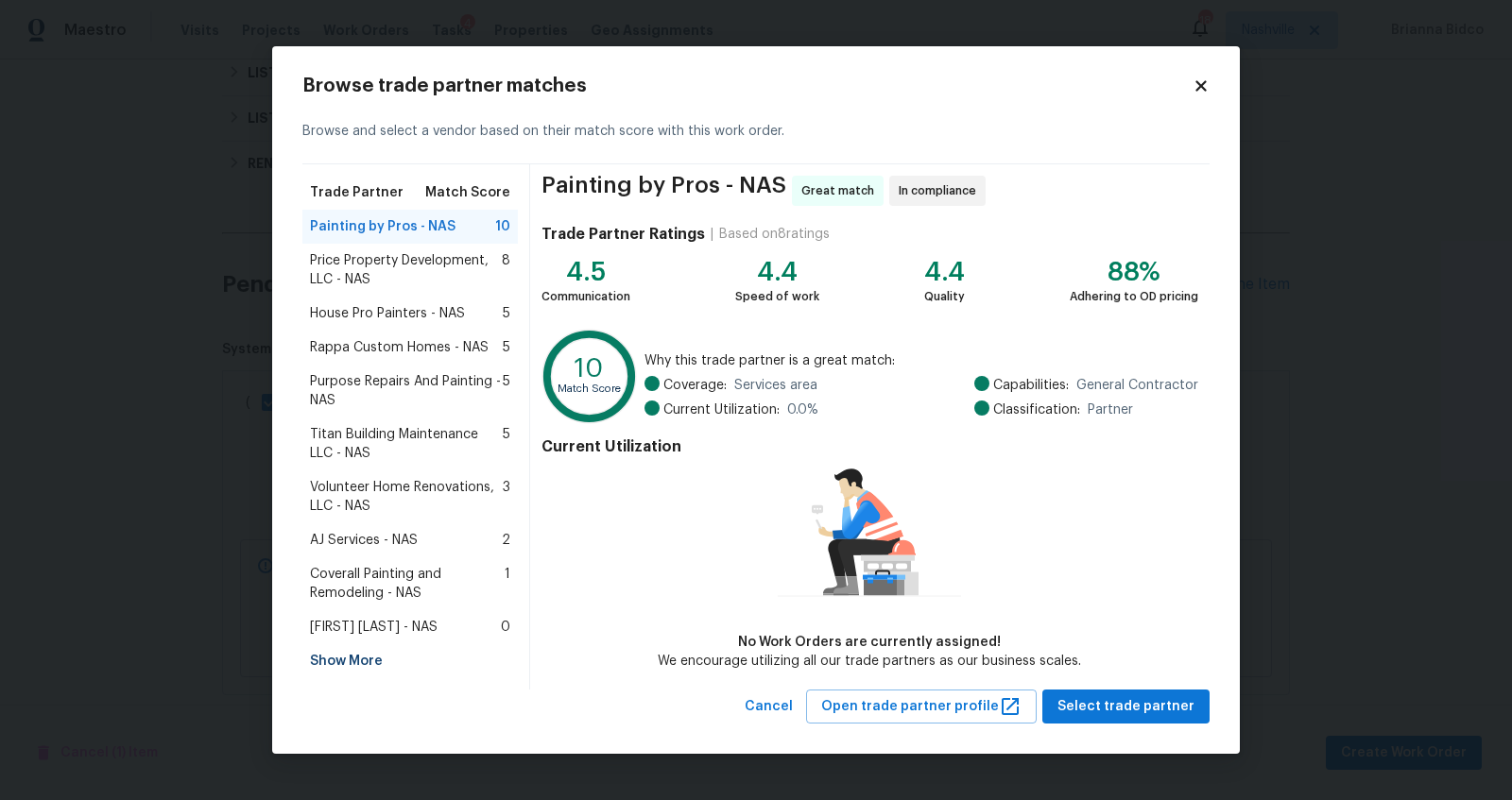 click on "AJ Services - NAS" at bounding box center [364, 540] 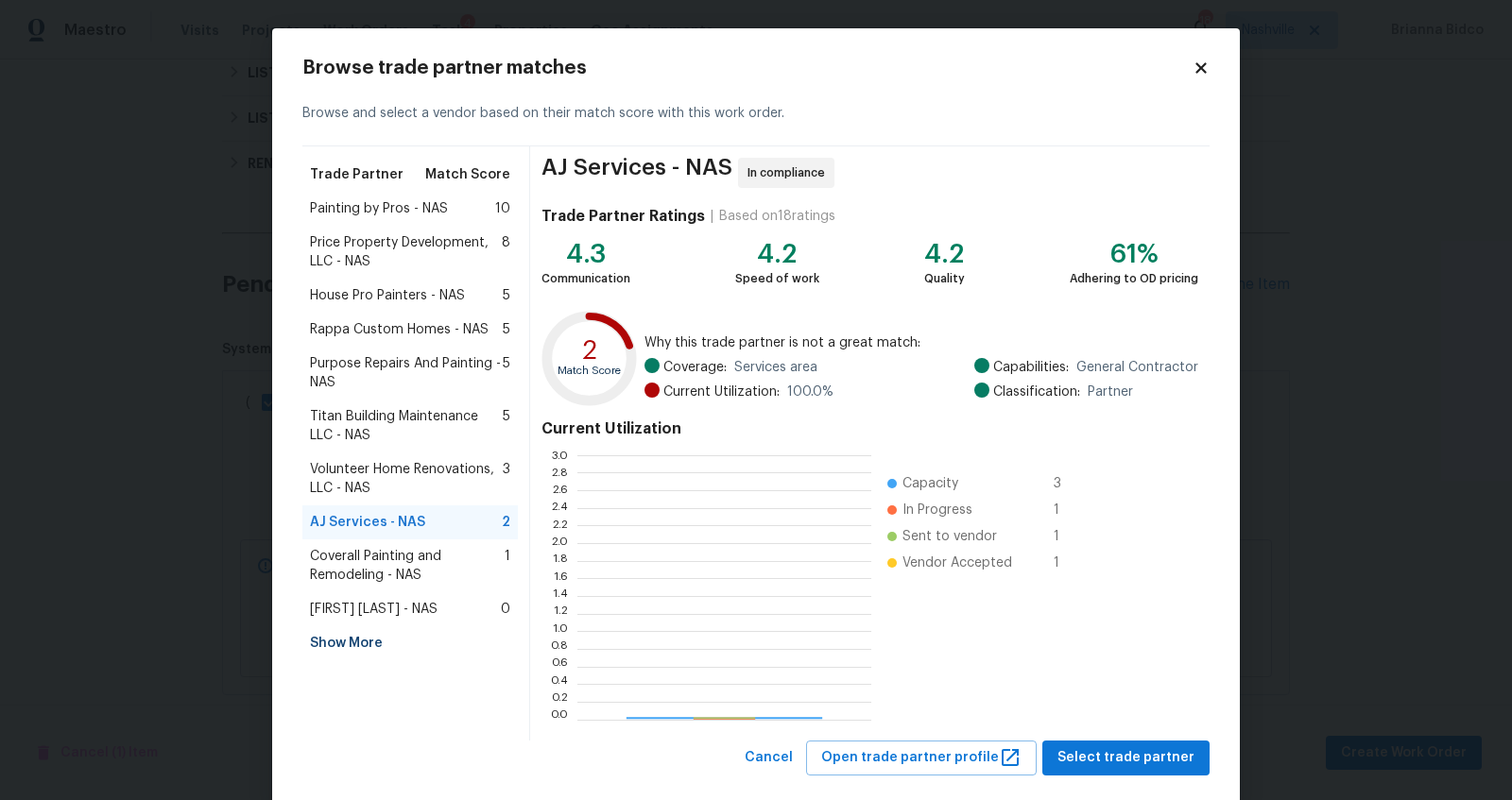 scroll, scrollTop: 1, scrollLeft: 1, axis: both 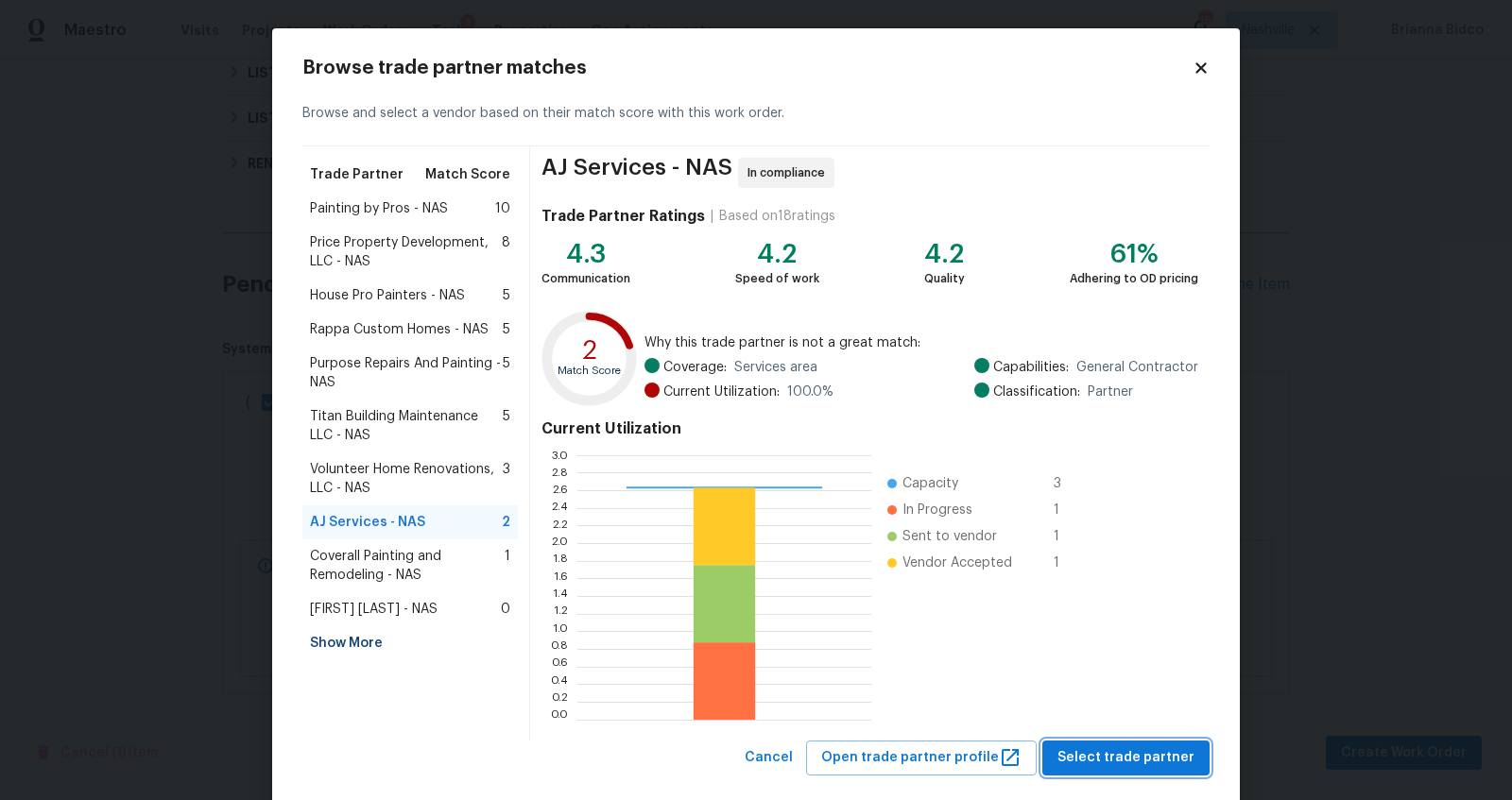 click on "Select trade partner" at bounding box center (1125, 757) 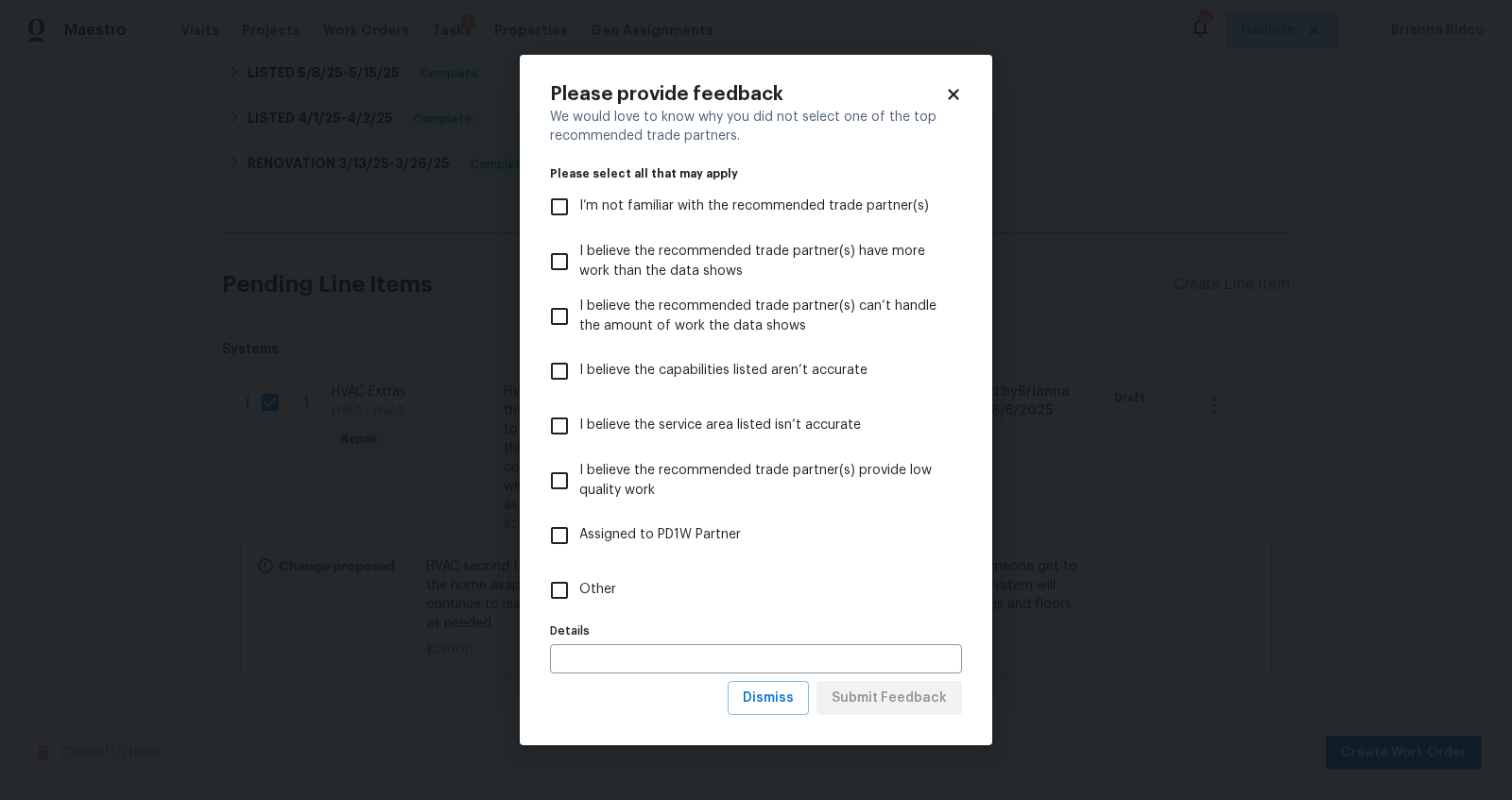 click on "Other" at bounding box center (597, 589) 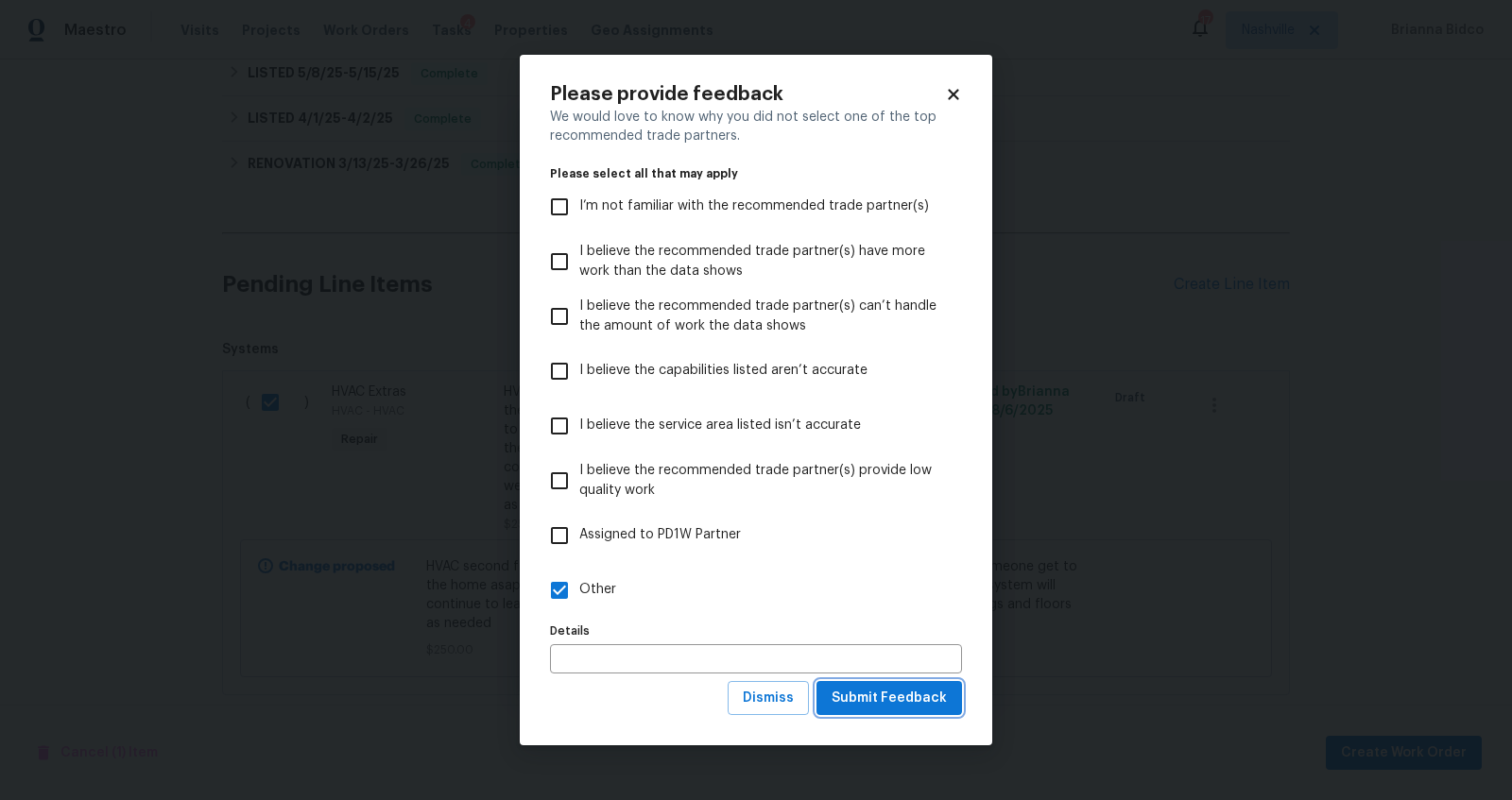 click on "Submit Feedback" at bounding box center [889, 698] 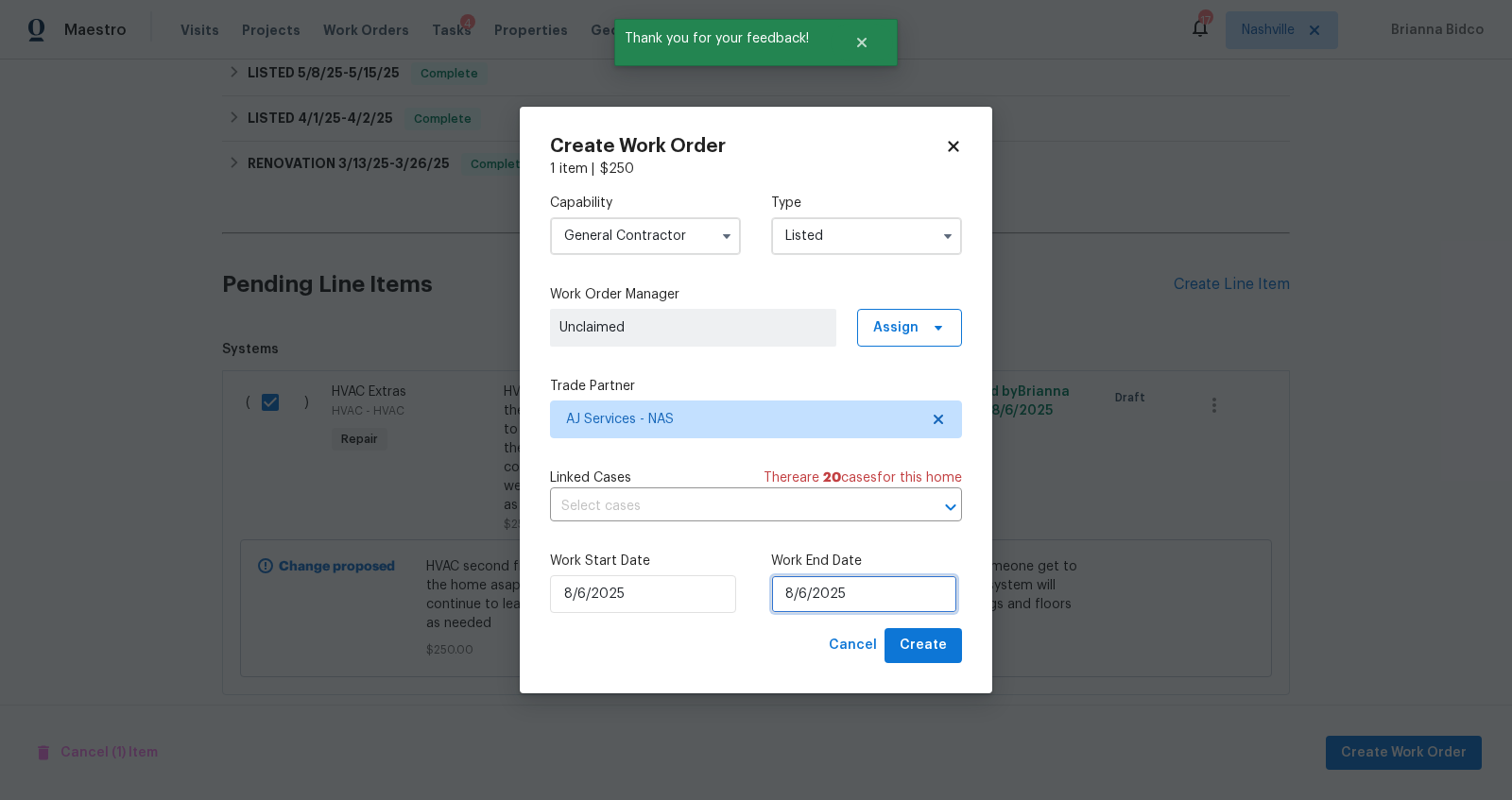 click on "8/6/2025" at bounding box center (864, 594) 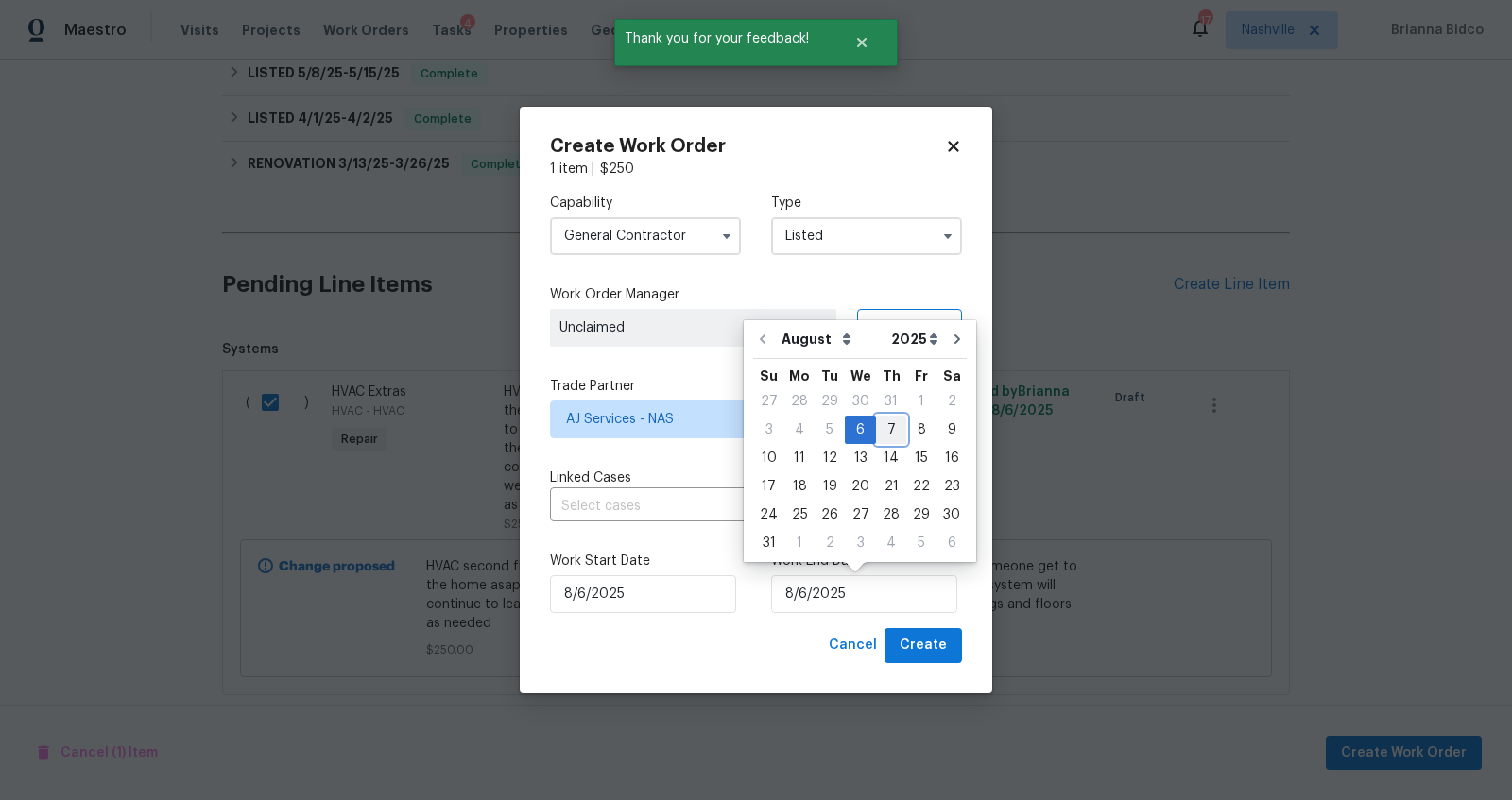 click on "7" at bounding box center [891, 430] 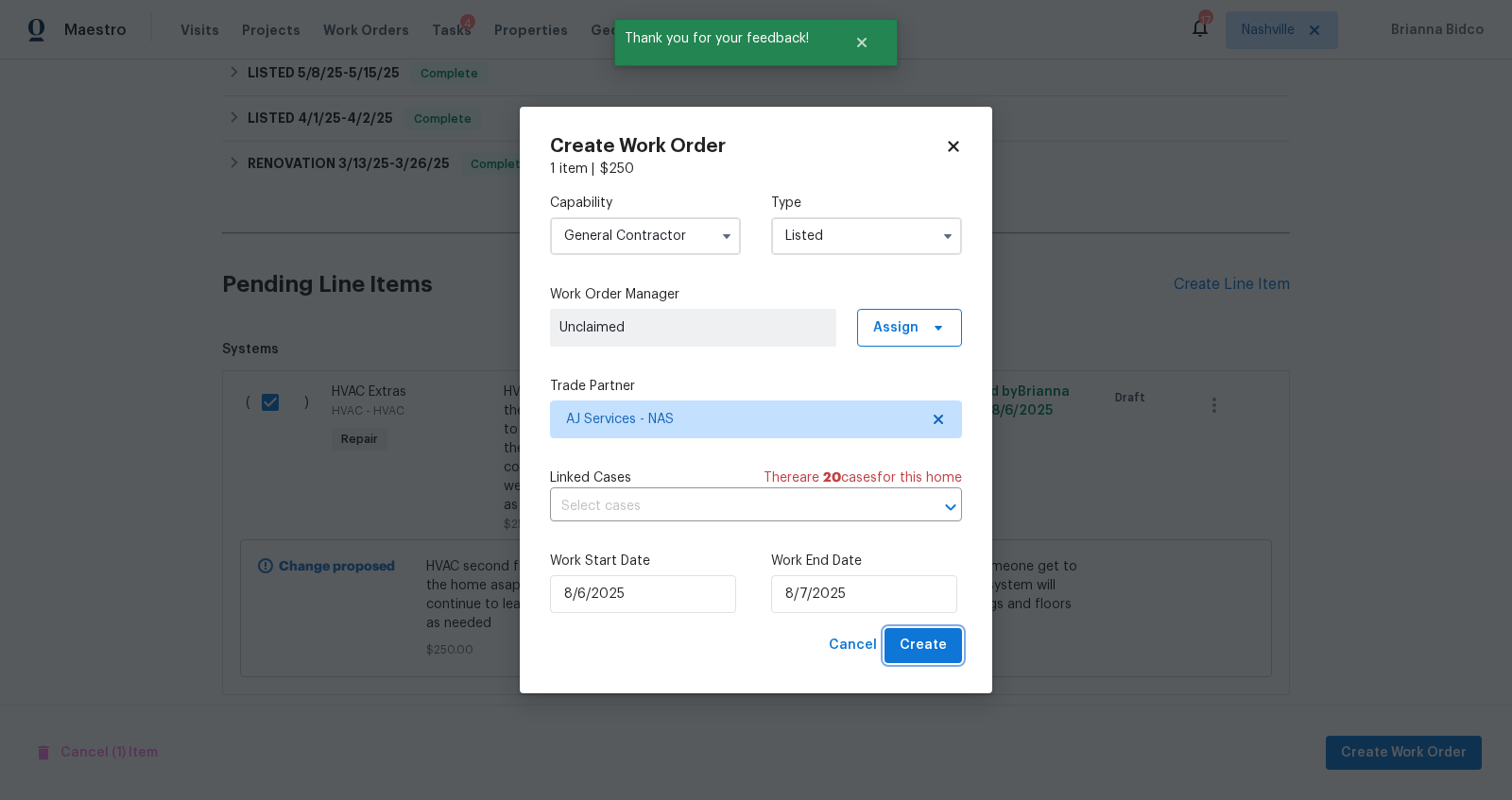 click on "Create" at bounding box center [923, 645] 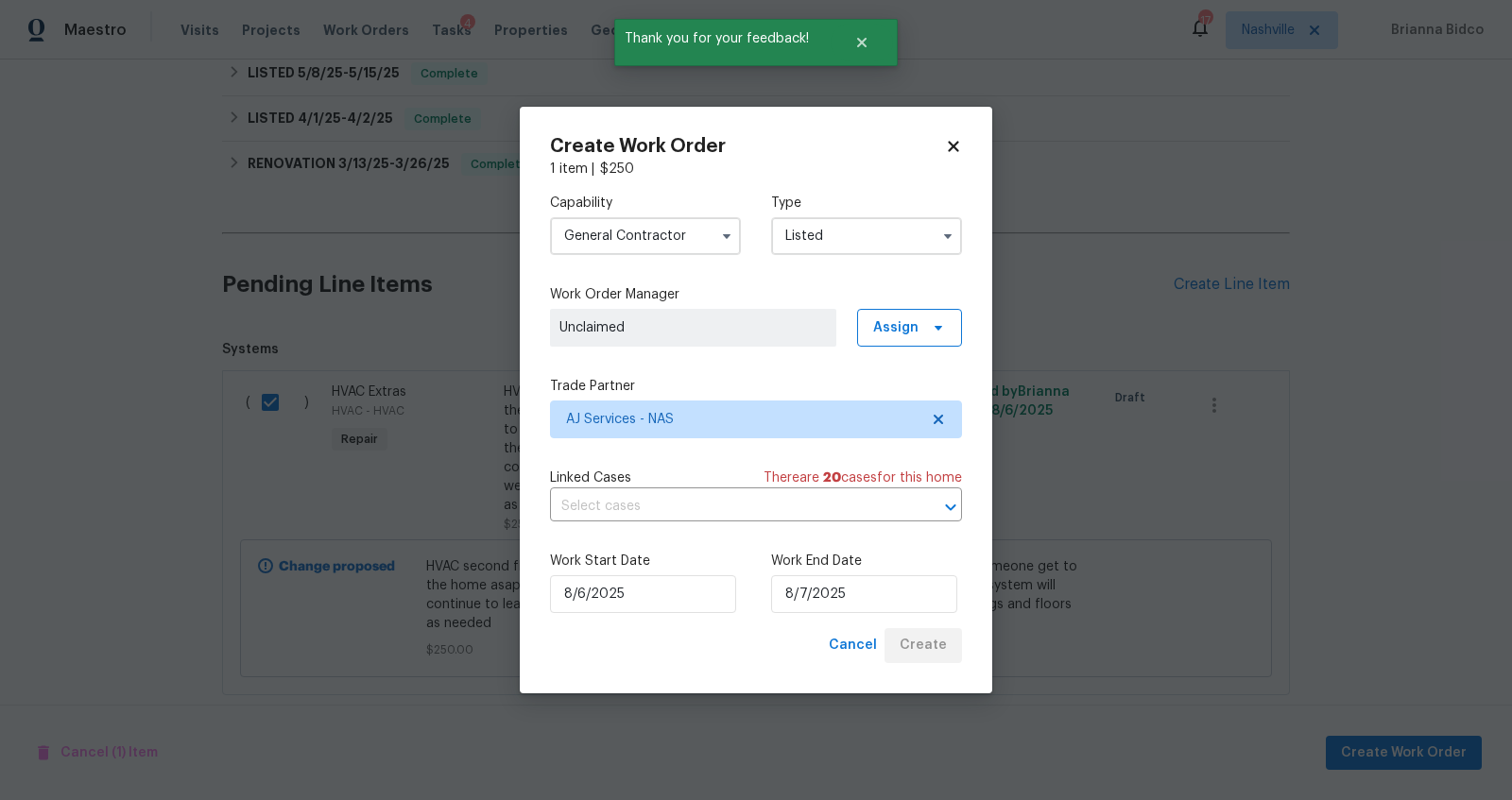 checkbox on "false" 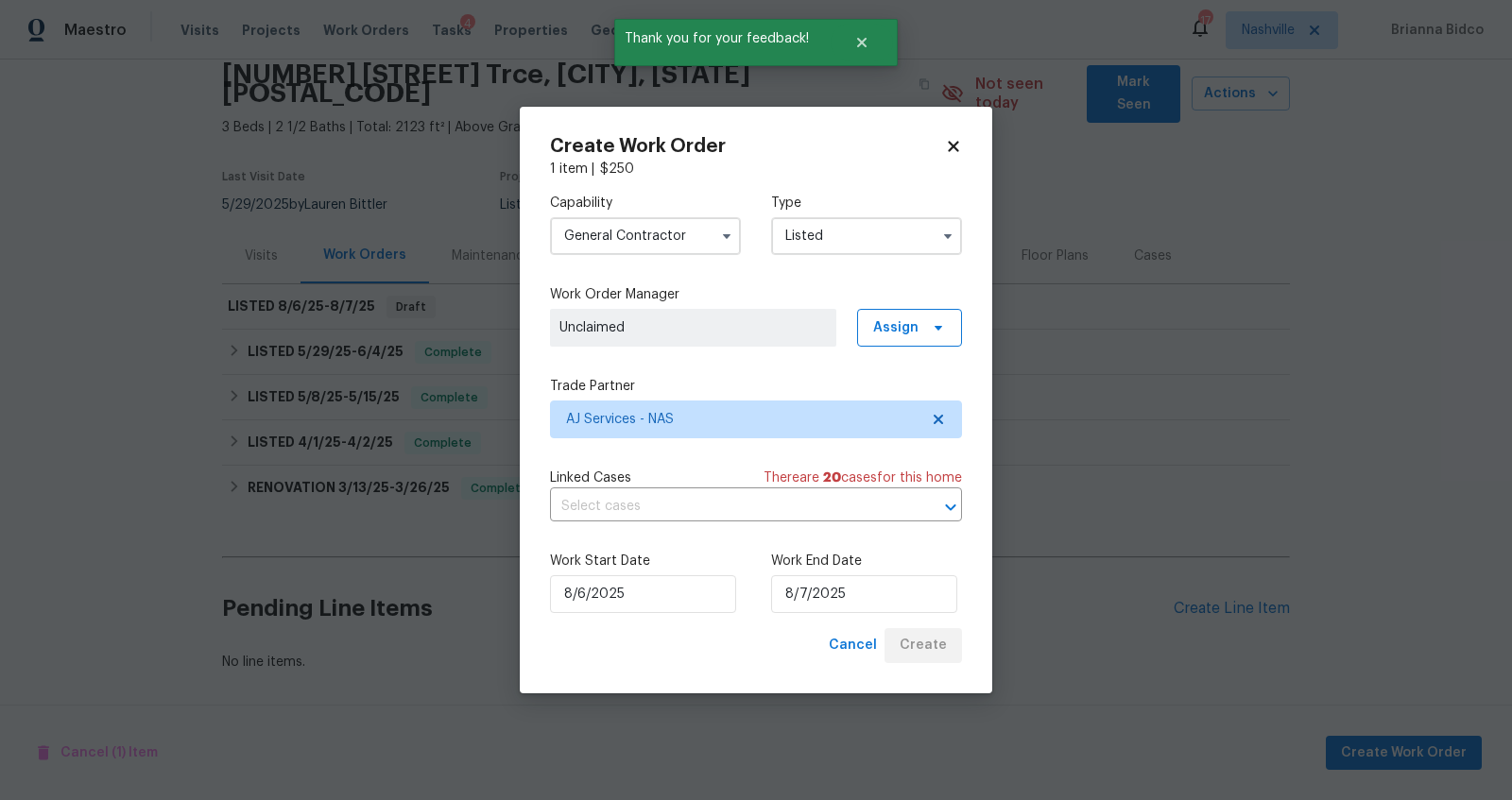 scroll, scrollTop: 74, scrollLeft: 0, axis: vertical 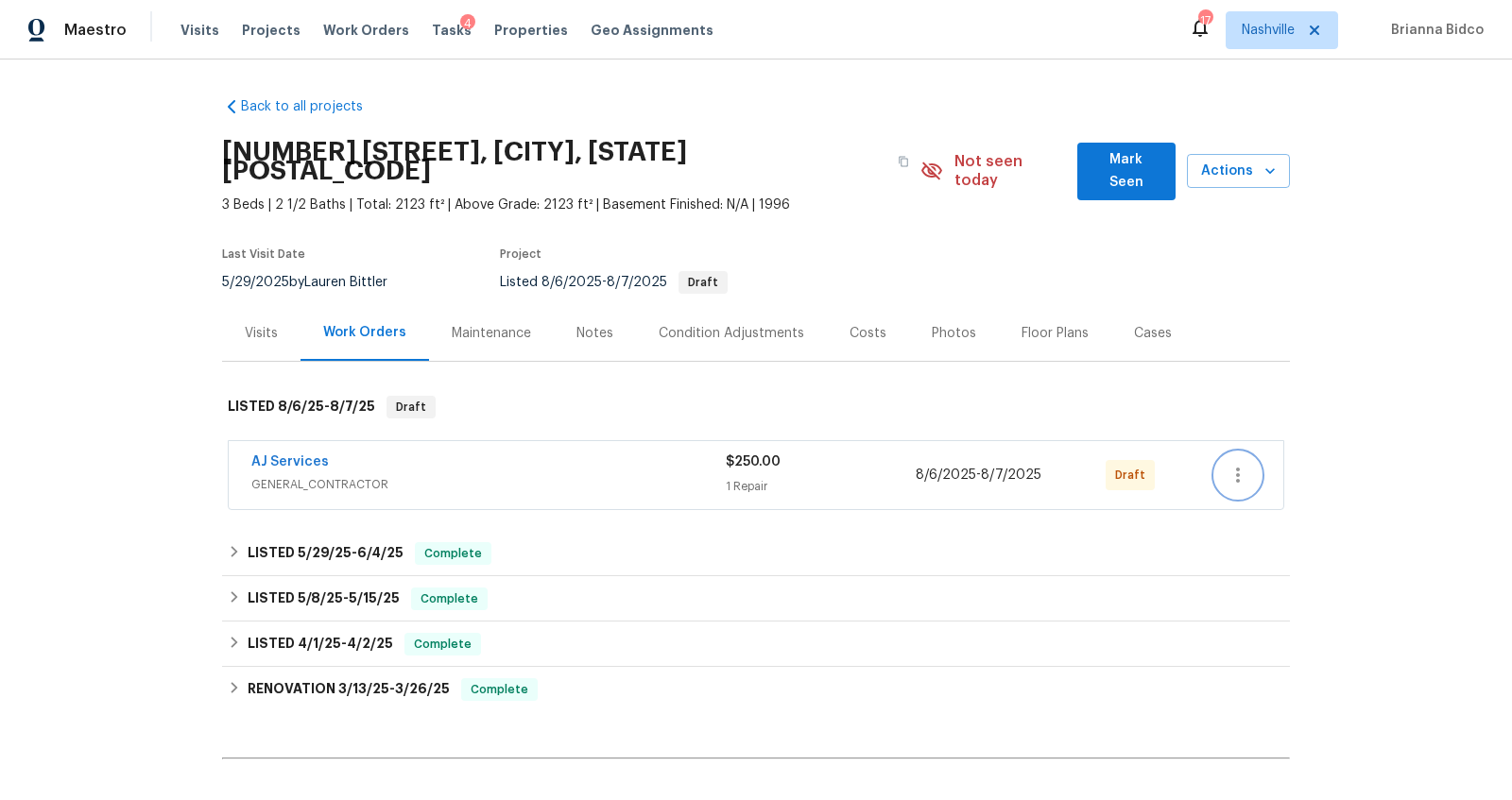 click 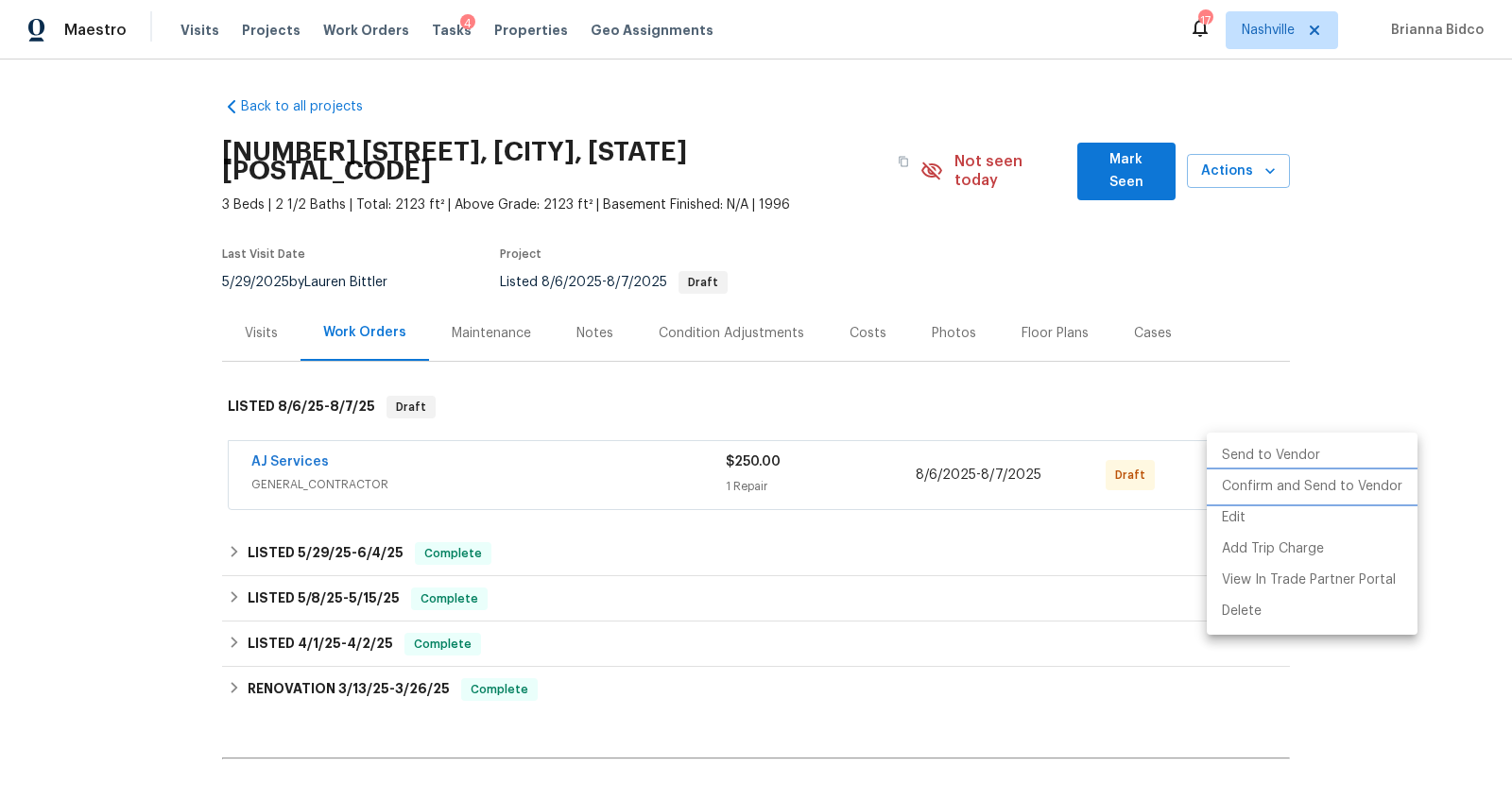 click on "Confirm and Send to Vendor" at bounding box center [1312, 486] 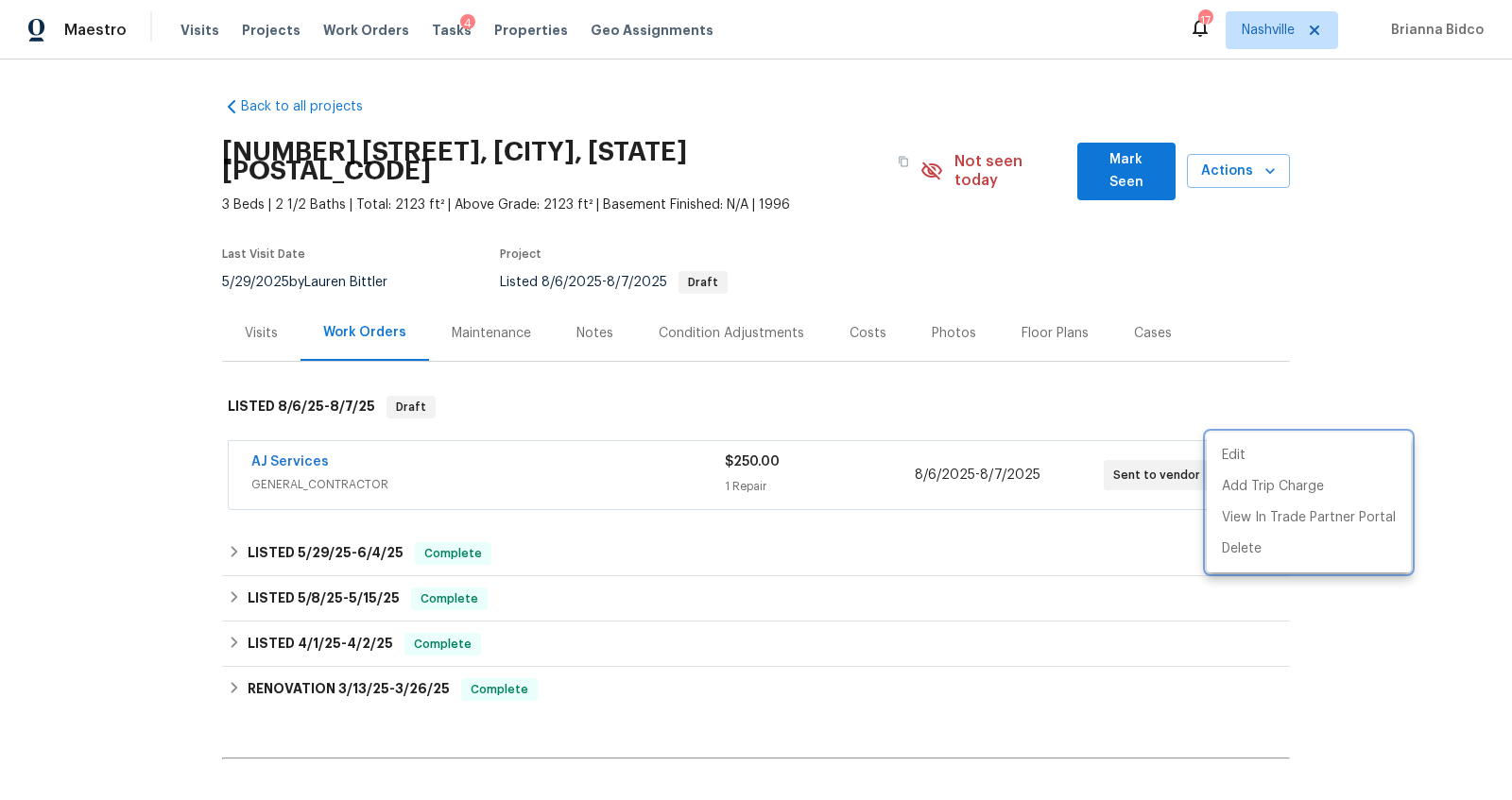 click at bounding box center [756, 400] 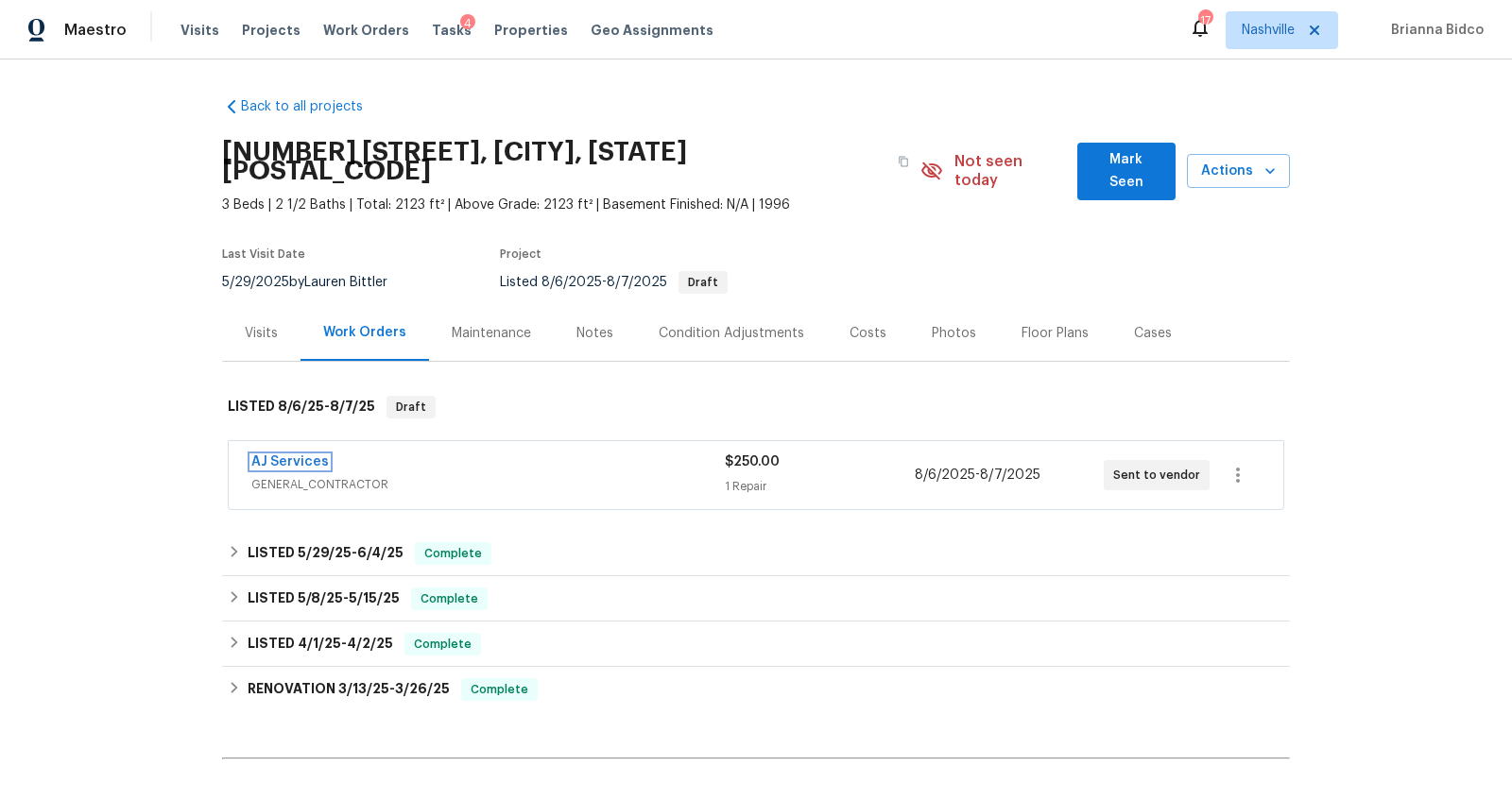 click on "AJ Services" at bounding box center (290, 462) 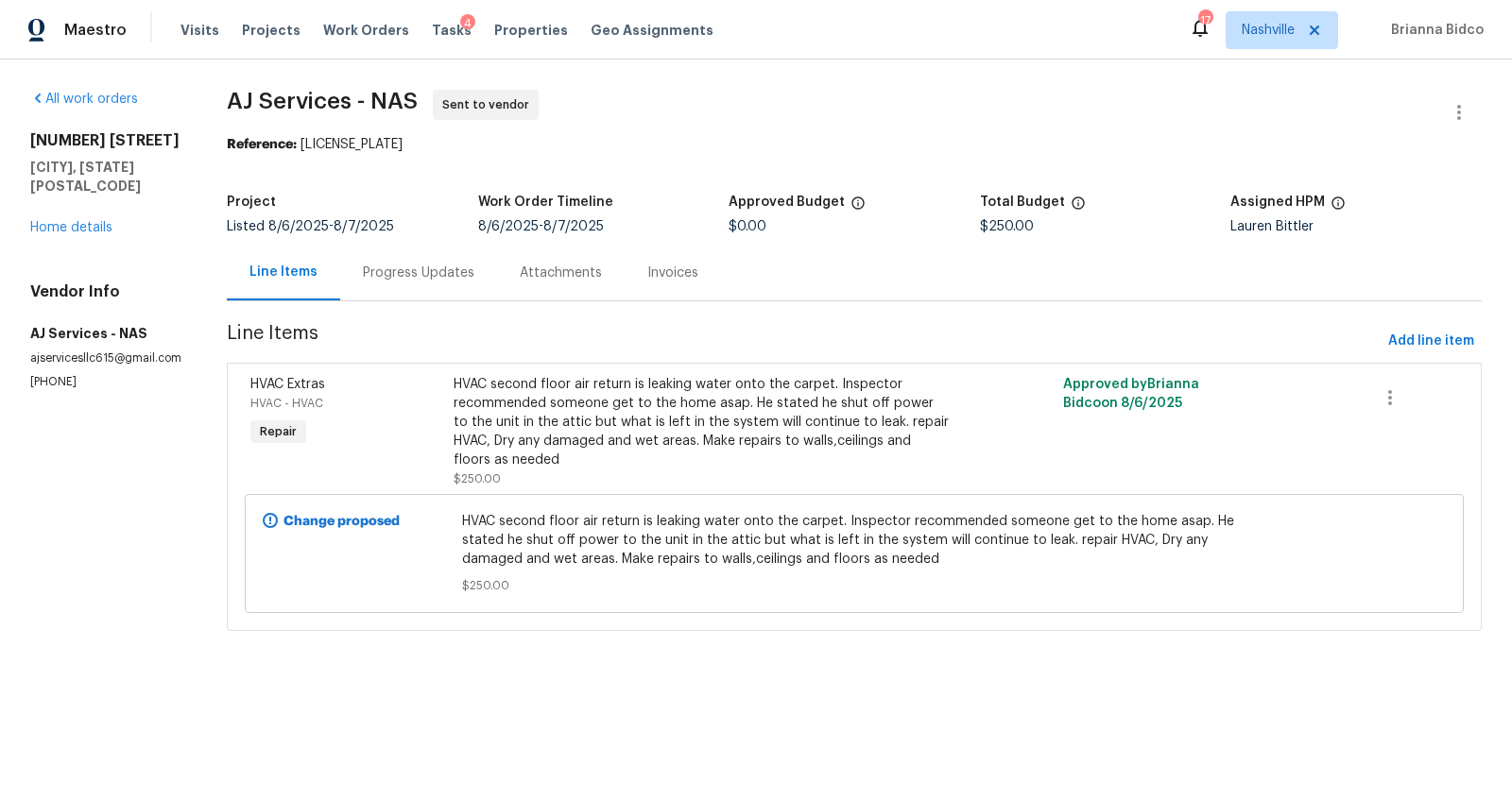 click on "Progress Updates" at bounding box center (419, 273) 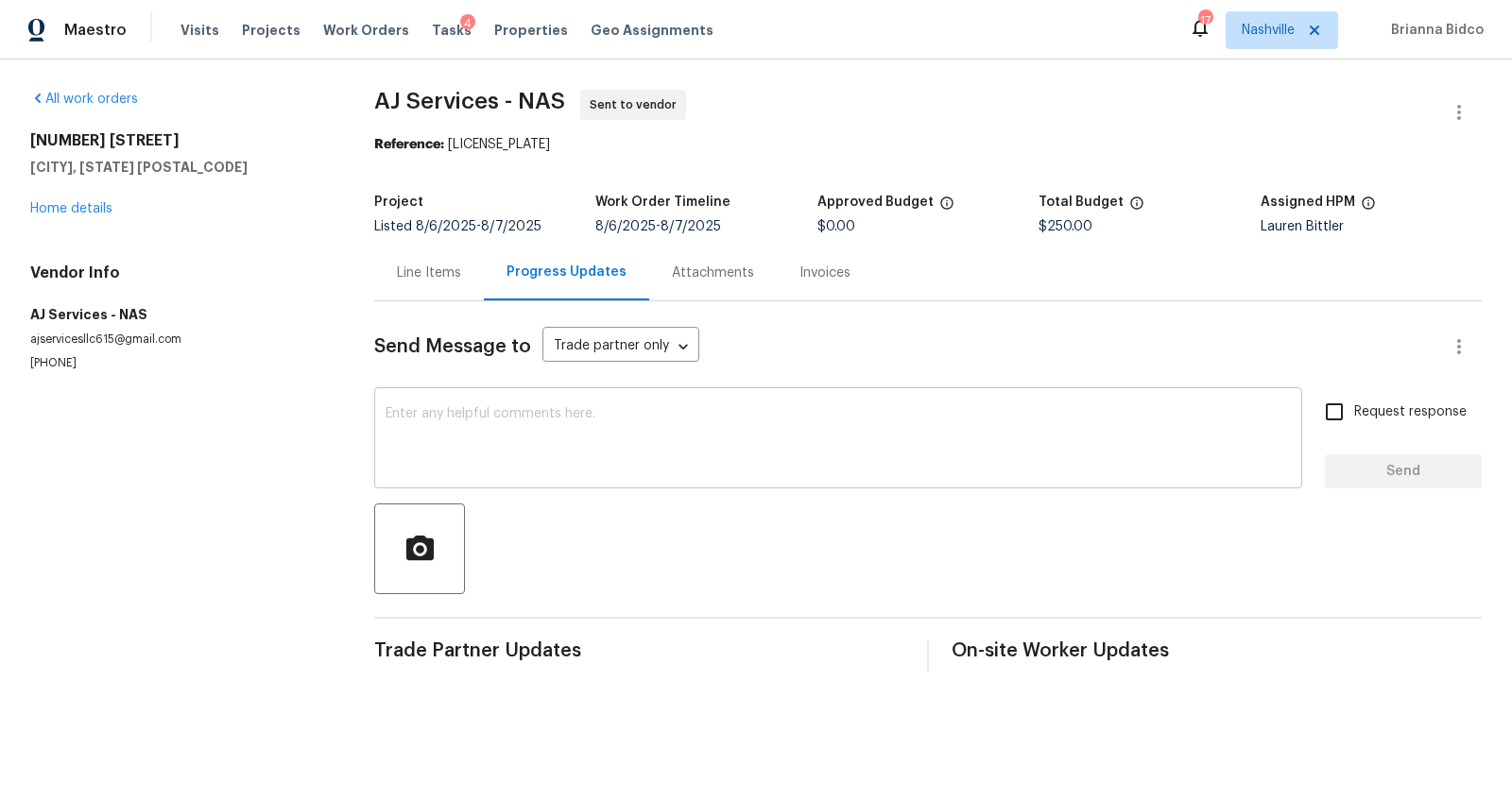 click at bounding box center (838, 440) 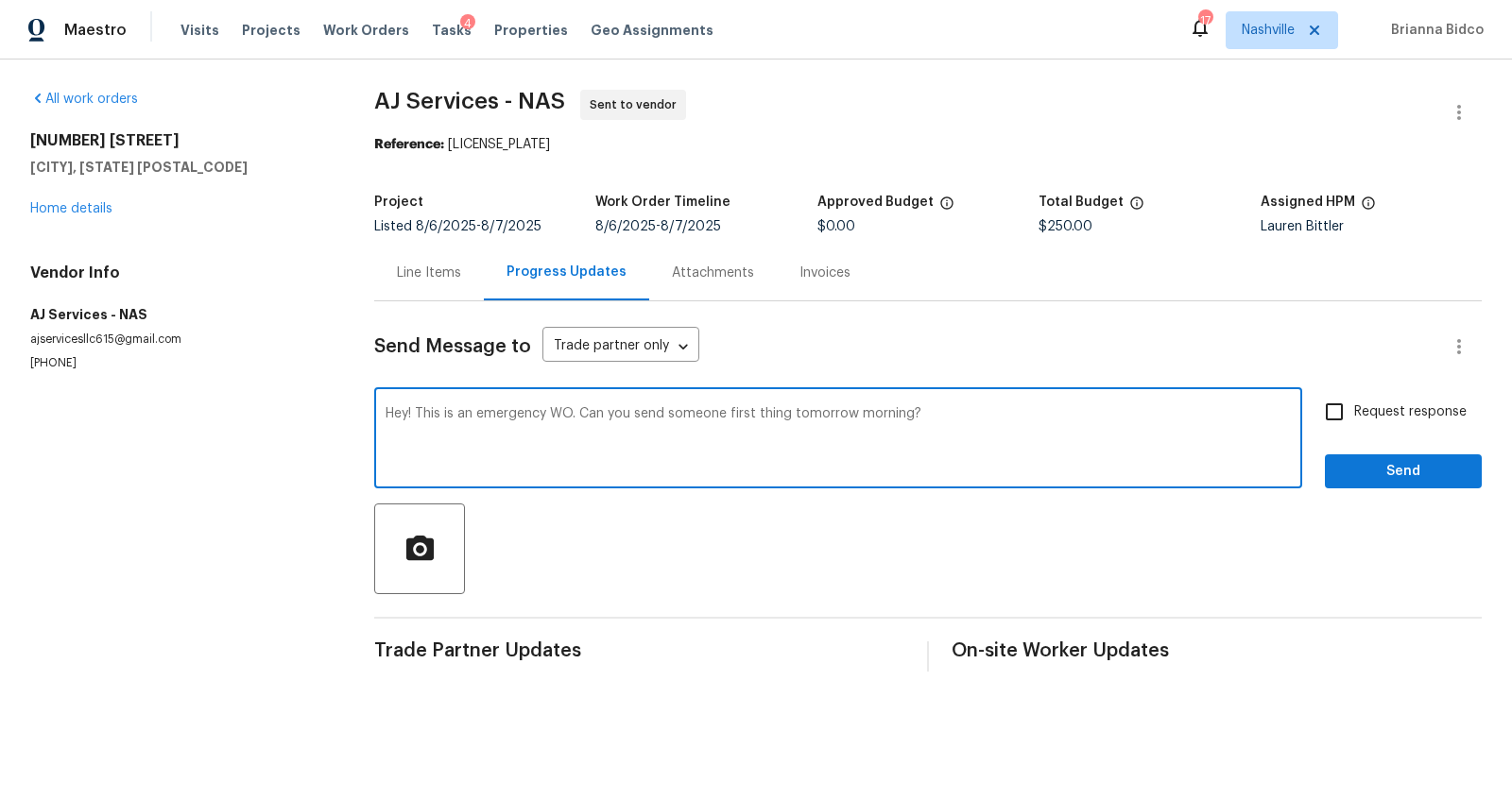 type on "Hey! This is an emergency WO. Can you send someone first thing tomorrow morning?" 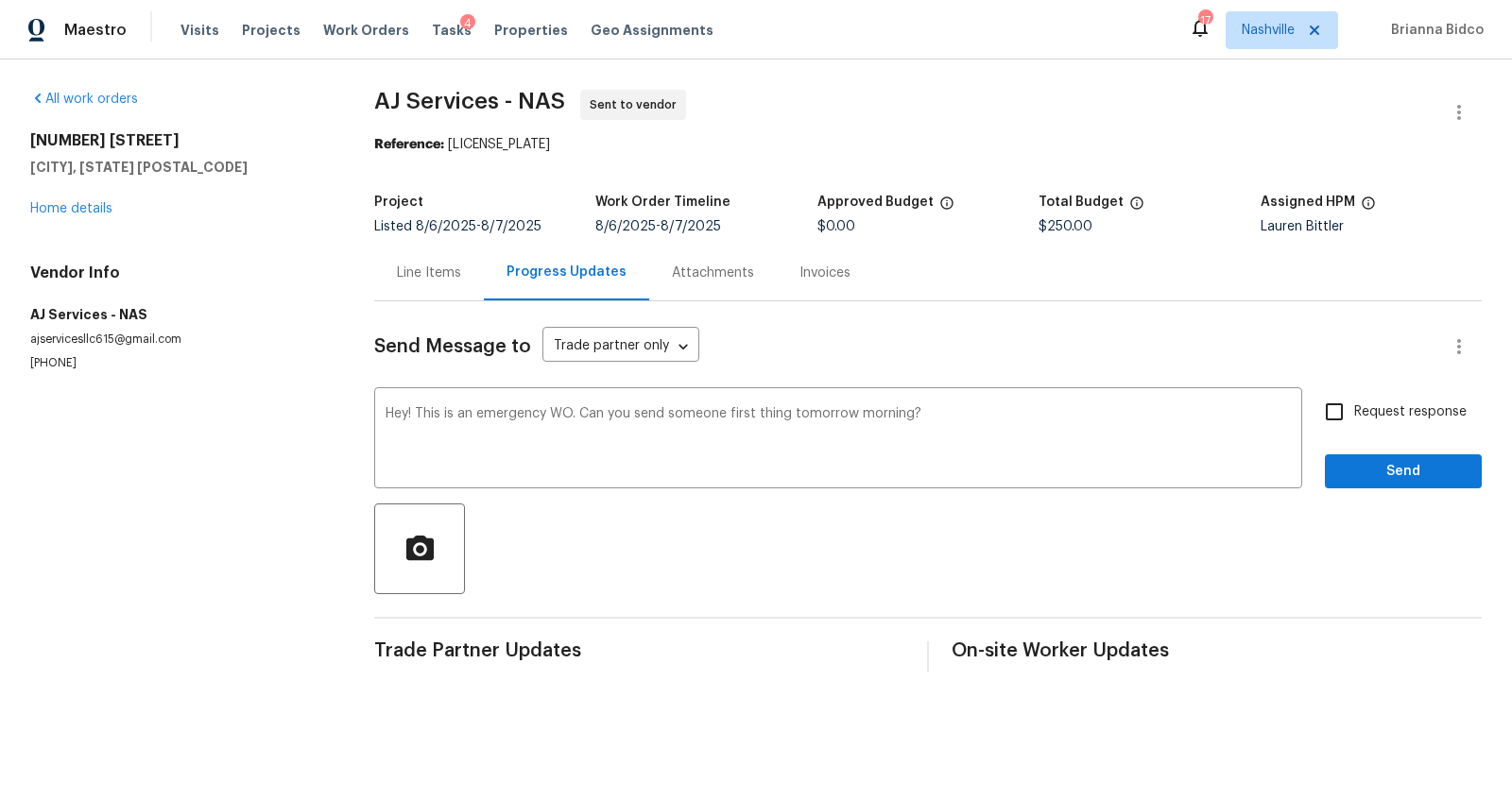 click on "Request response" at bounding box center (1410, 412) 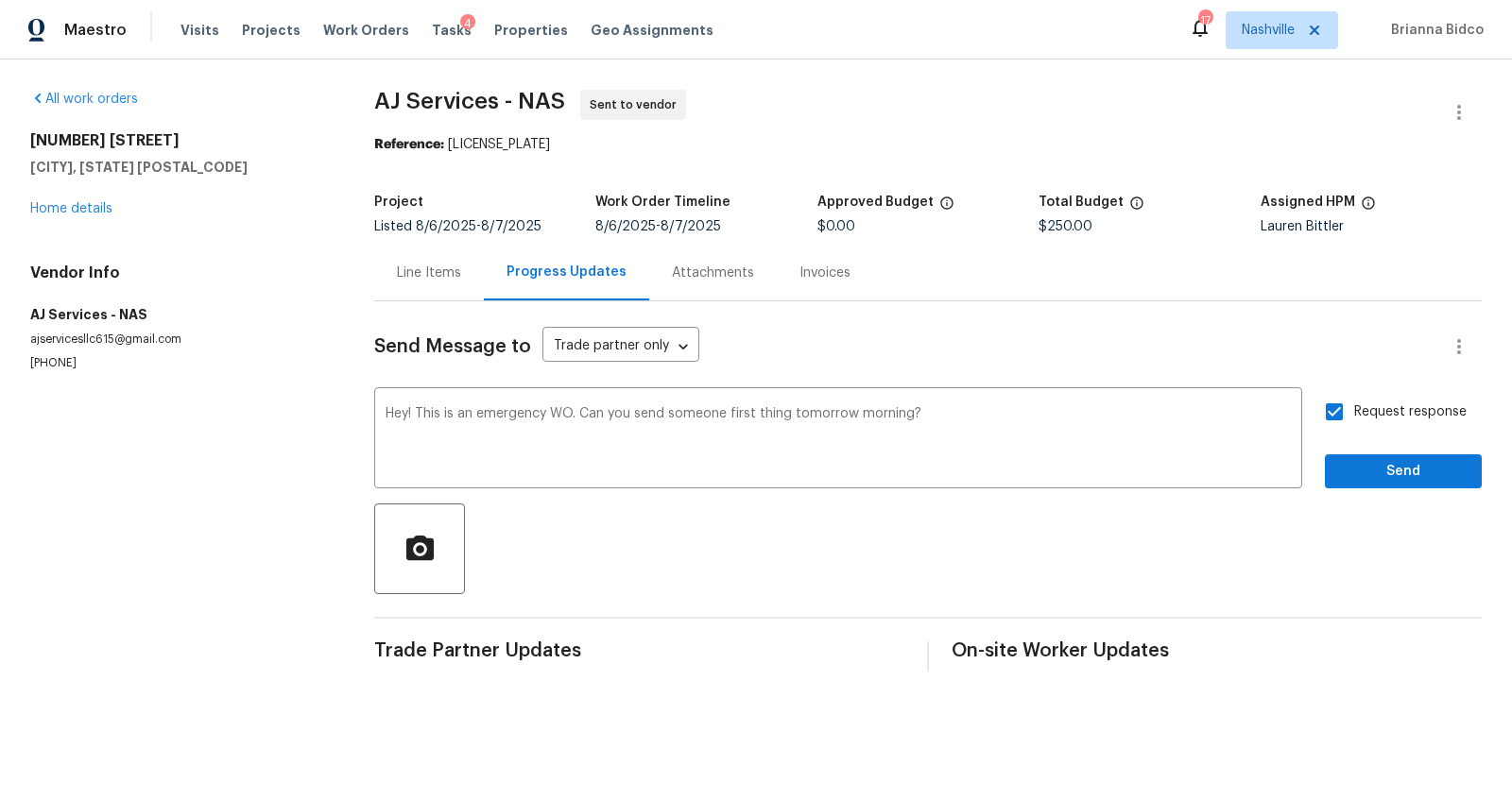 click on "Request response Send" at bounding box center [1403, 440] 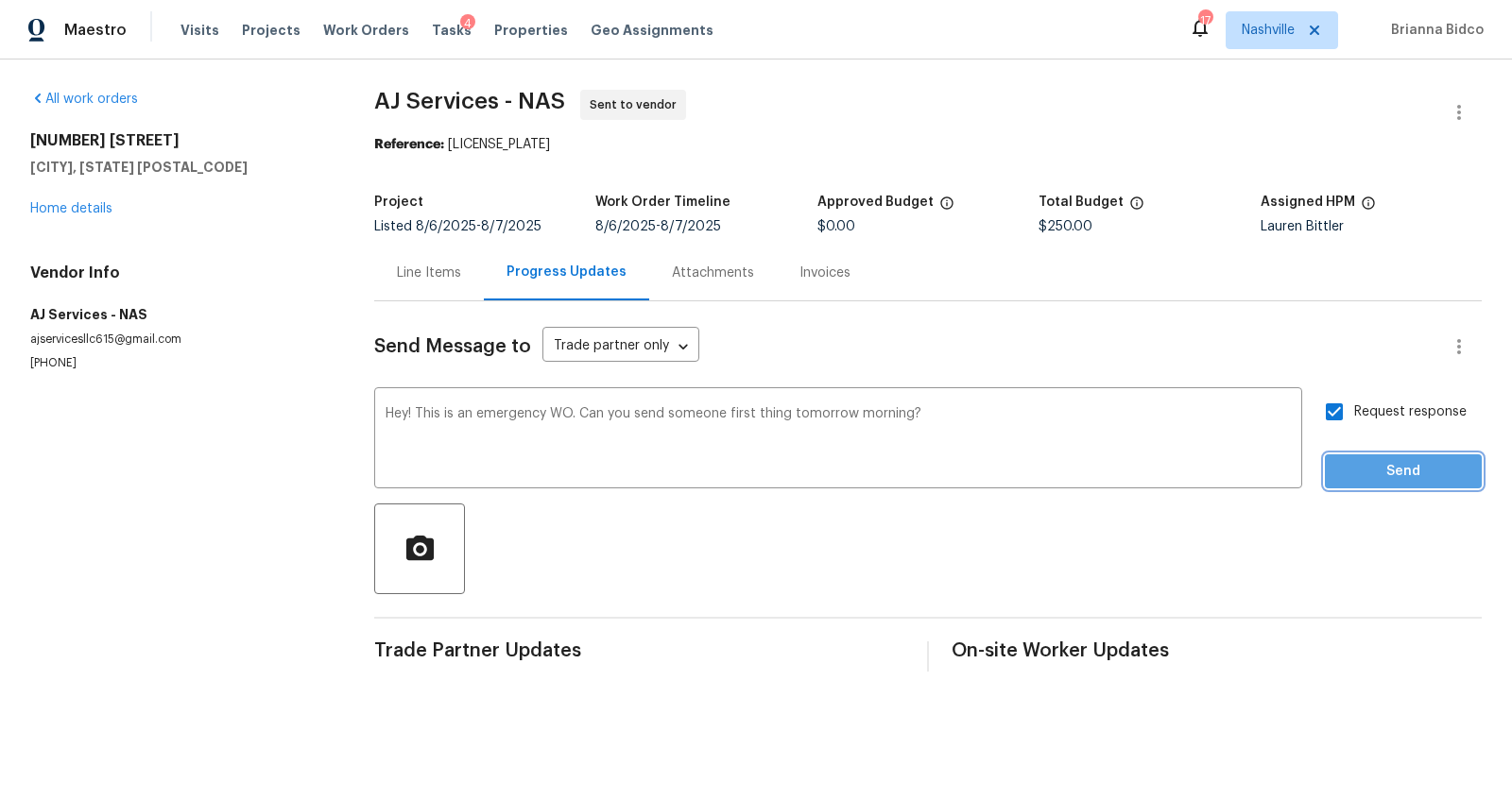 click on "Send" at bounding box center (1403, 471) 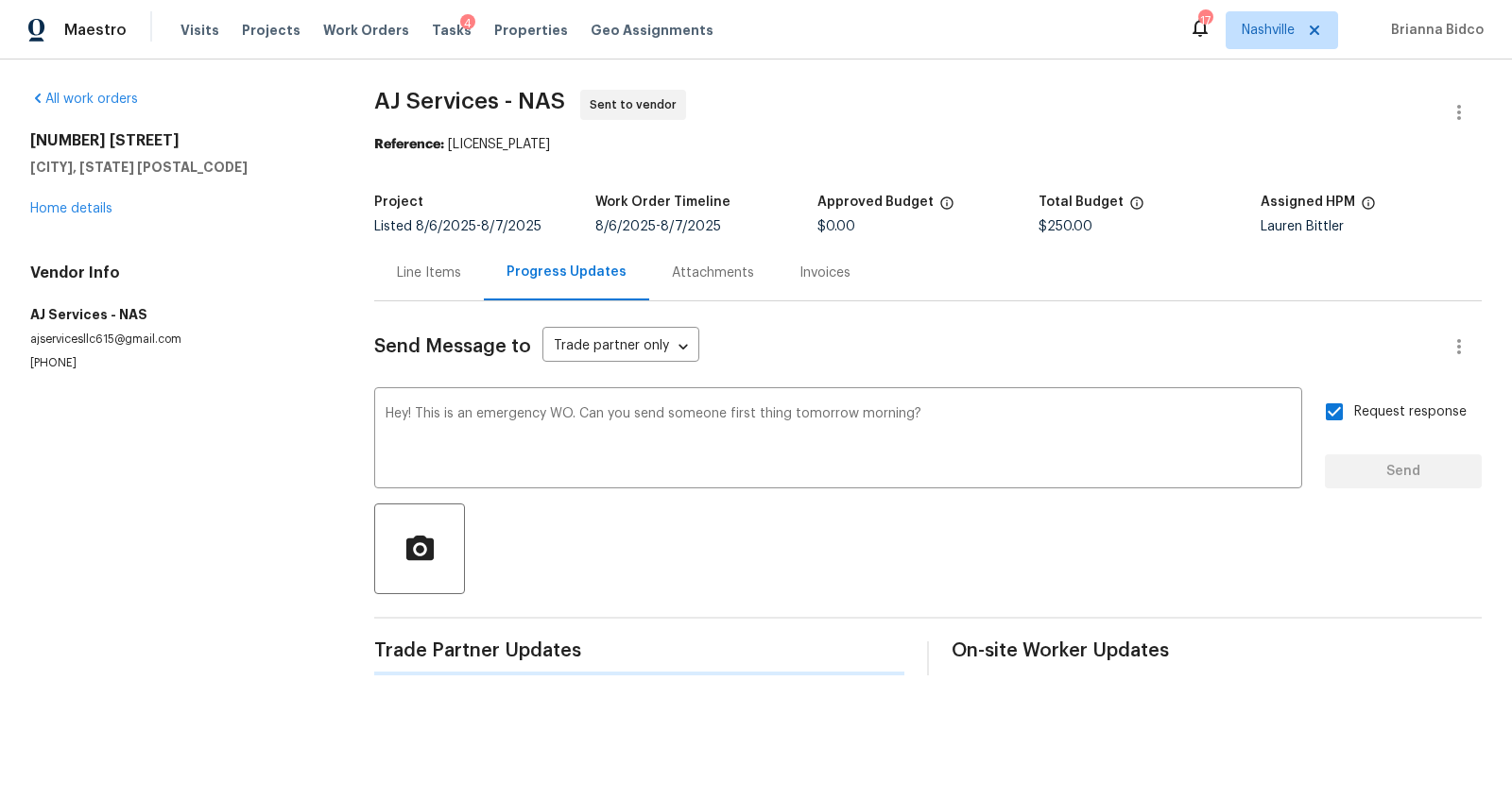 type 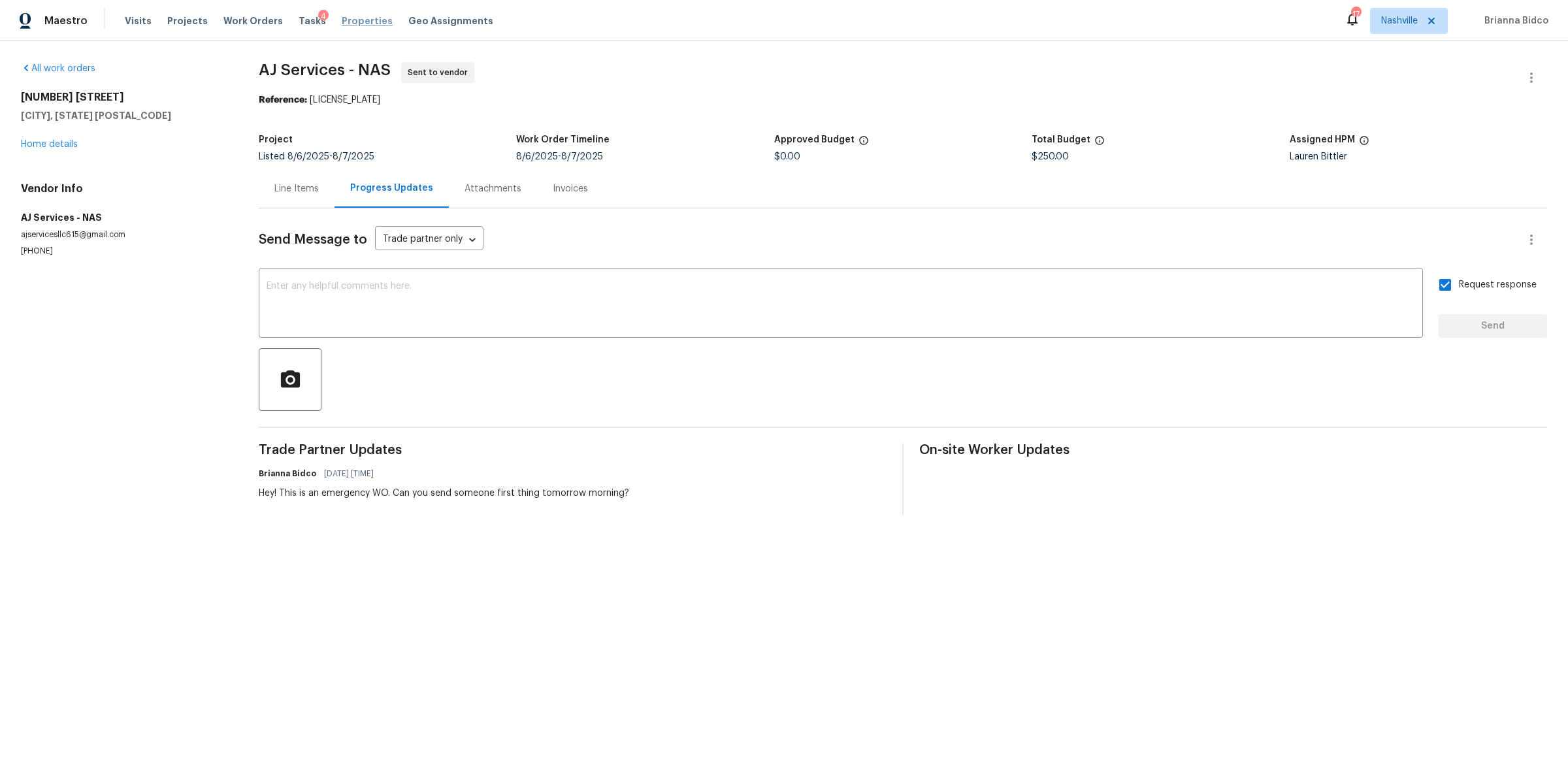 click on "Properties" at bounding box center [367, 21] 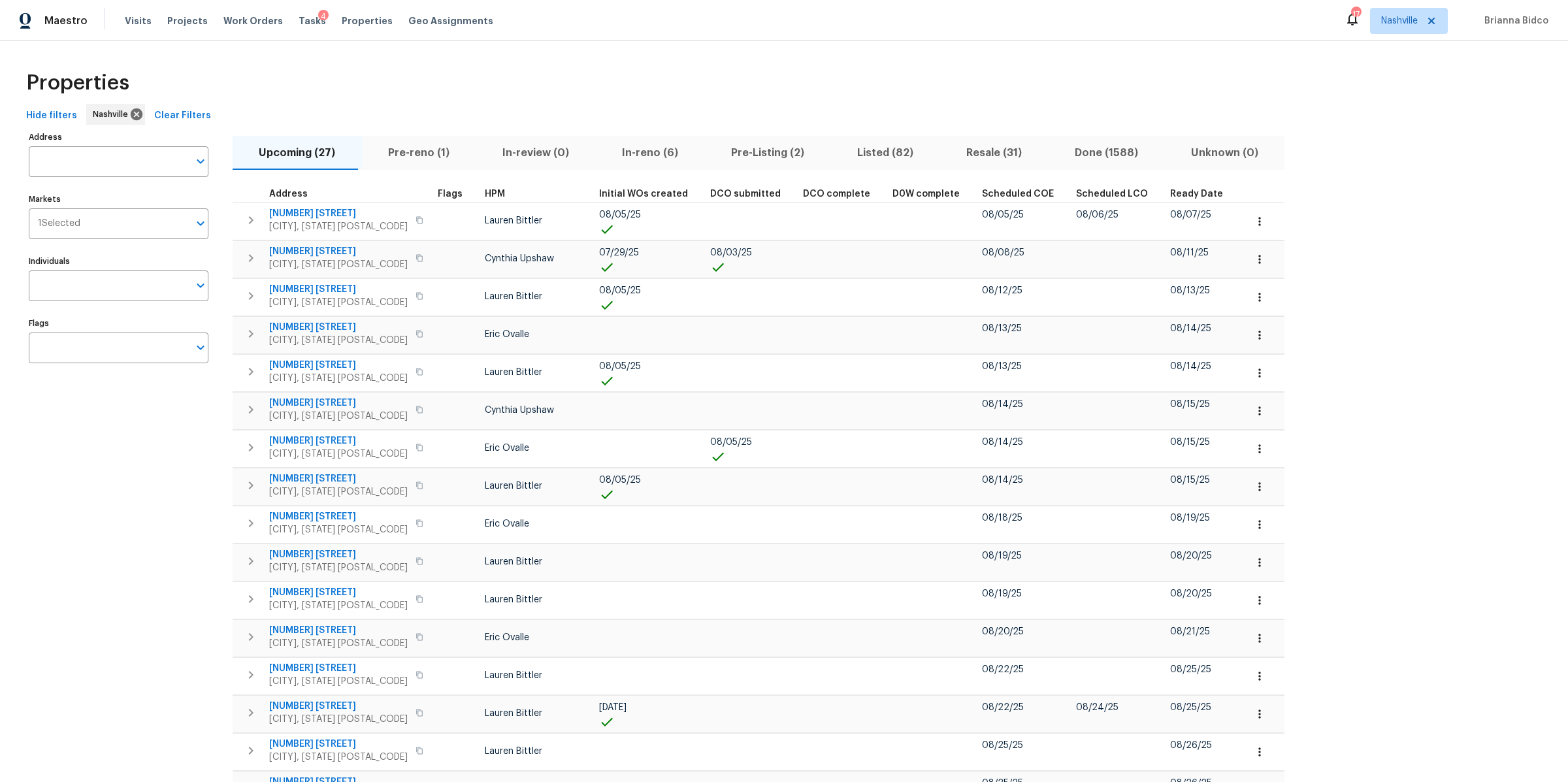 click on "Listed (82)" at bounding box center (885, 153) 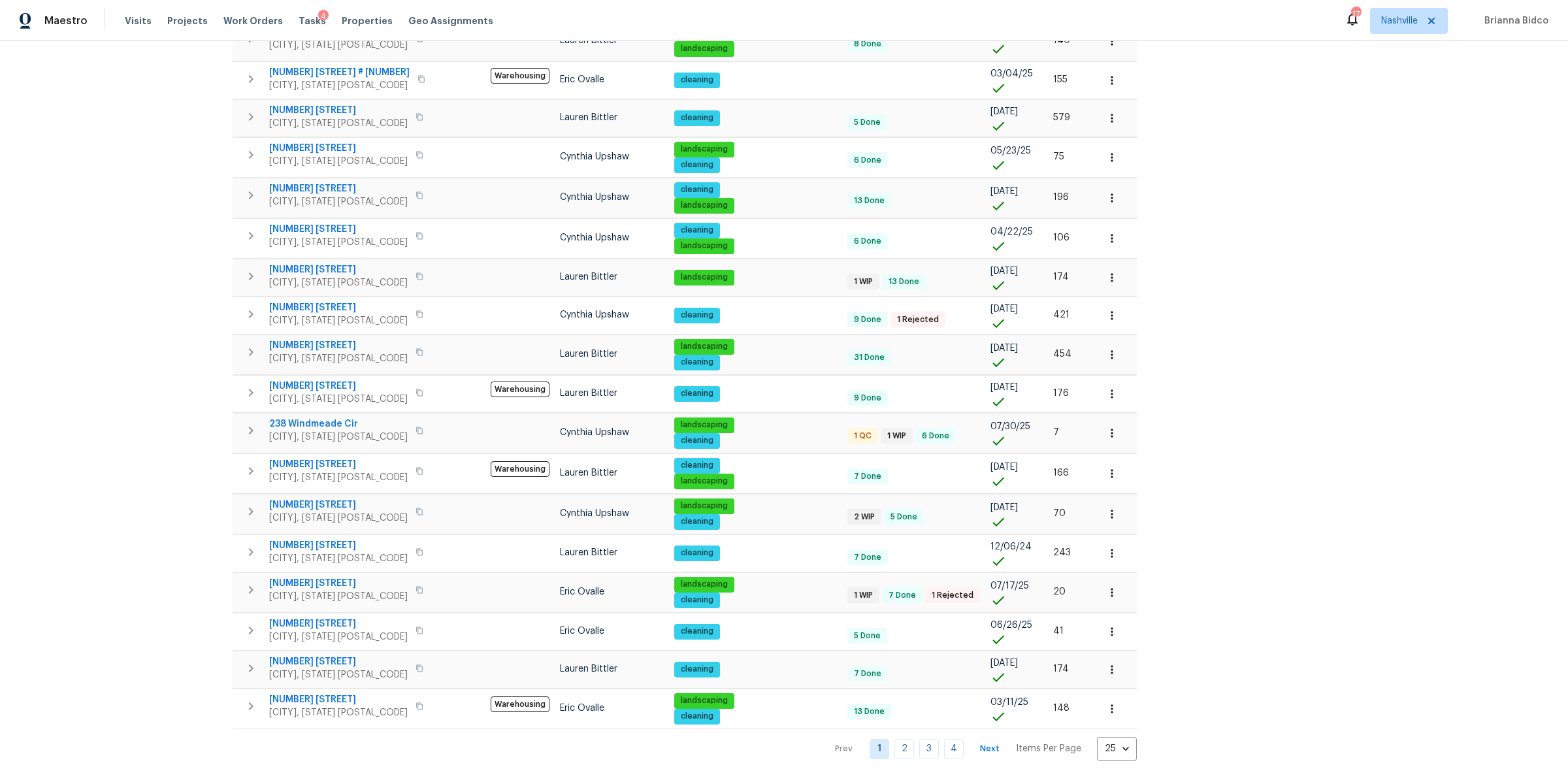 scroll, scrollTop: 481, scrollLeft: 0, axis: vertical 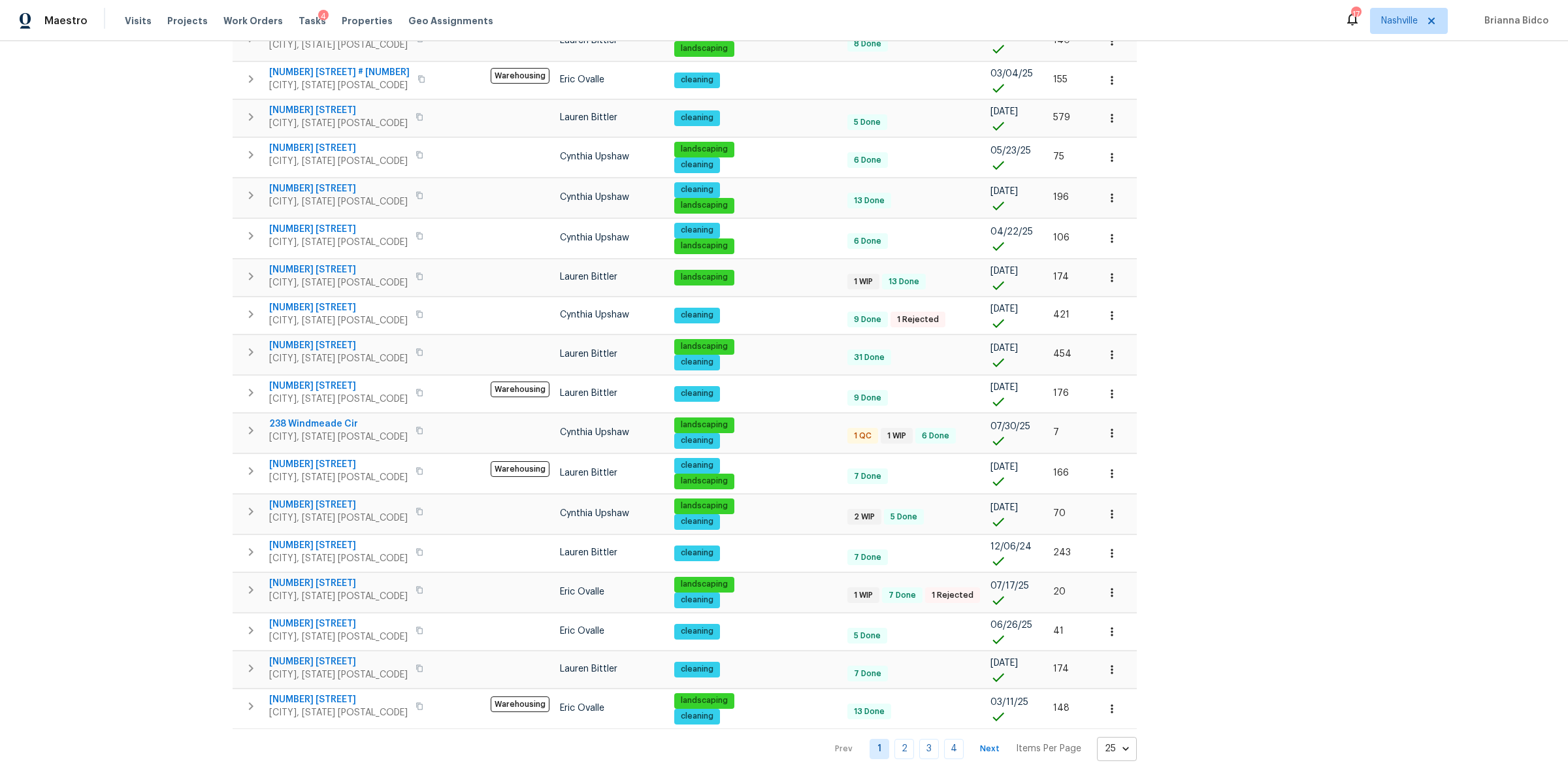 click on "Maestro Visits Projects Work Orders Tasks 4 Properties Geo Assignments 17 Nashville Brianna Bidco Properties Hide filters Nashville Clear Filters Address Address Markets 1  Selected Markets Individuals Individuals Flags Flags Upcoming (27) Pre-reno (1) In-review (0) In-reno (6) Pre-Listing (2) Listed (82) Resale (31) Done (1588) Unknown (0) Address Flags HPM Maintenance schedules created Work Order Completion List date DOM 5025 Hillsboro Pike Apt 17F Nashville, TN 37215 Lauren Bittler cleaning 8 Done 04/03/25 125 7689 S Swift Rd Goodlettsville, TN 37072 Eric Ovalle cleaning landscaping 4 Done 01/16/25 202 902 Leigh Ct Clarksville, TN 37042 Cynthia Upshaw landscaping cleaning 15 Done 06/24/24 408 1173 Snoopy Dr Clarksville, TN 37040 Cynthia Upshaw landscaping cleaning 7 Done 03/07/25 152 159 Cloe Ct Clarksville, TN 37042 Cynthia Upshaw landscaping cleaning 1 QC 1 WIP 7 Done 07/29/25 8 724 Mitscher Dr Spring Hill, TN 37174 Lauren Bittler cleaning landscaping 2 Done 02/12/25 175 1230 Chapmansboro Rd cleaning 106" at bounding box center (784, 391) 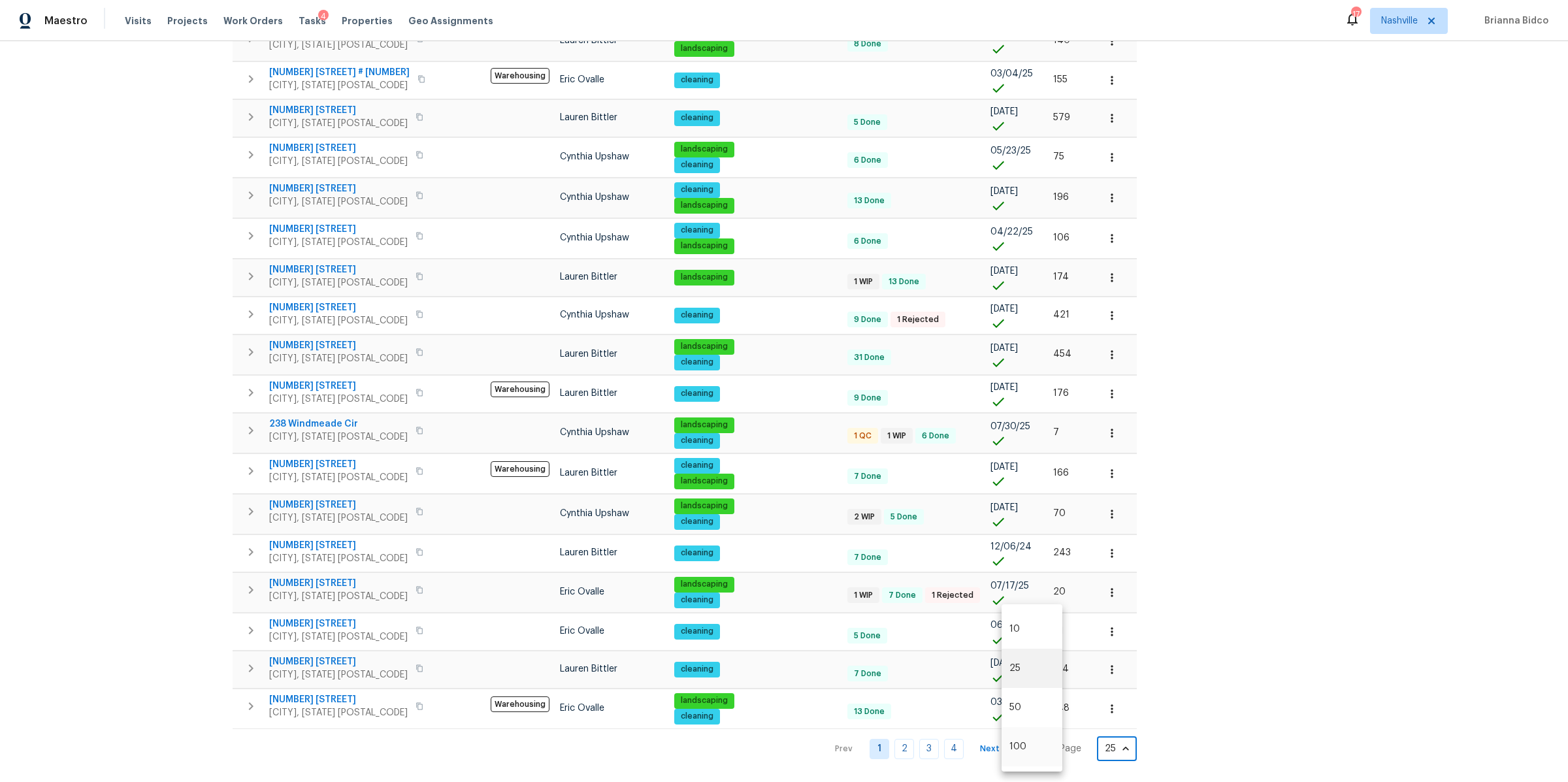 click on "100" at bounding box center (1032, 747) 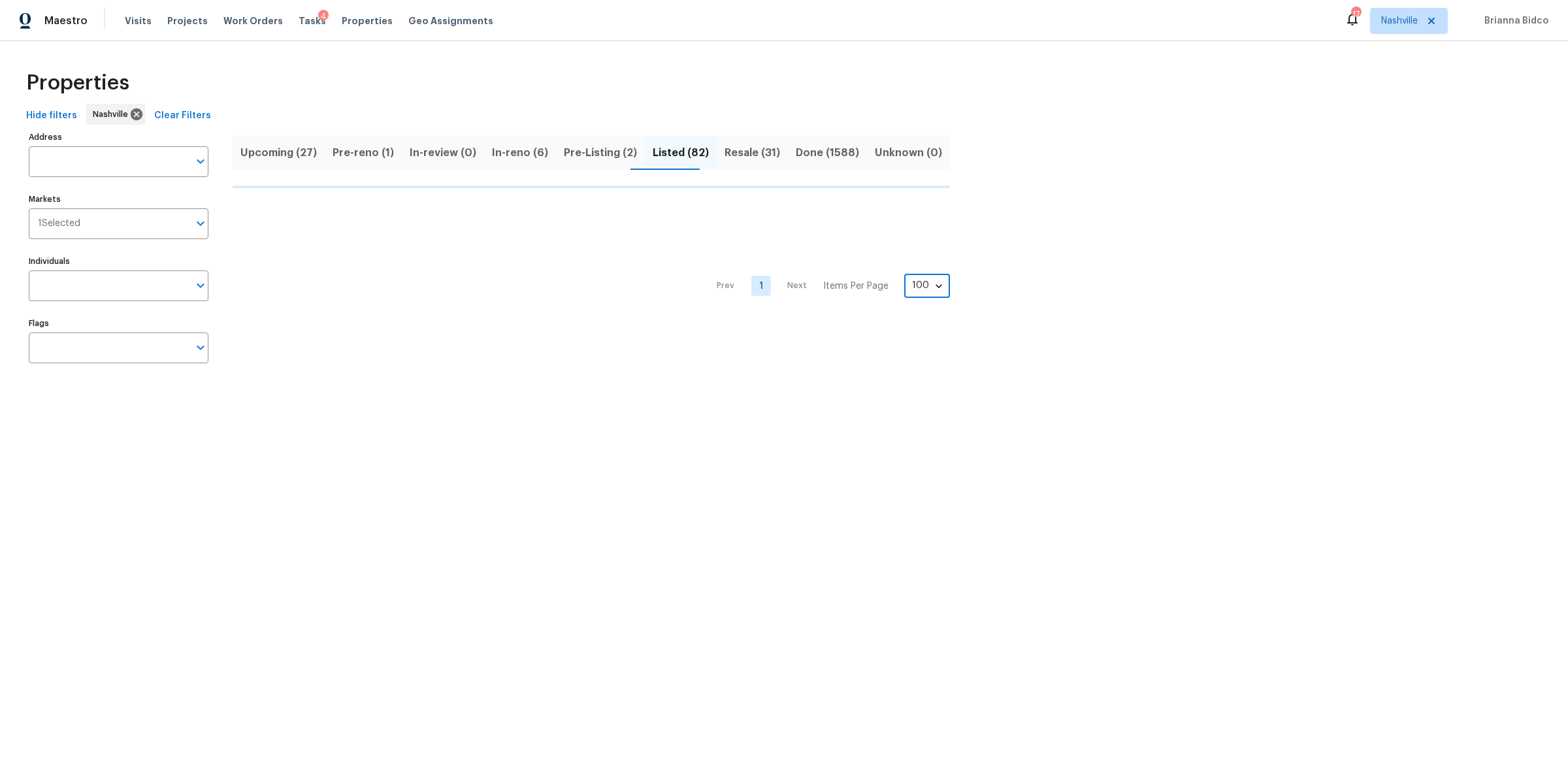 scroll, scrollTop: 0, scrollLeft: 0, axis: both 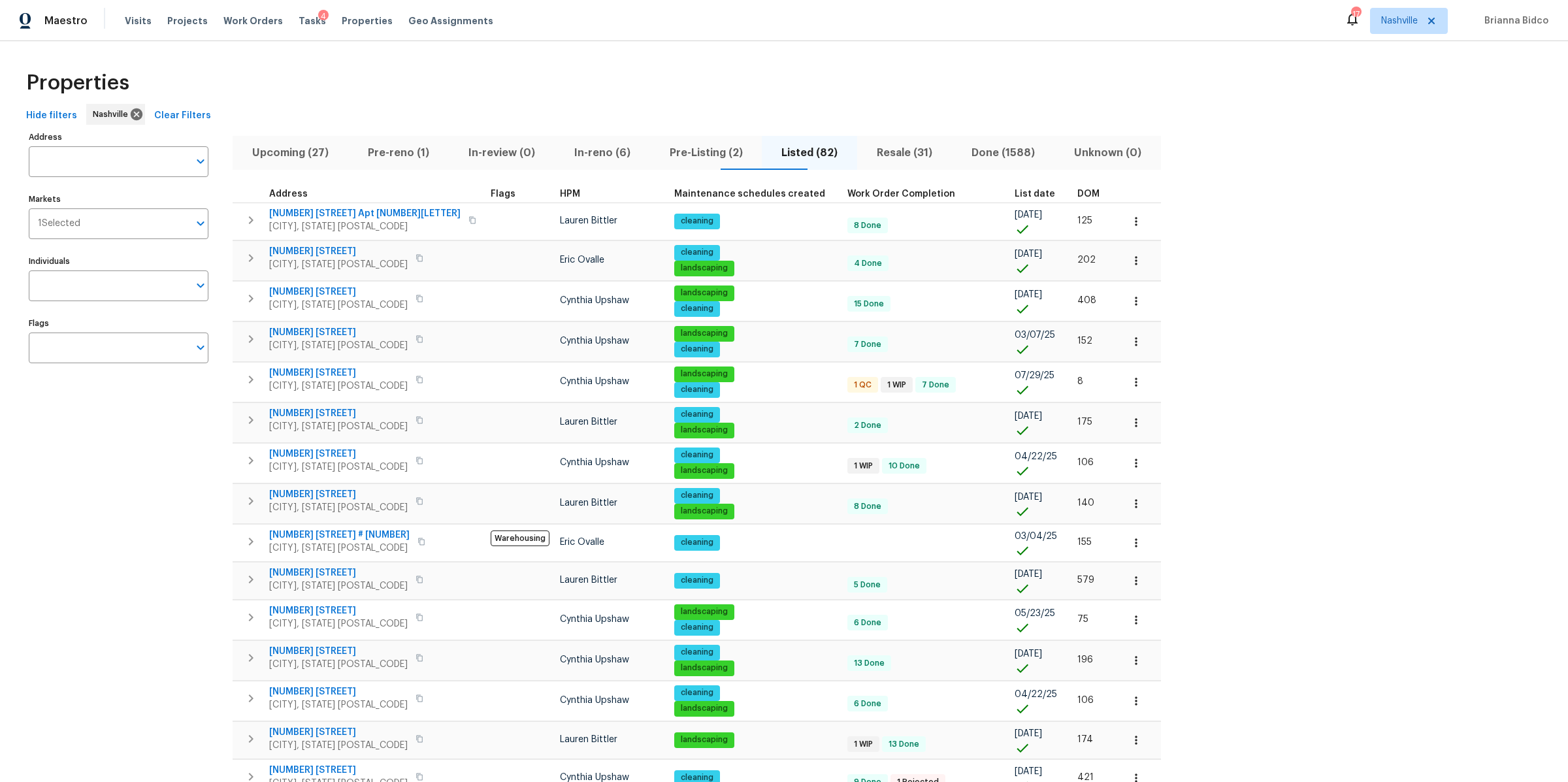 click on "DOM" at bounding box center [1088, 194] 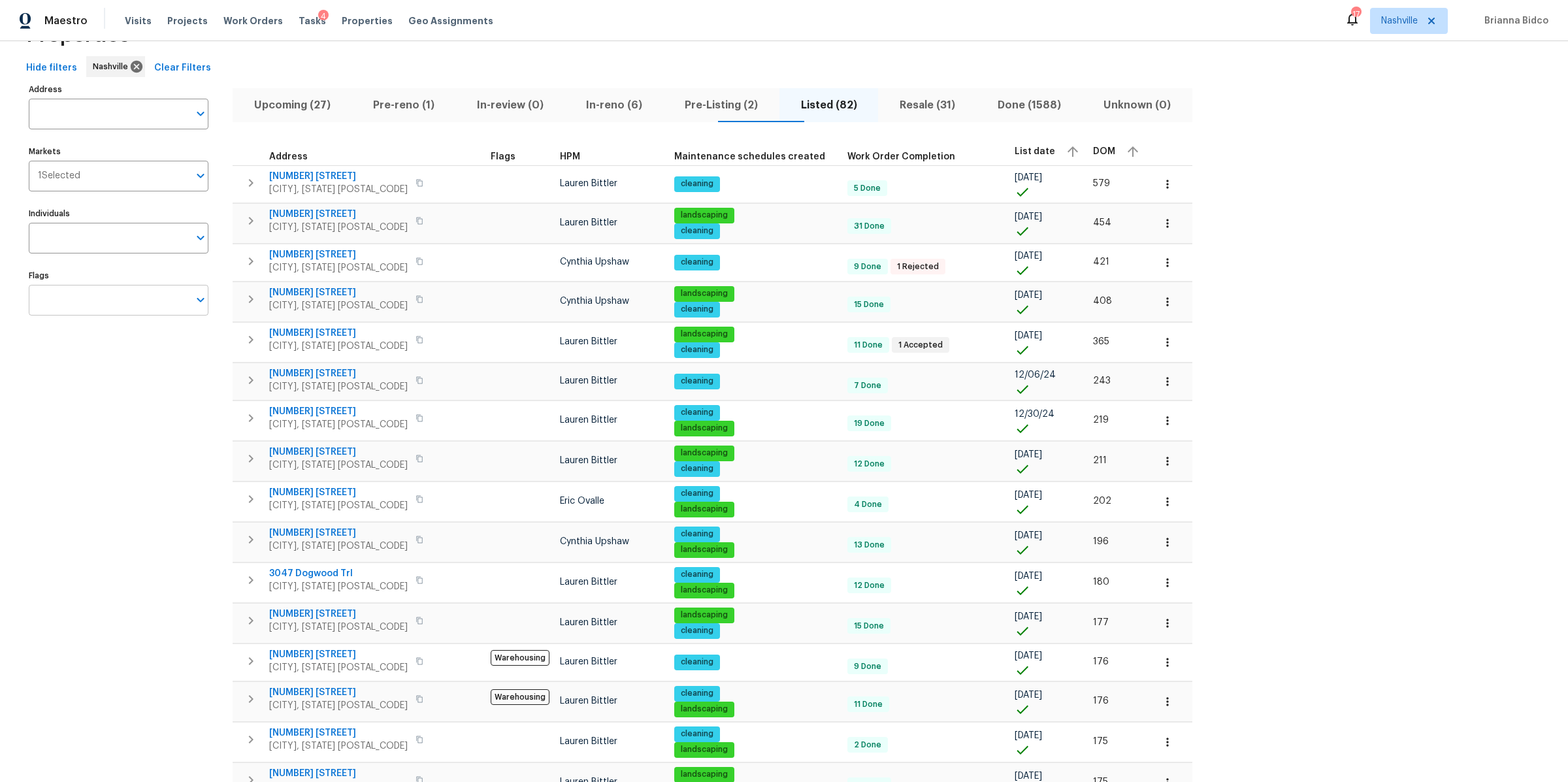 scroll, scrollTop: 29, scrollLeft: 0, axis: vertical 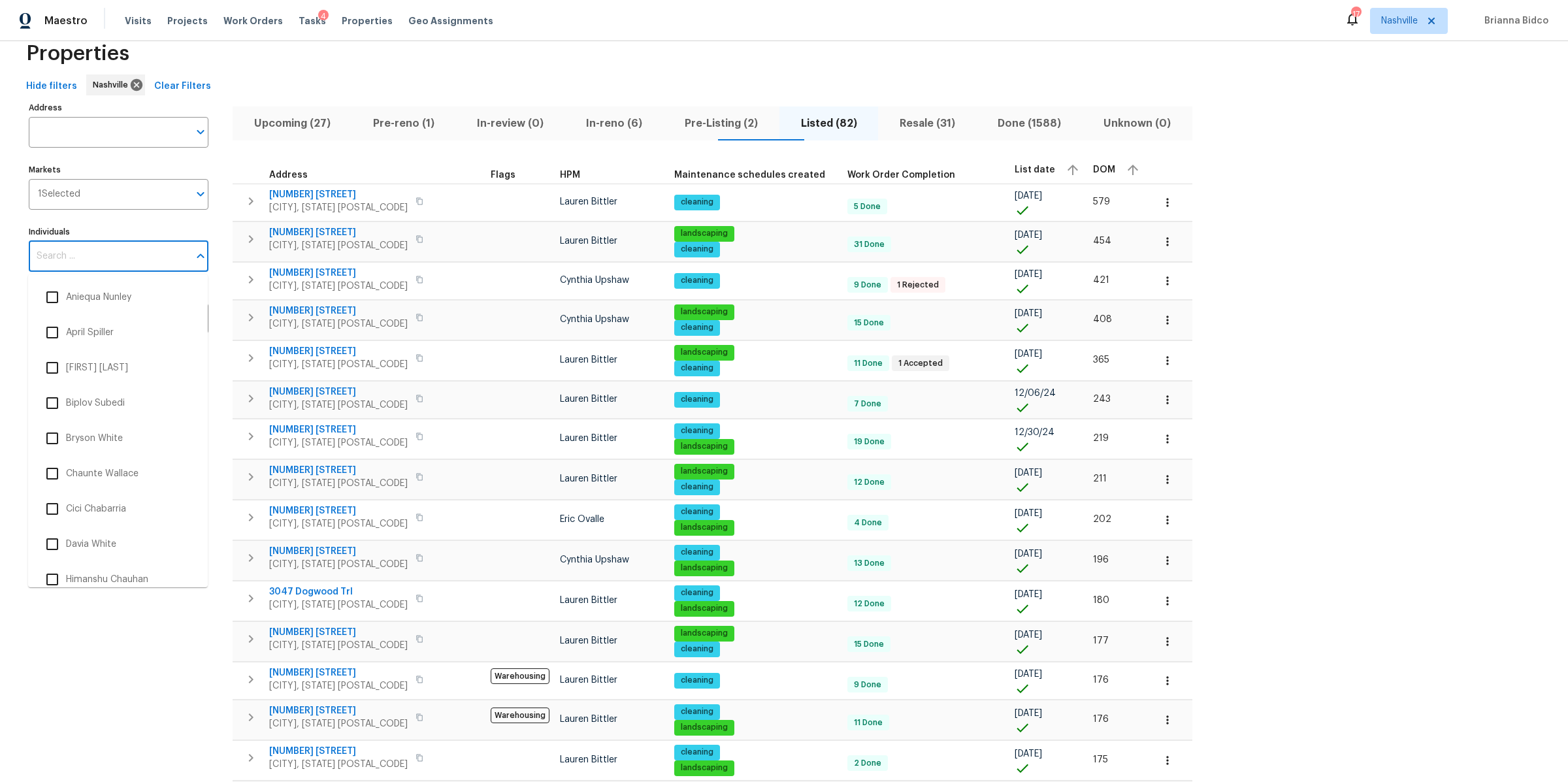 click on "Individuals" at bounding box center [108, 256] 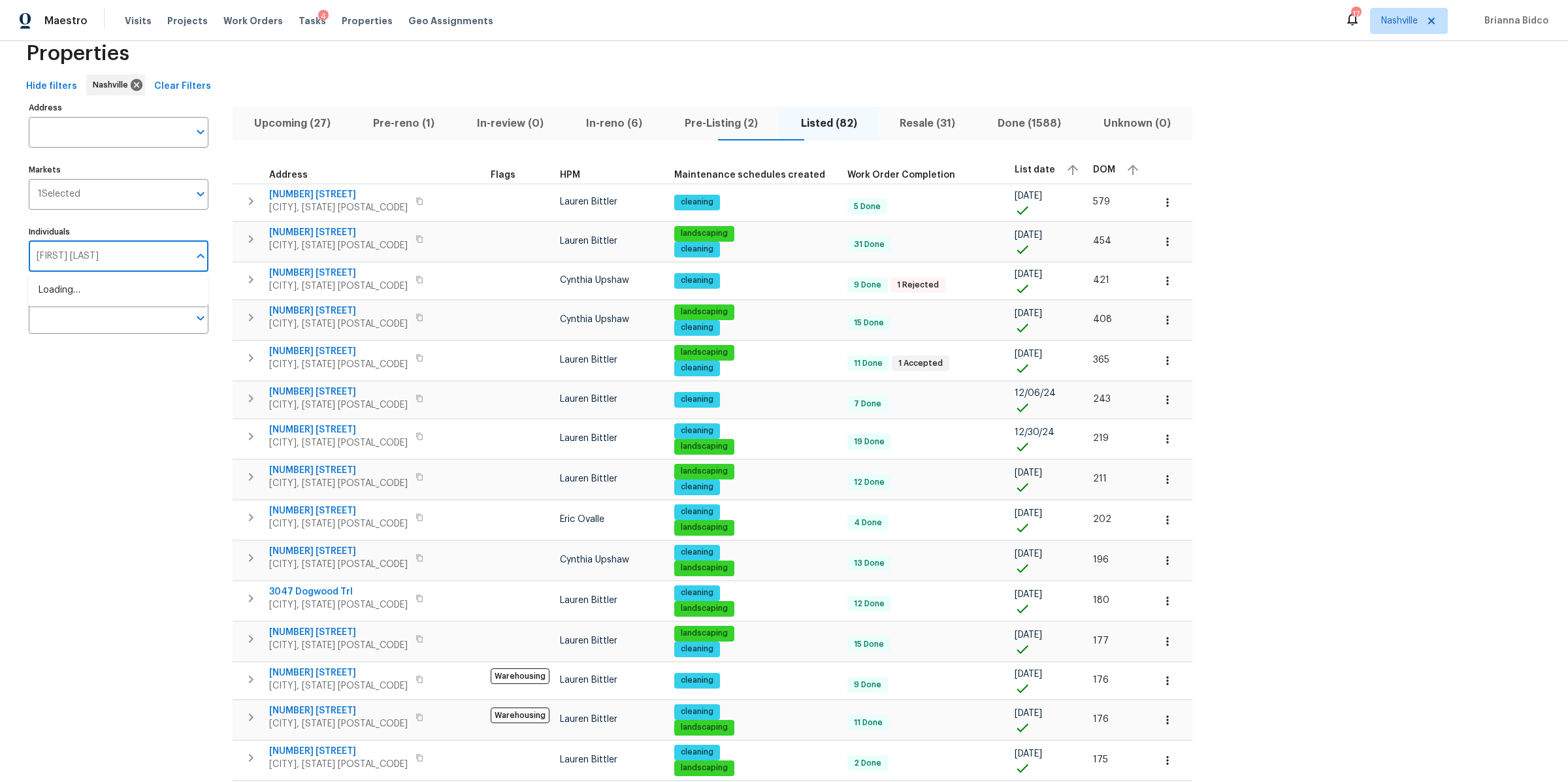 type on "cynthia upshaw" 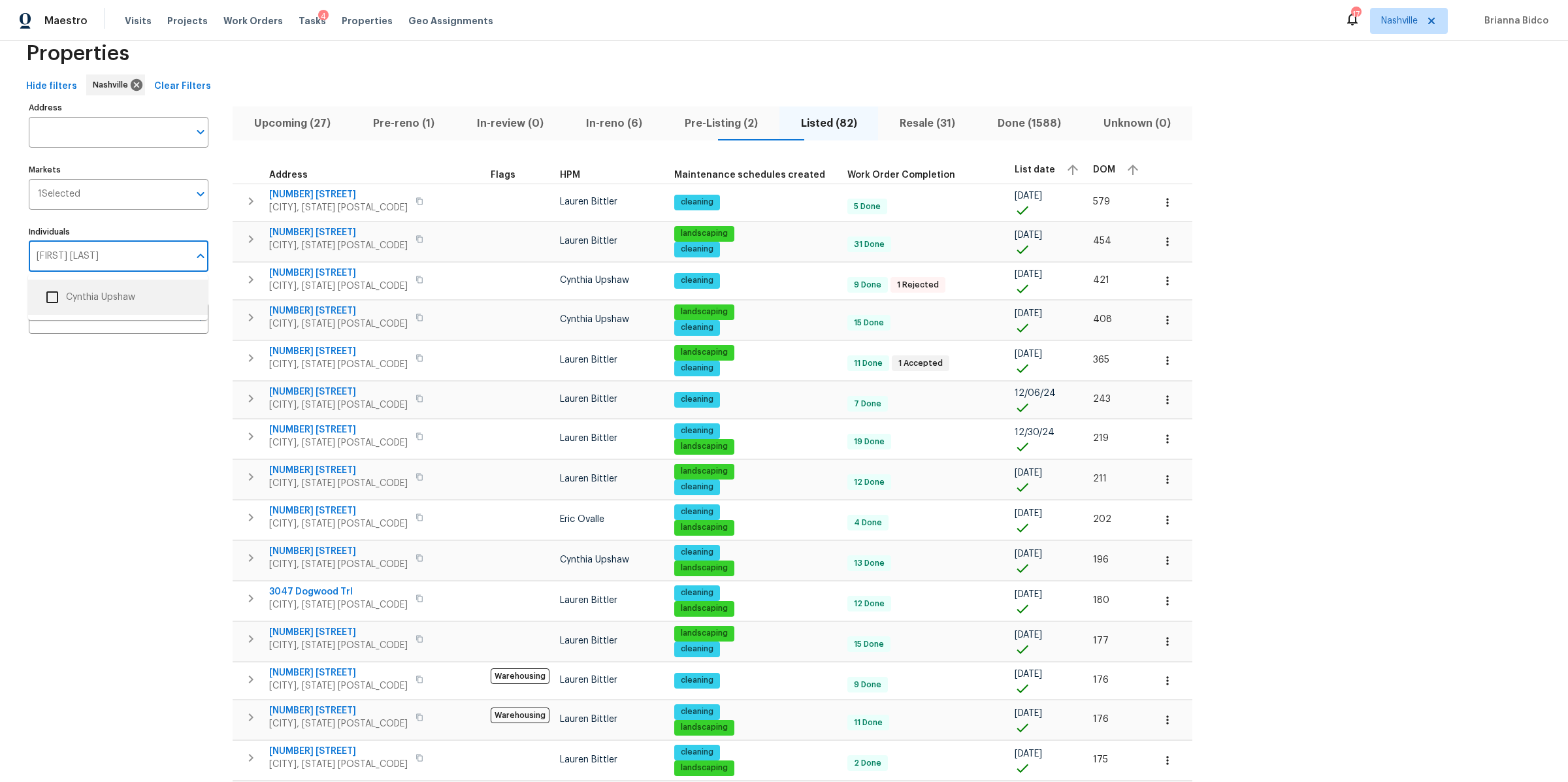 click on "Cynthia Upshaw" at bounding box center (118, 297) 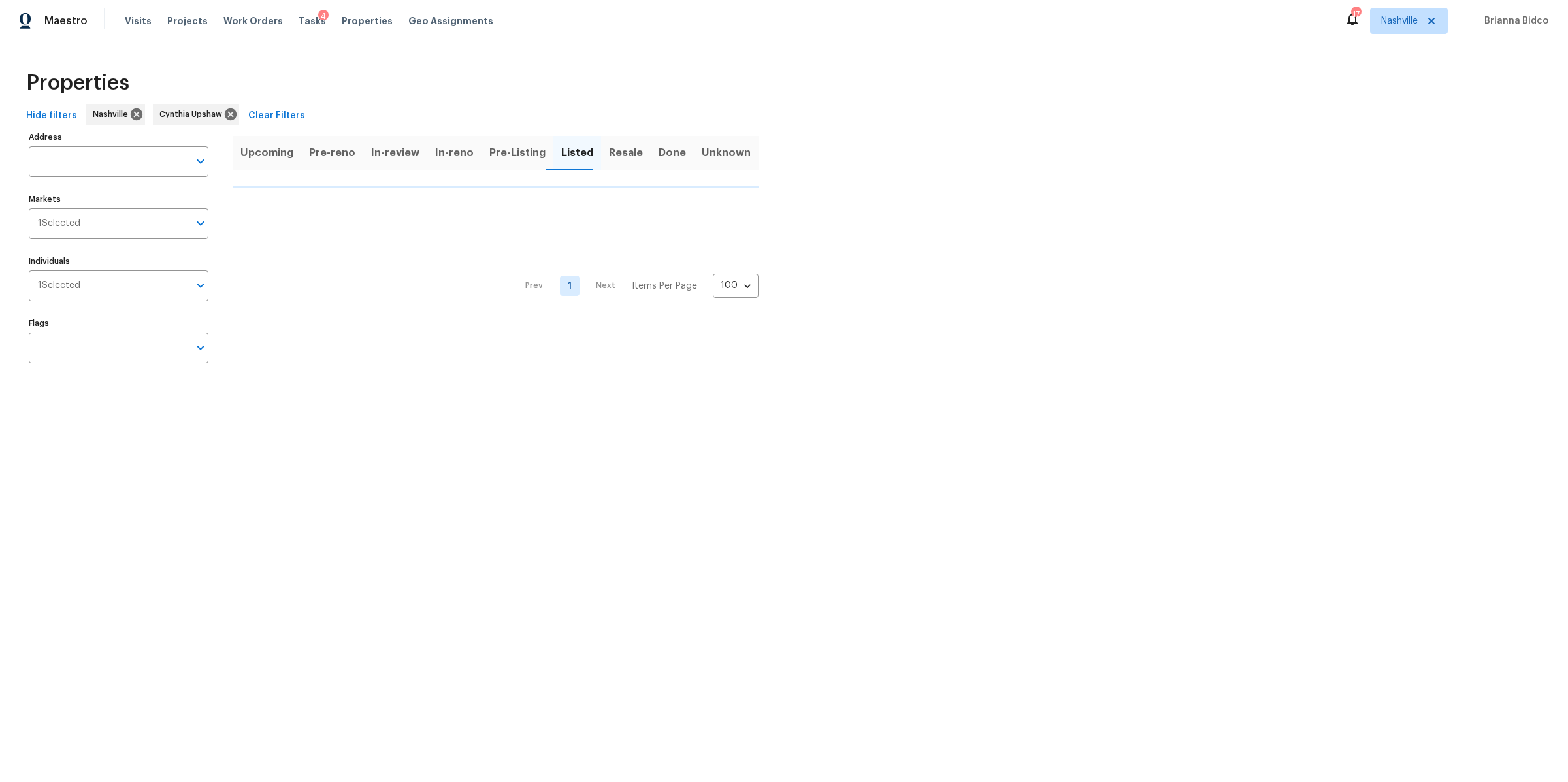 scroll, scrollTop: 0, scrollLeft: 0, axis: both 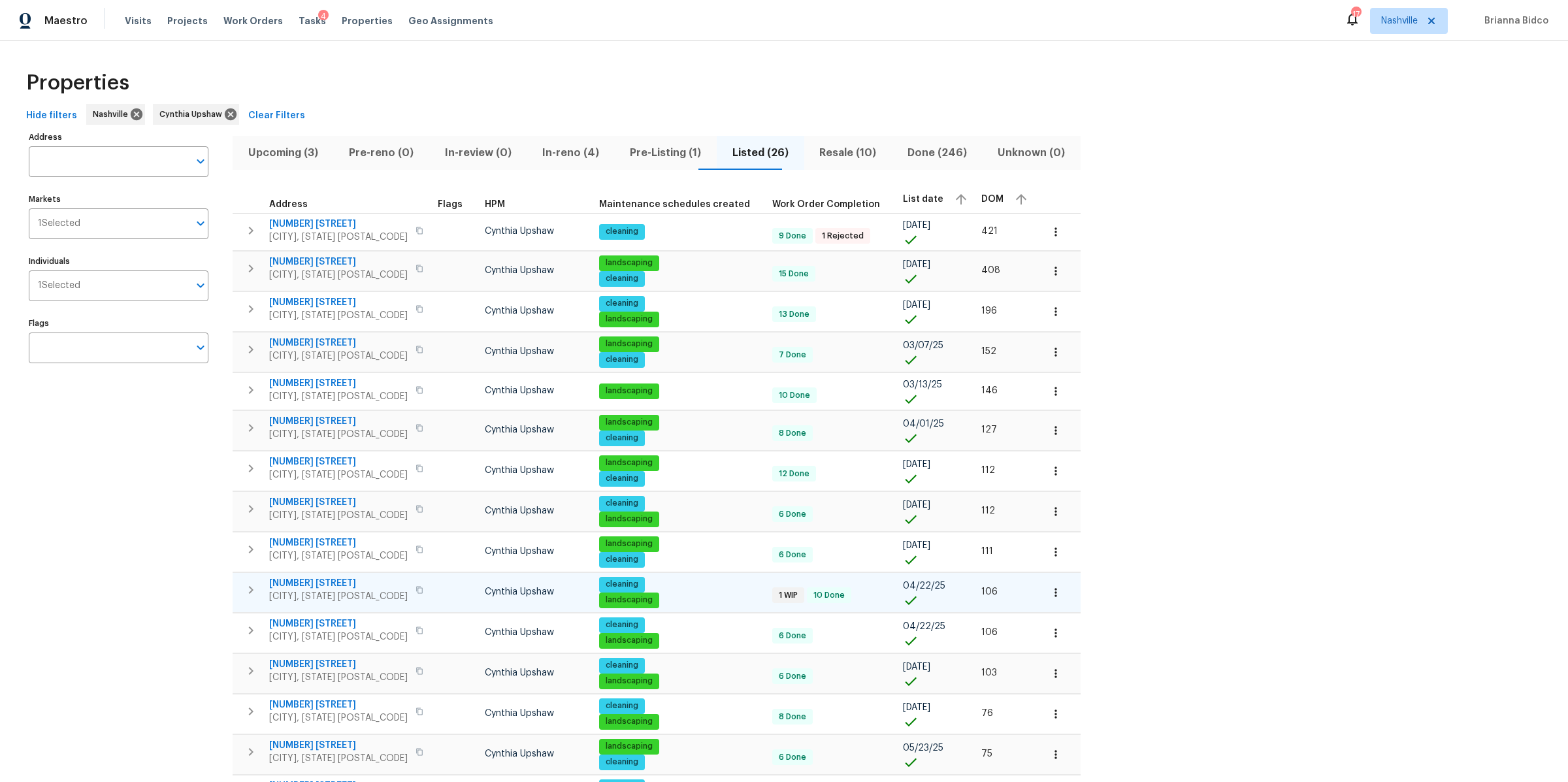 click on "1230 Chapmansboro Rd" at bounding box center [338, 583] 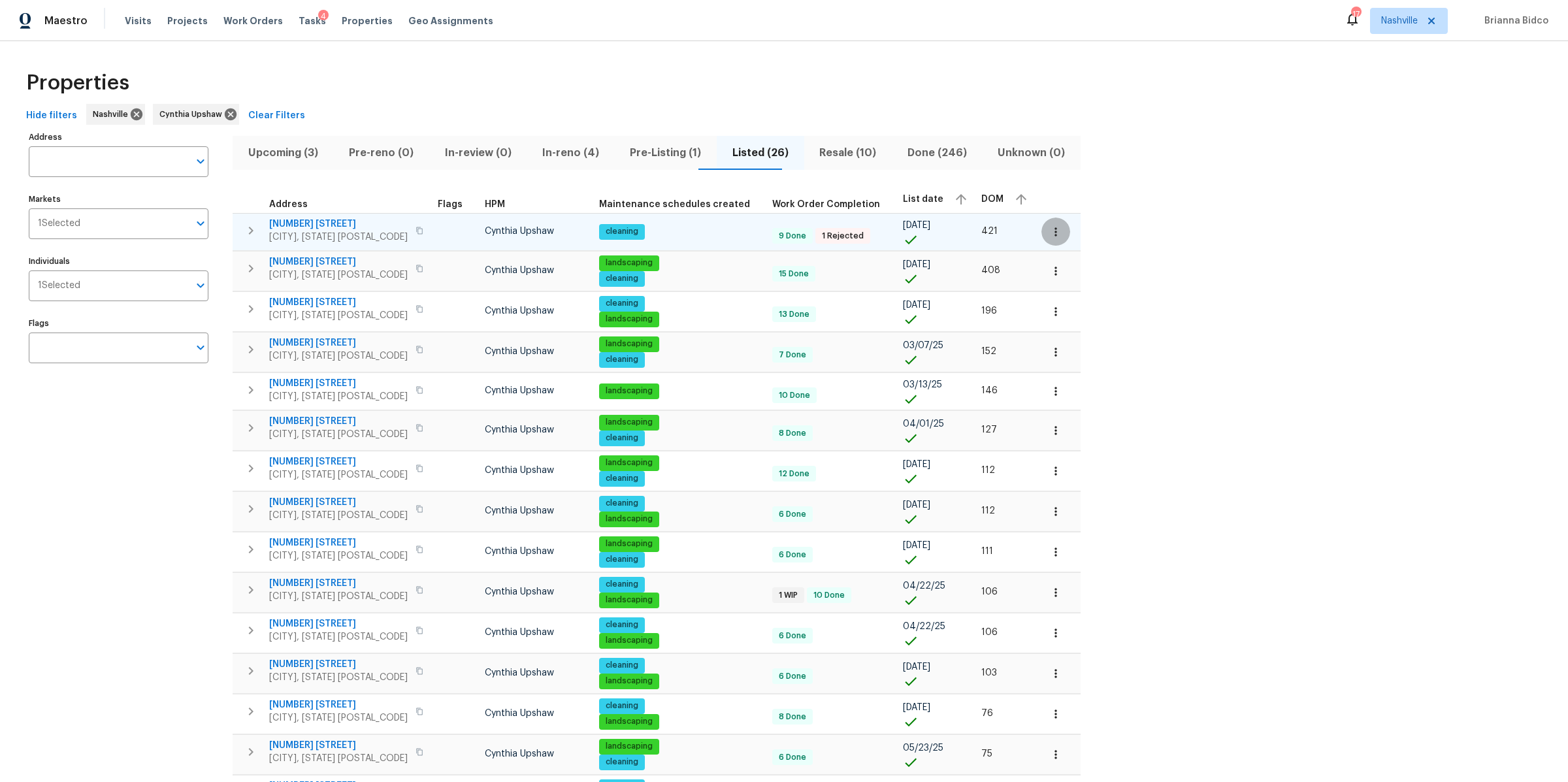 click 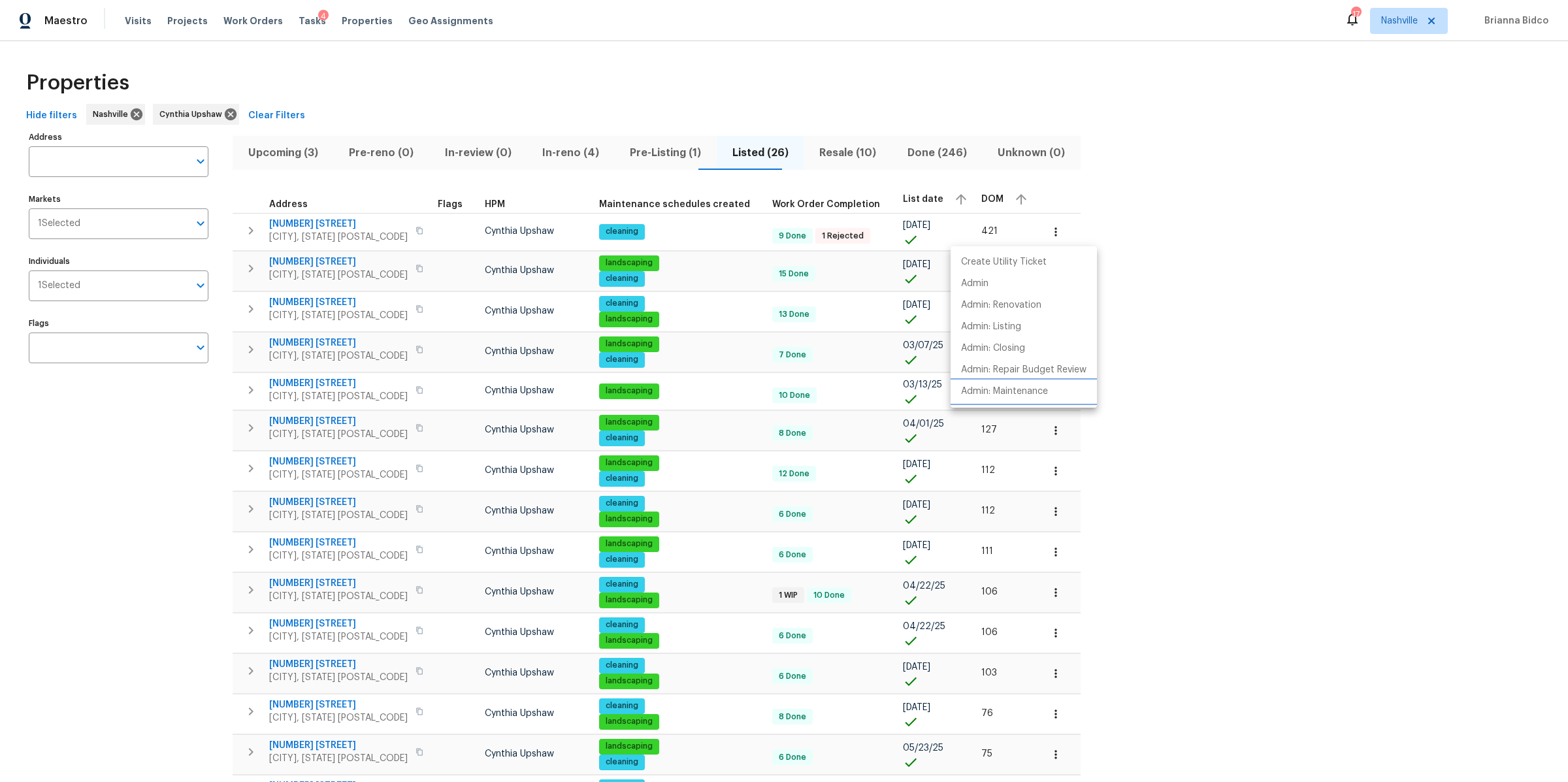 click on "Admin: Maintenance" at bounding box center [1004, 391] 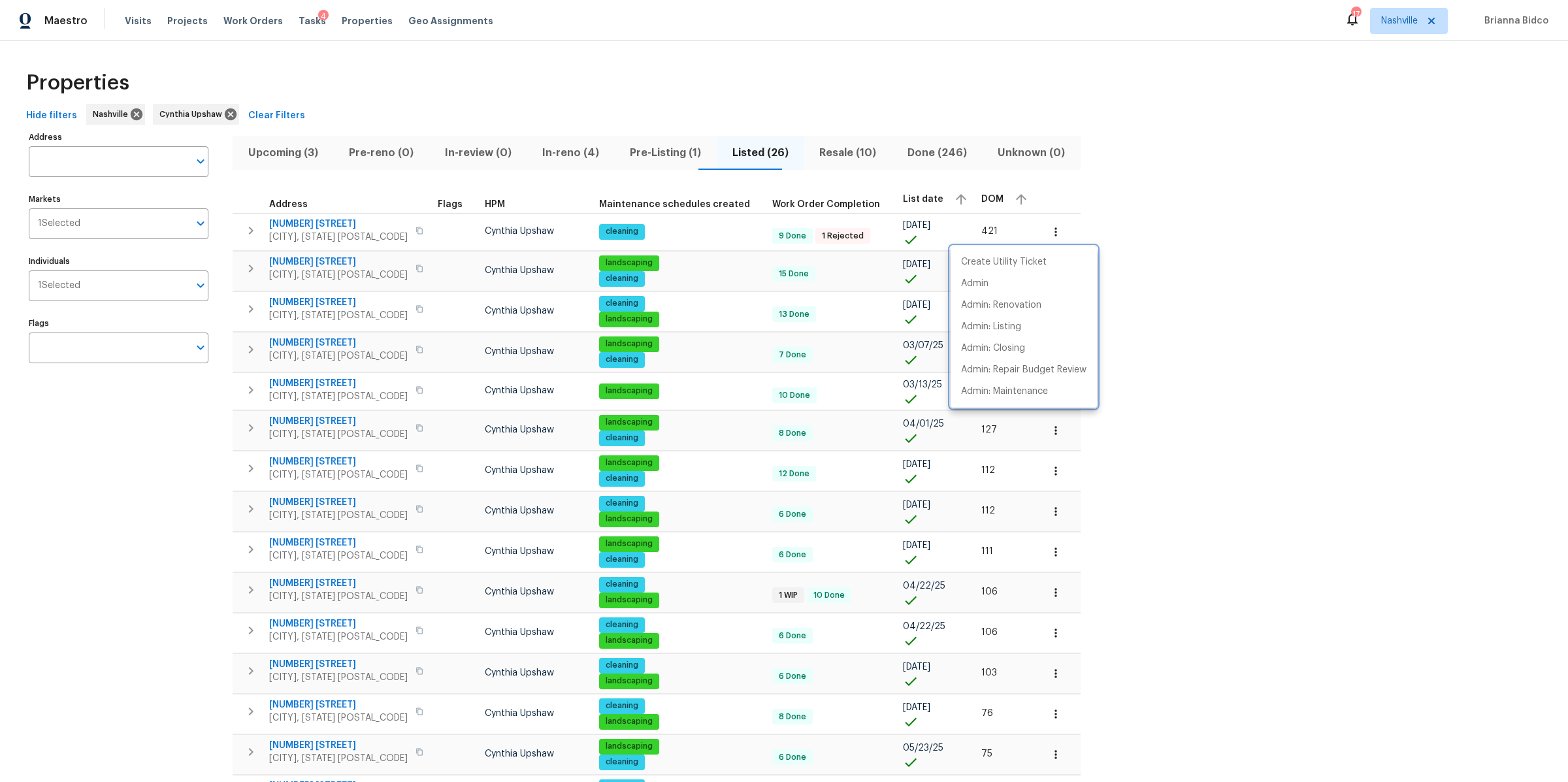 drag, startPoint x: 1429, startPoint y: 430, endPoint x: 1239, endPoint y: 333, distance: 213.32839 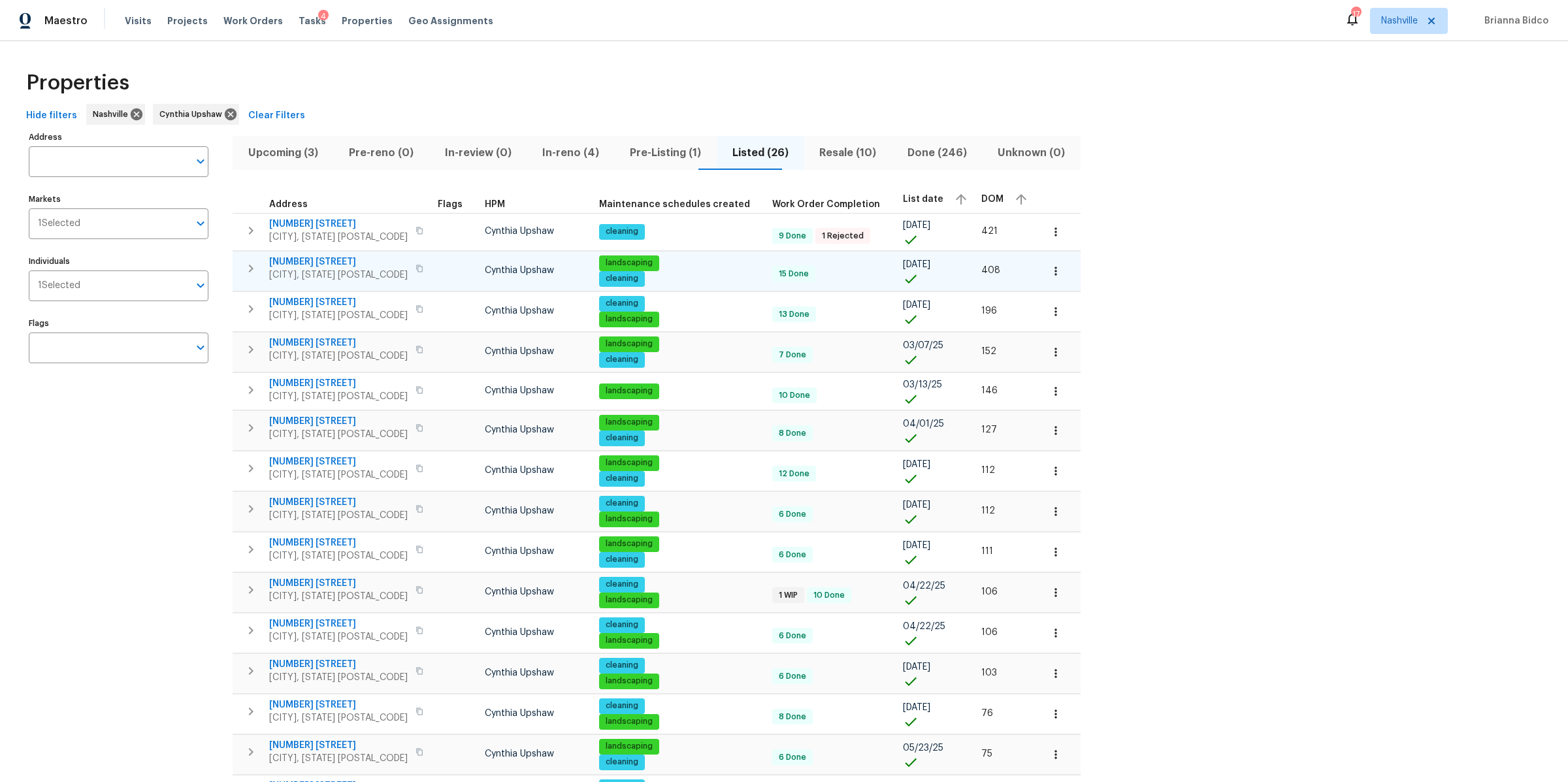 click 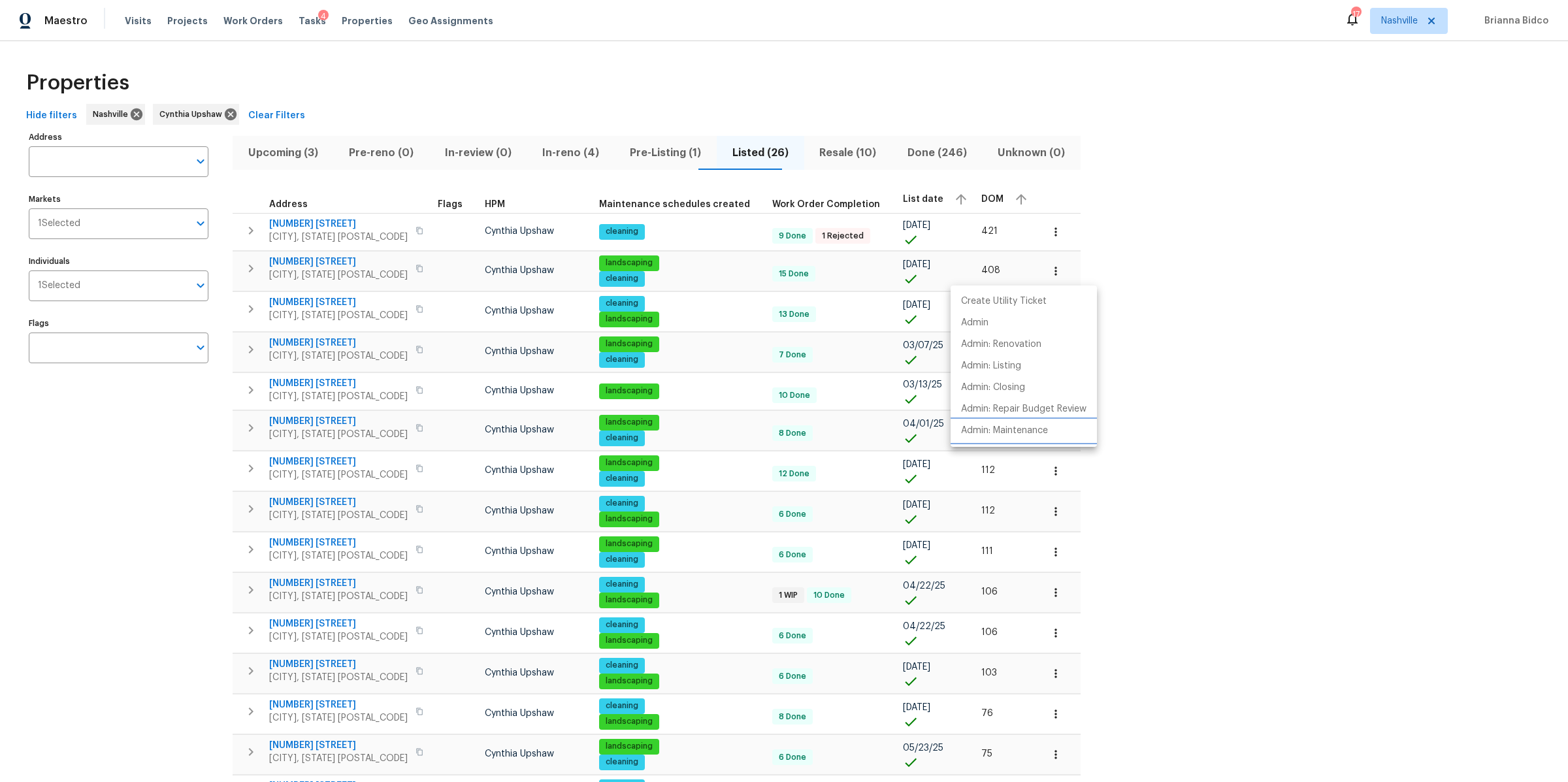 click on "Admin: Maintenance" at bounding box center (1004, 431) 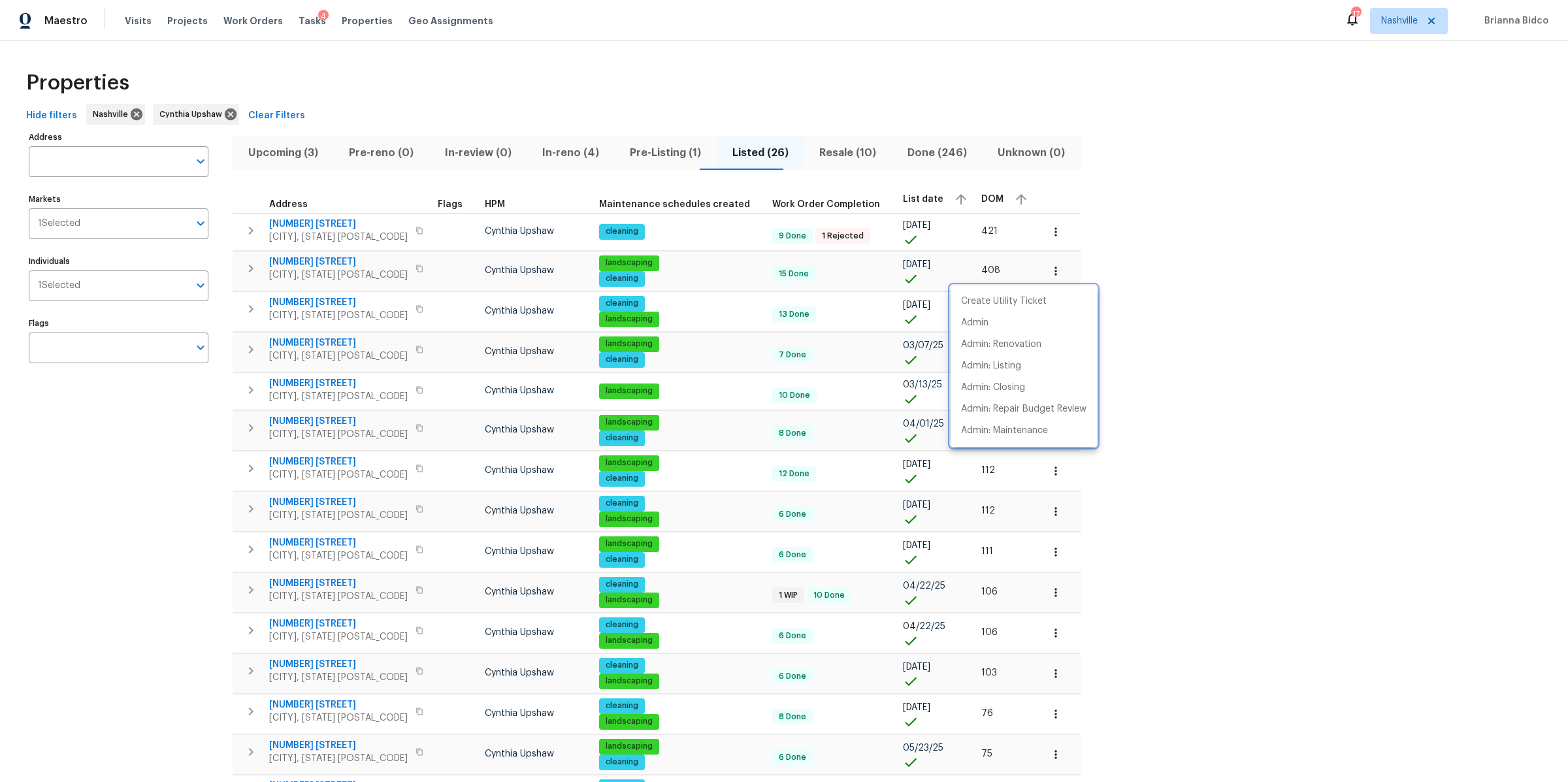 click at bounding box center (784, 391) 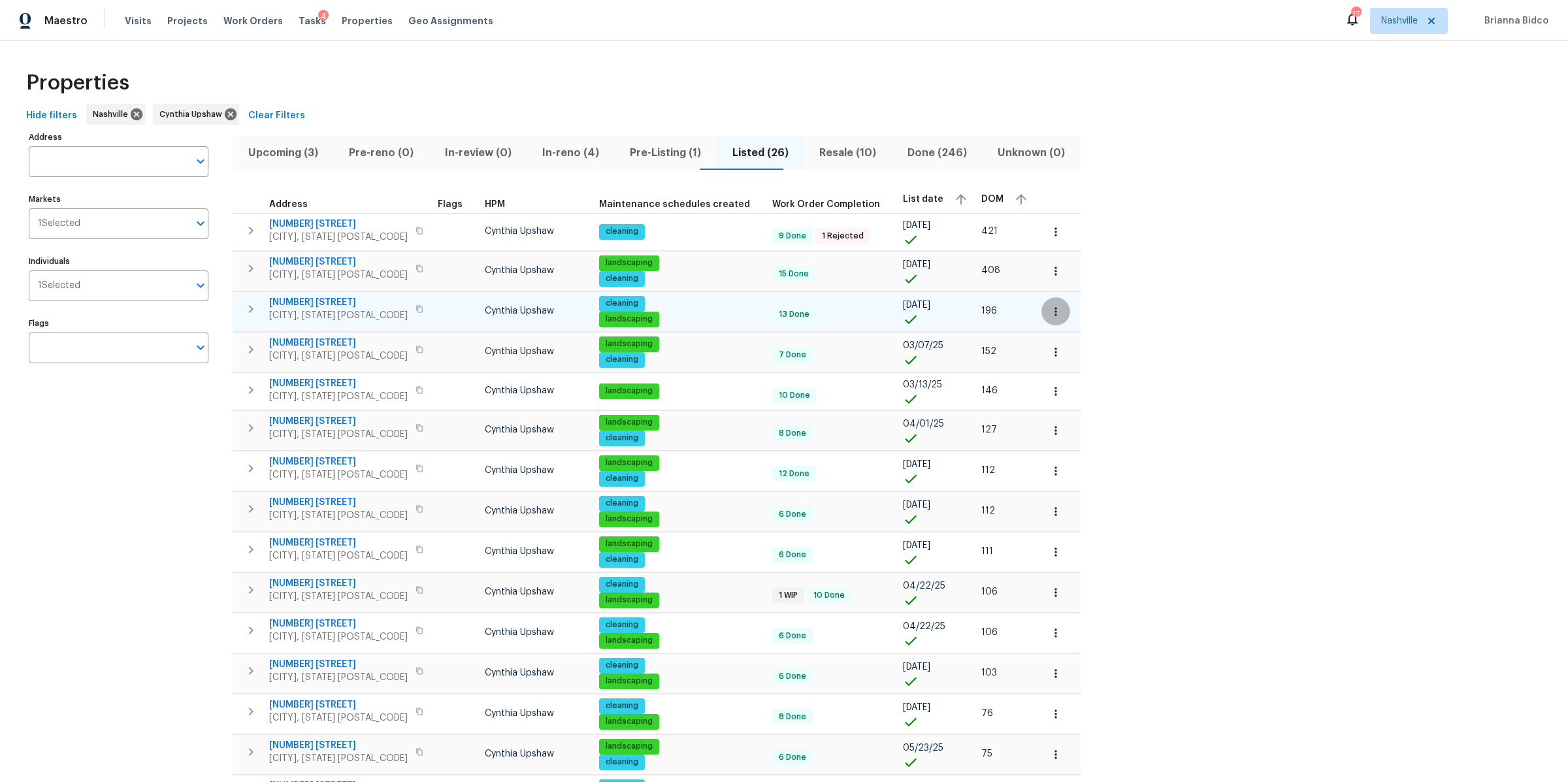 click 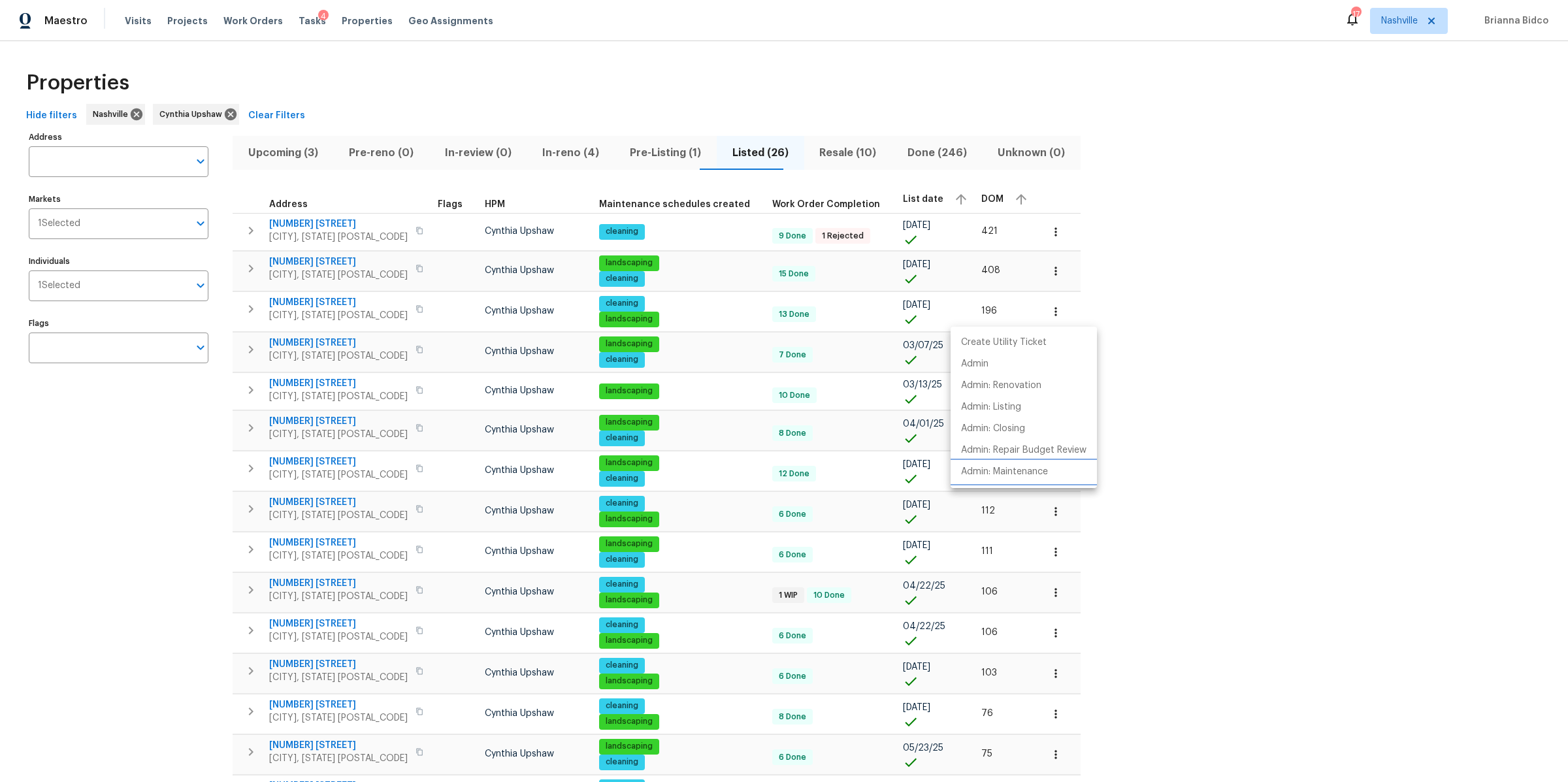 click on "Admin: Maintenance" at bounding box center [1004, 472] 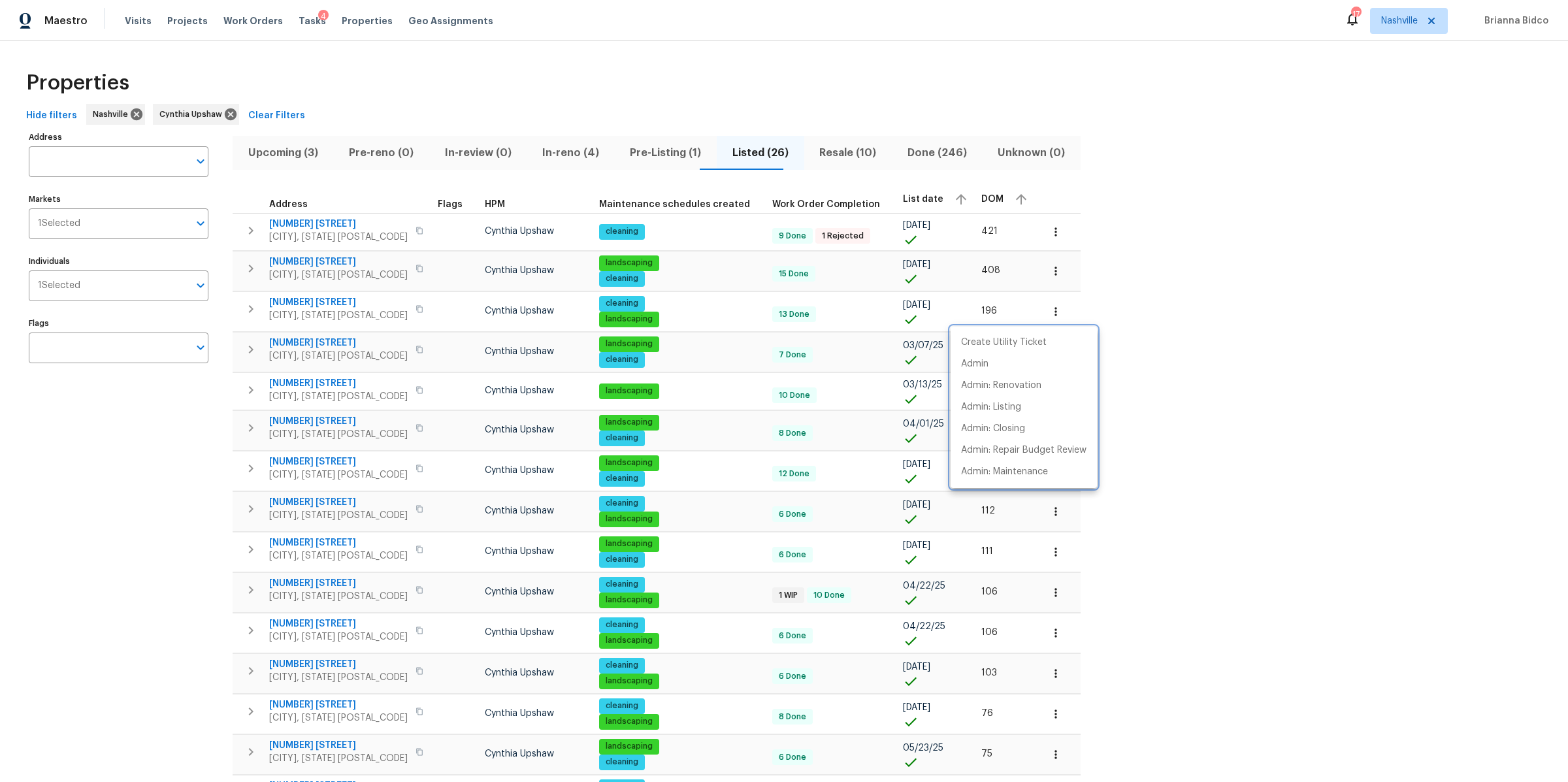 click at bounding box center [784, 391] 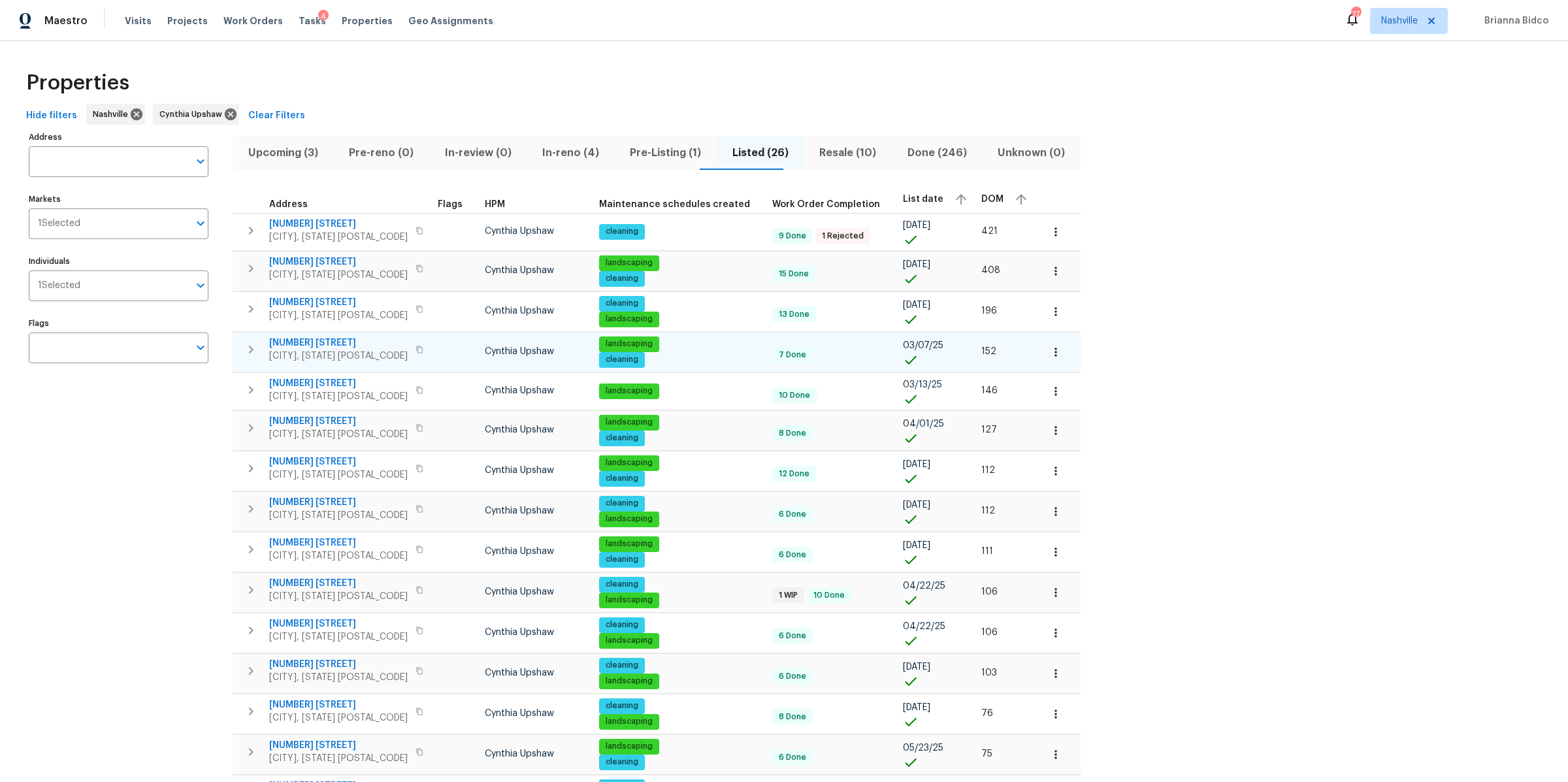 click 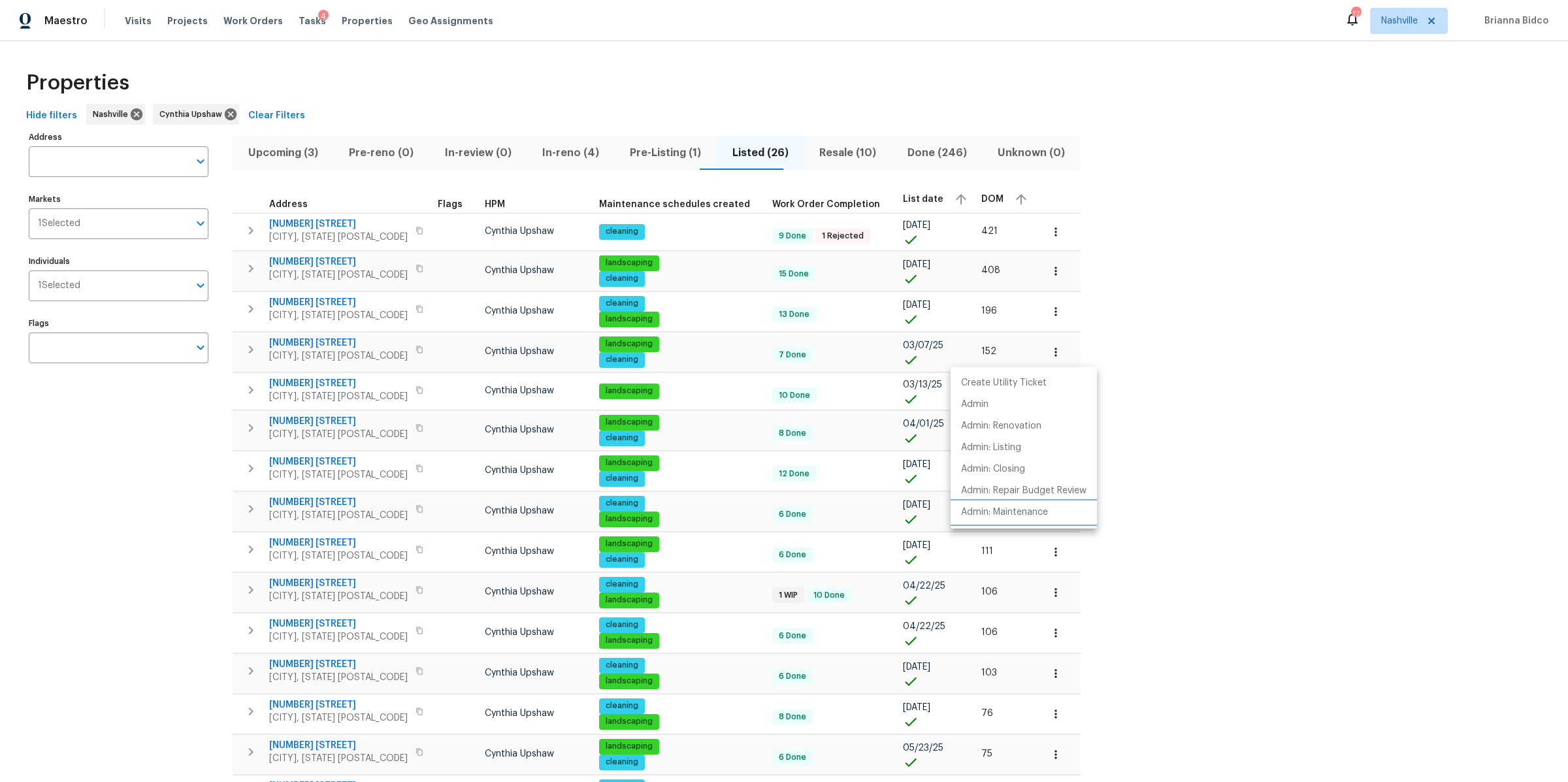 click on "Admin: Maintenance" at bounding box center (1004, 512) 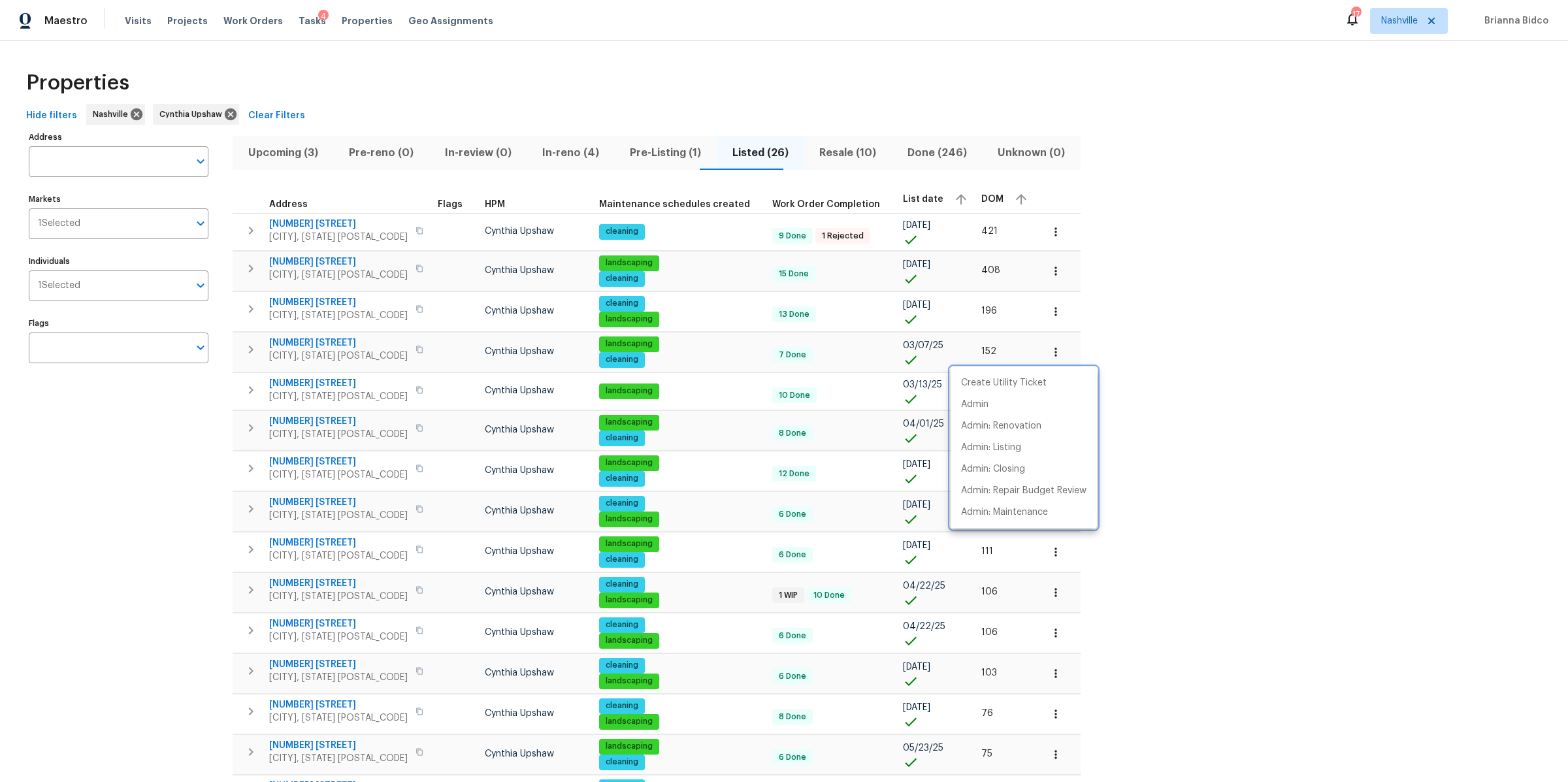 click at bounding box center (784, 391) 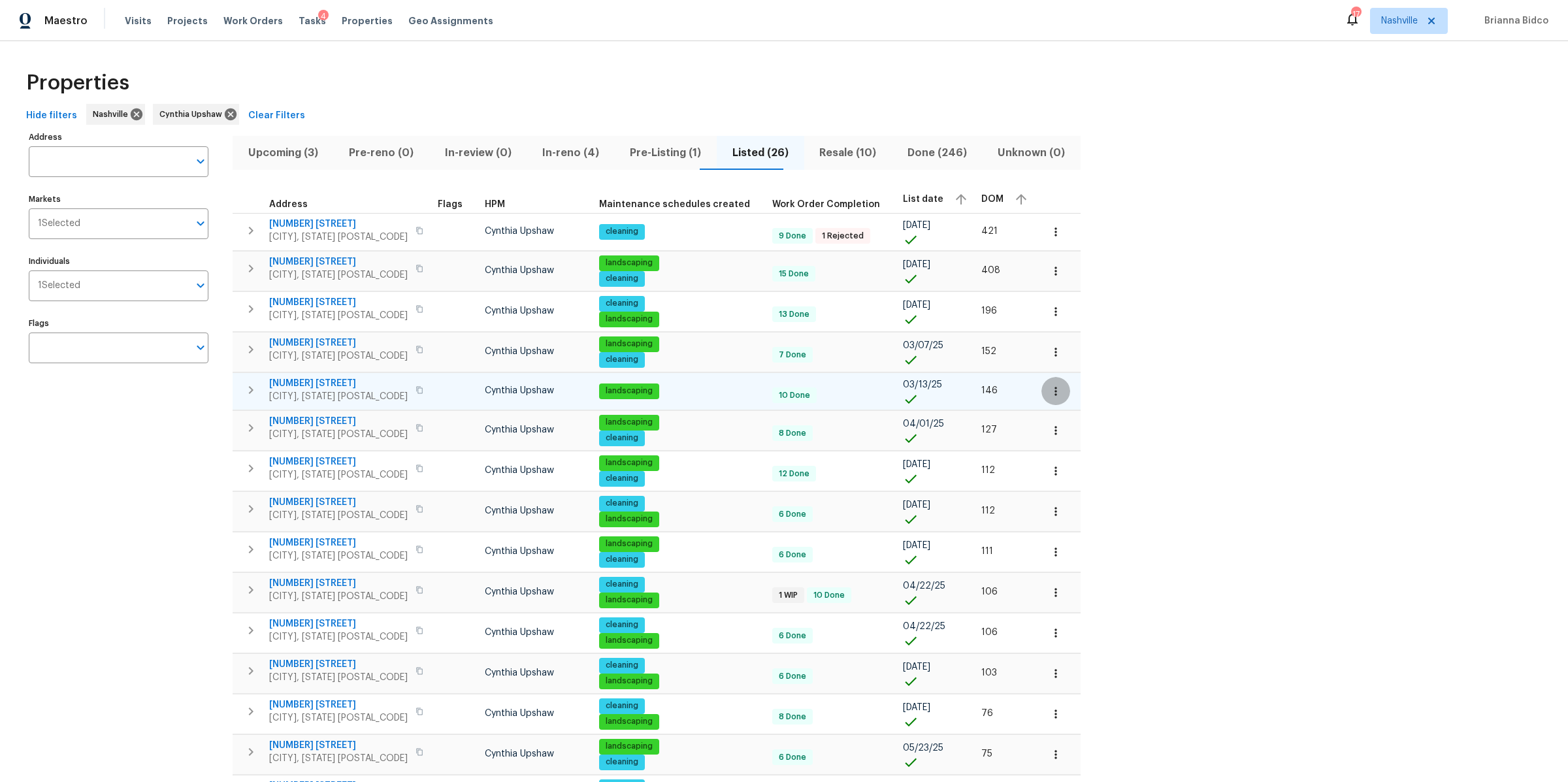 click 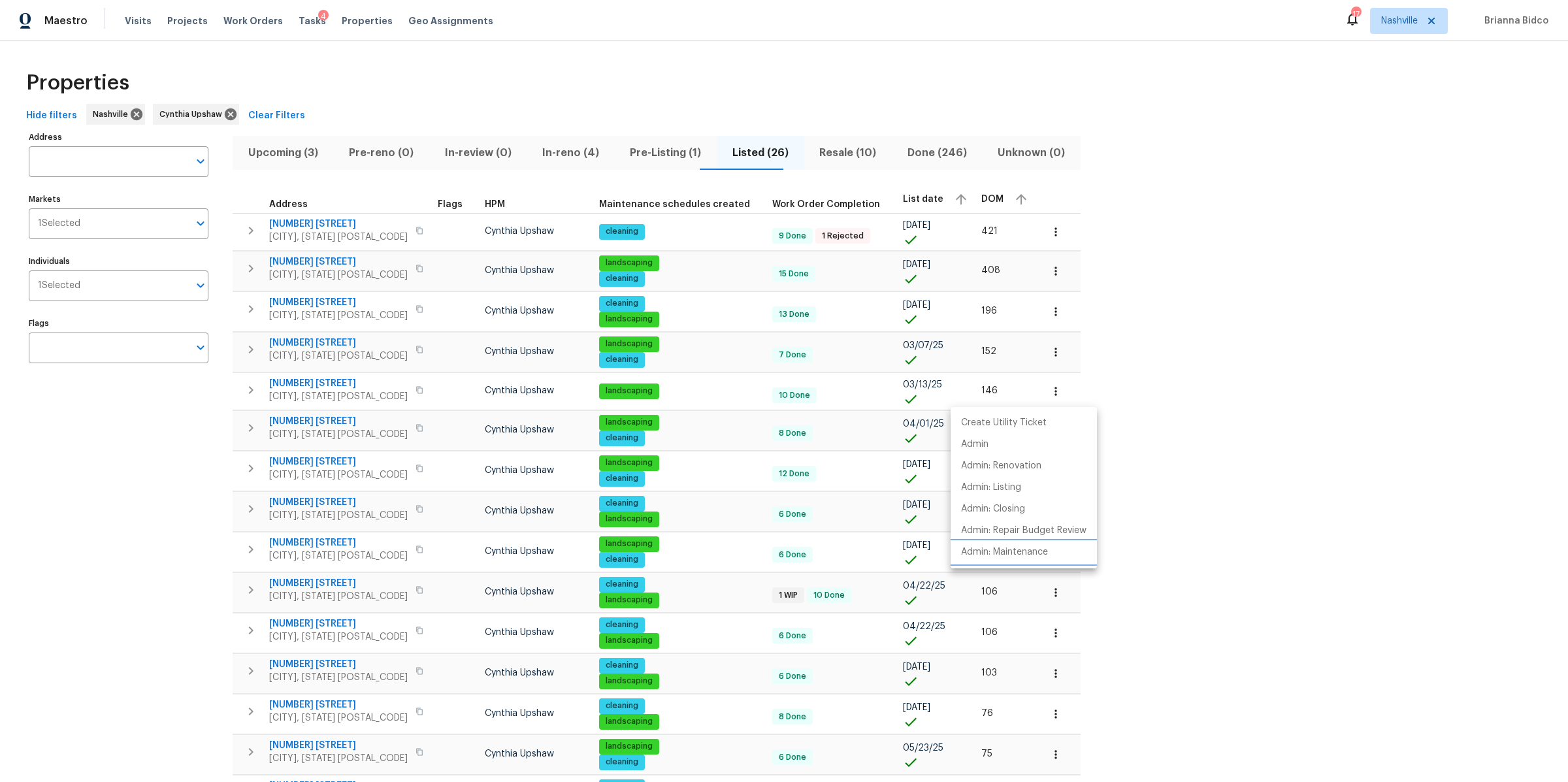 click on "Admin: Maintenance" at bounding box center [1004, 552] 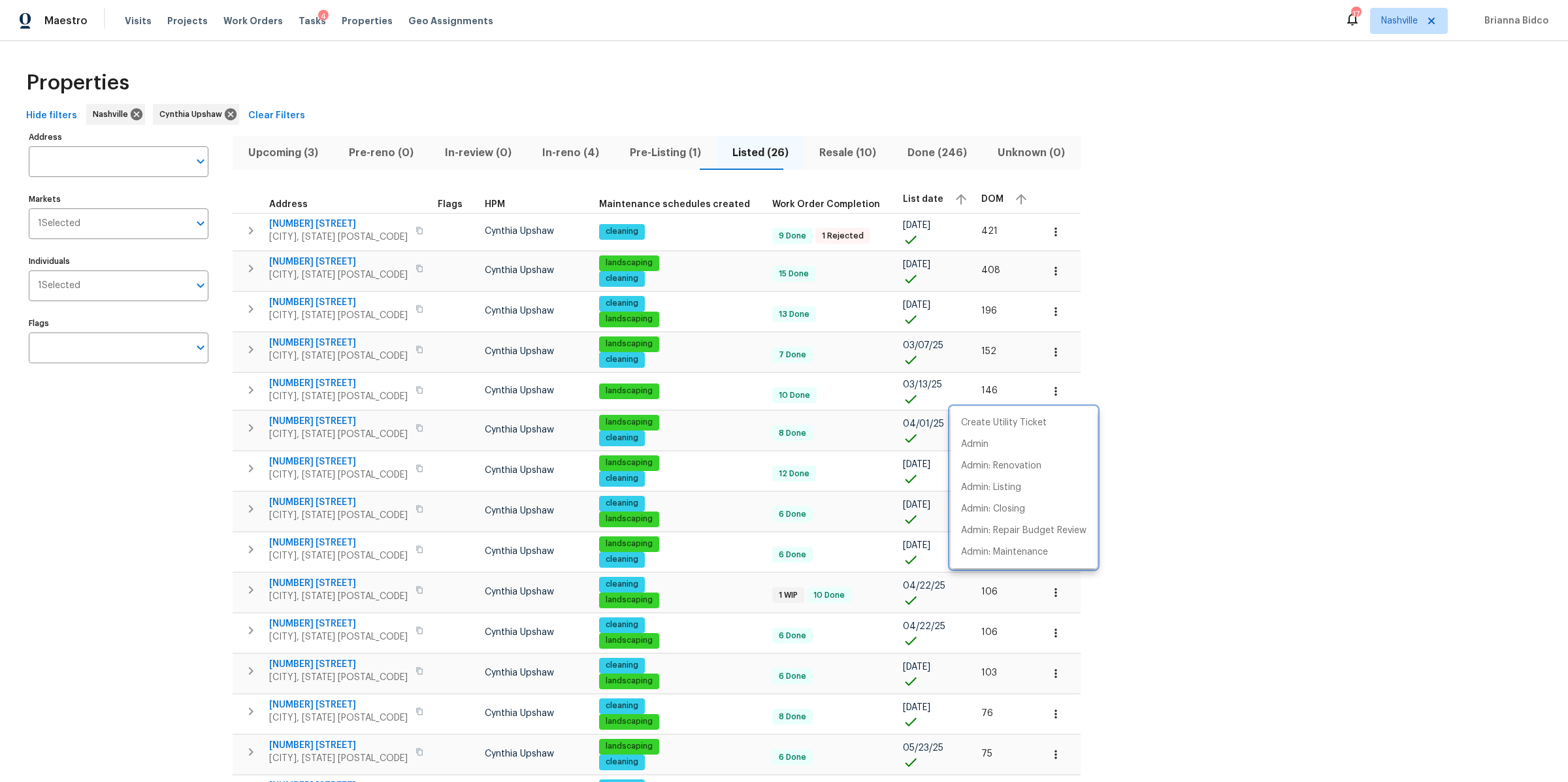 click at bounding box center (784, 391) 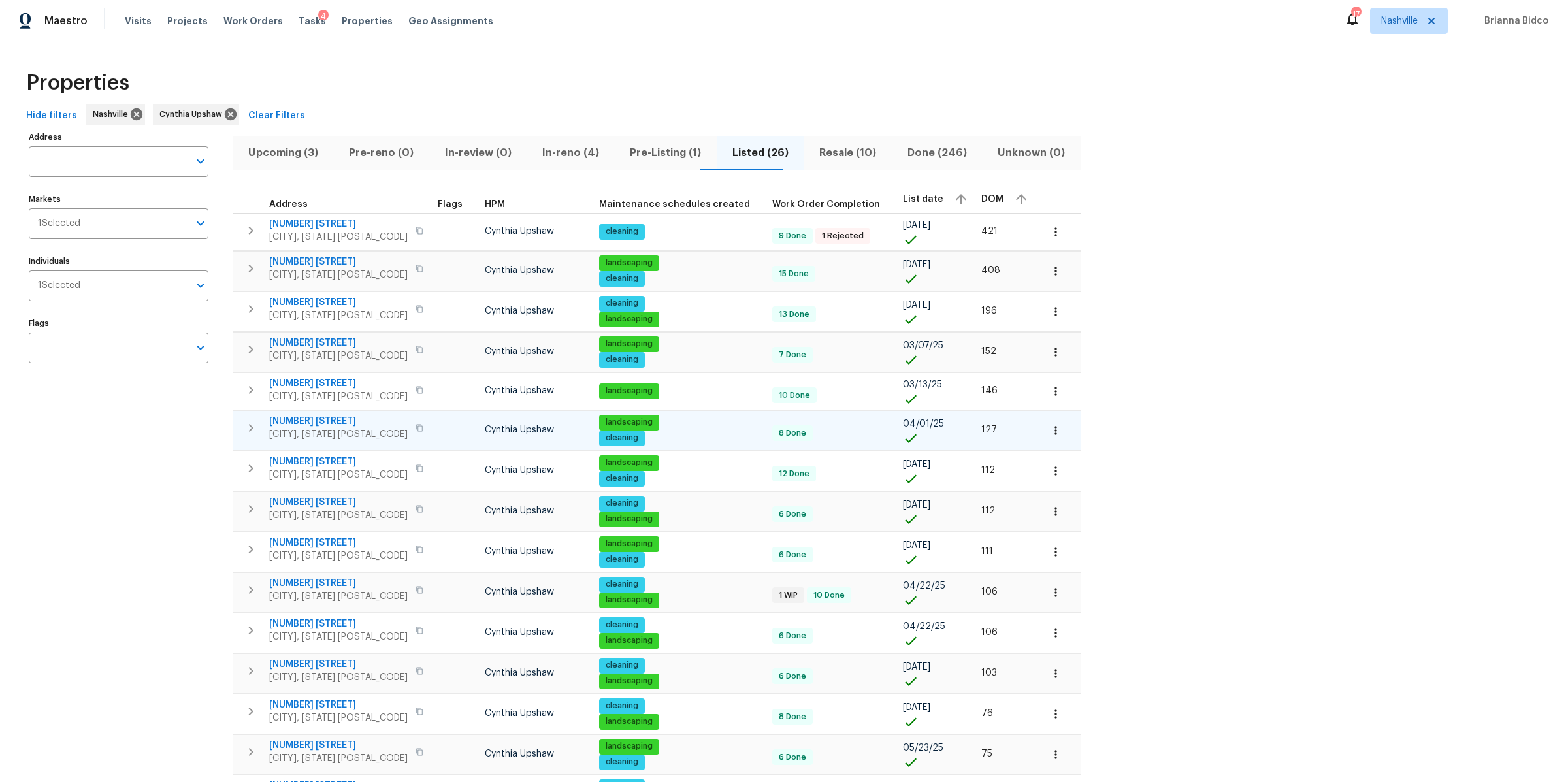 click 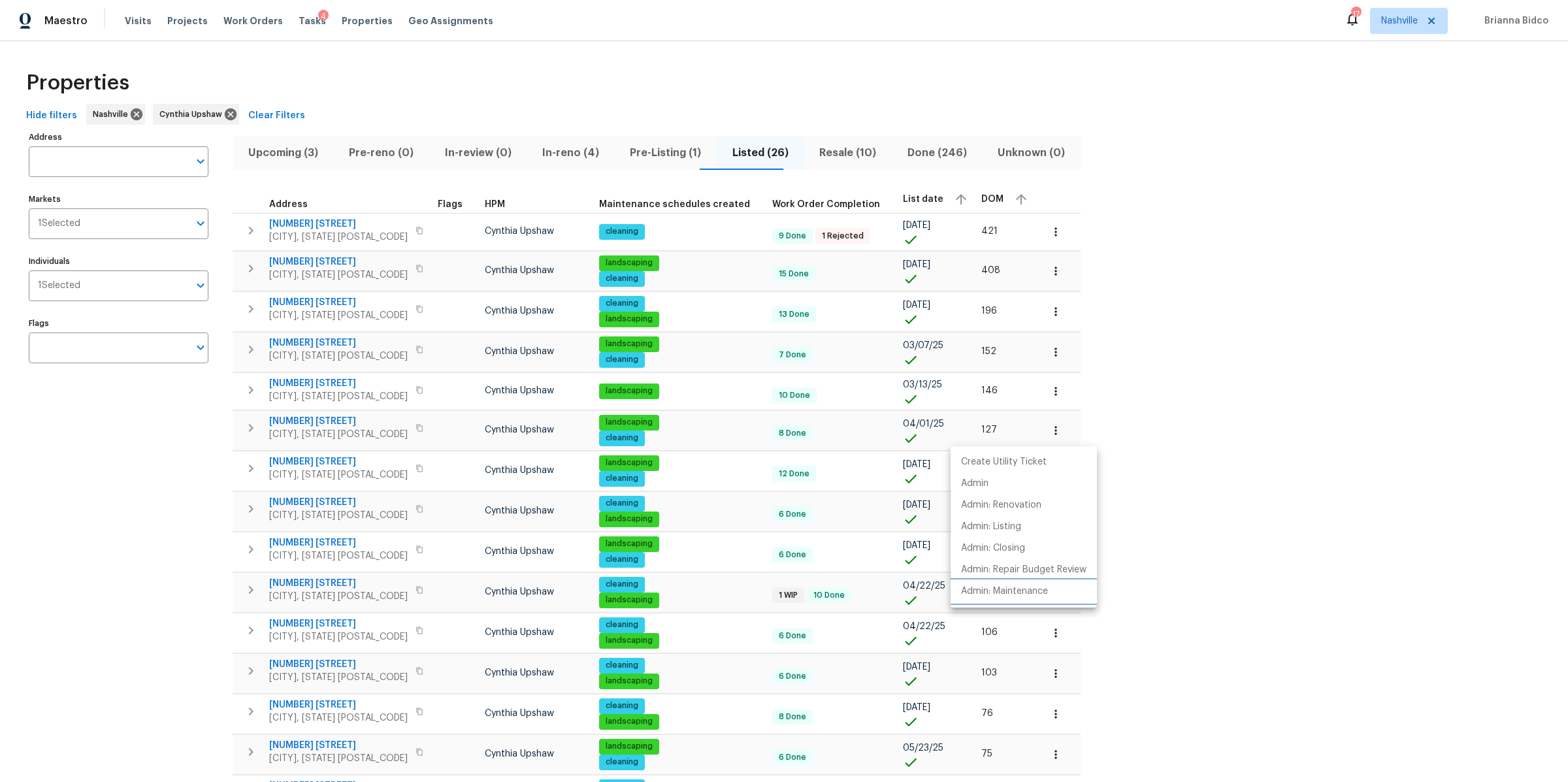 click on "Admin: Maintenance" at bounding box center (1004, 591) 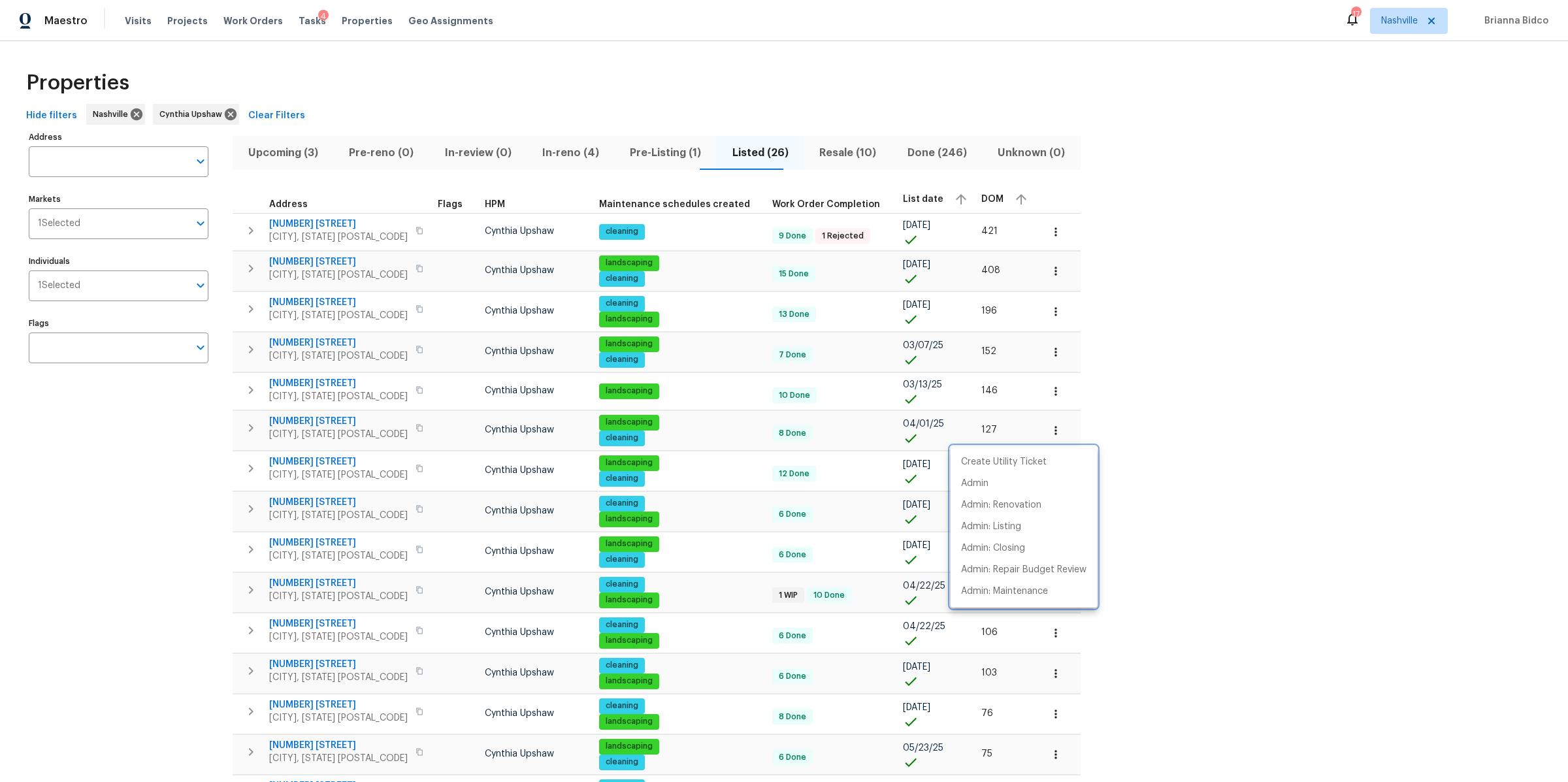 click at bounding box center [784, 391] 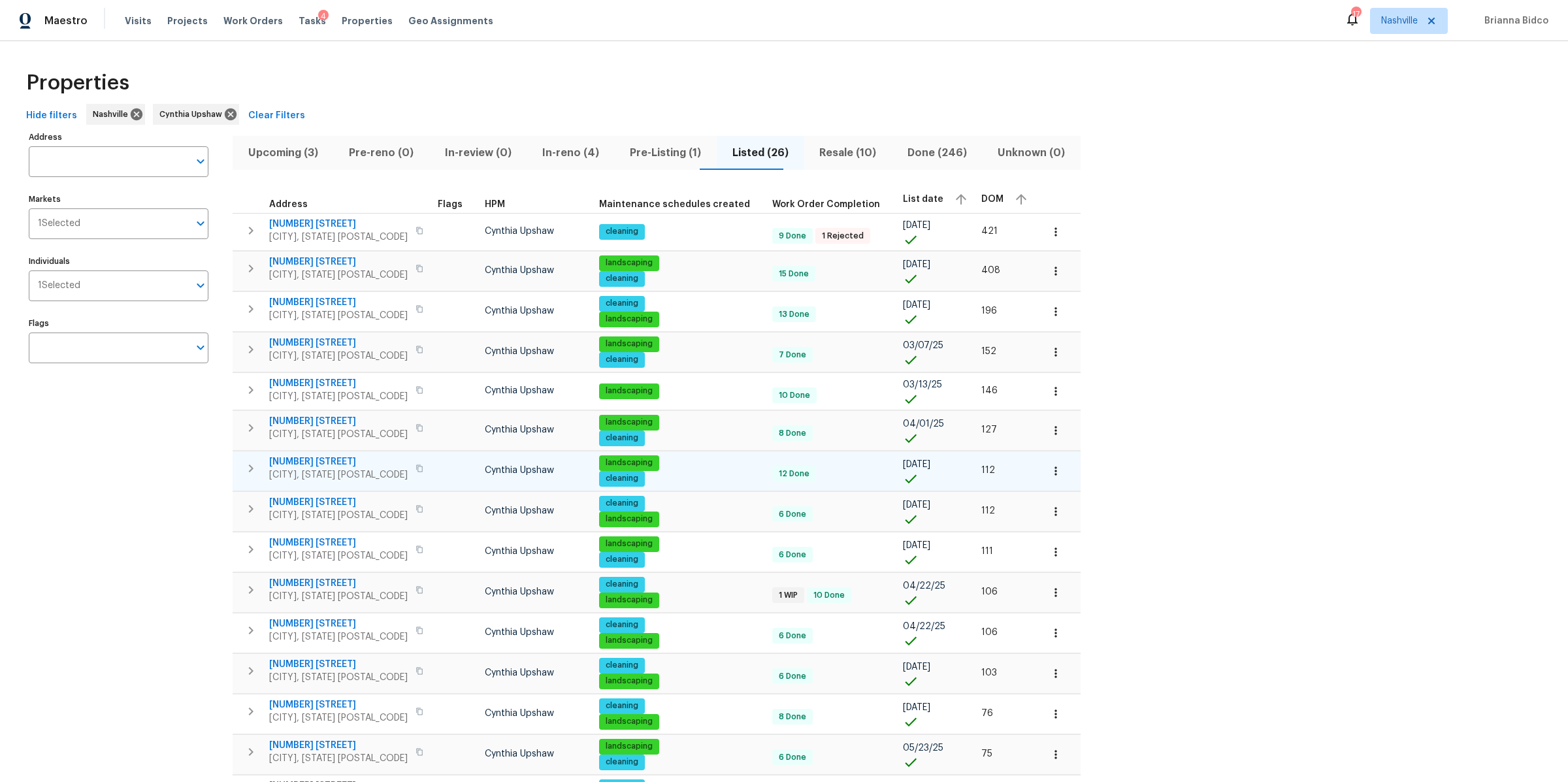 click 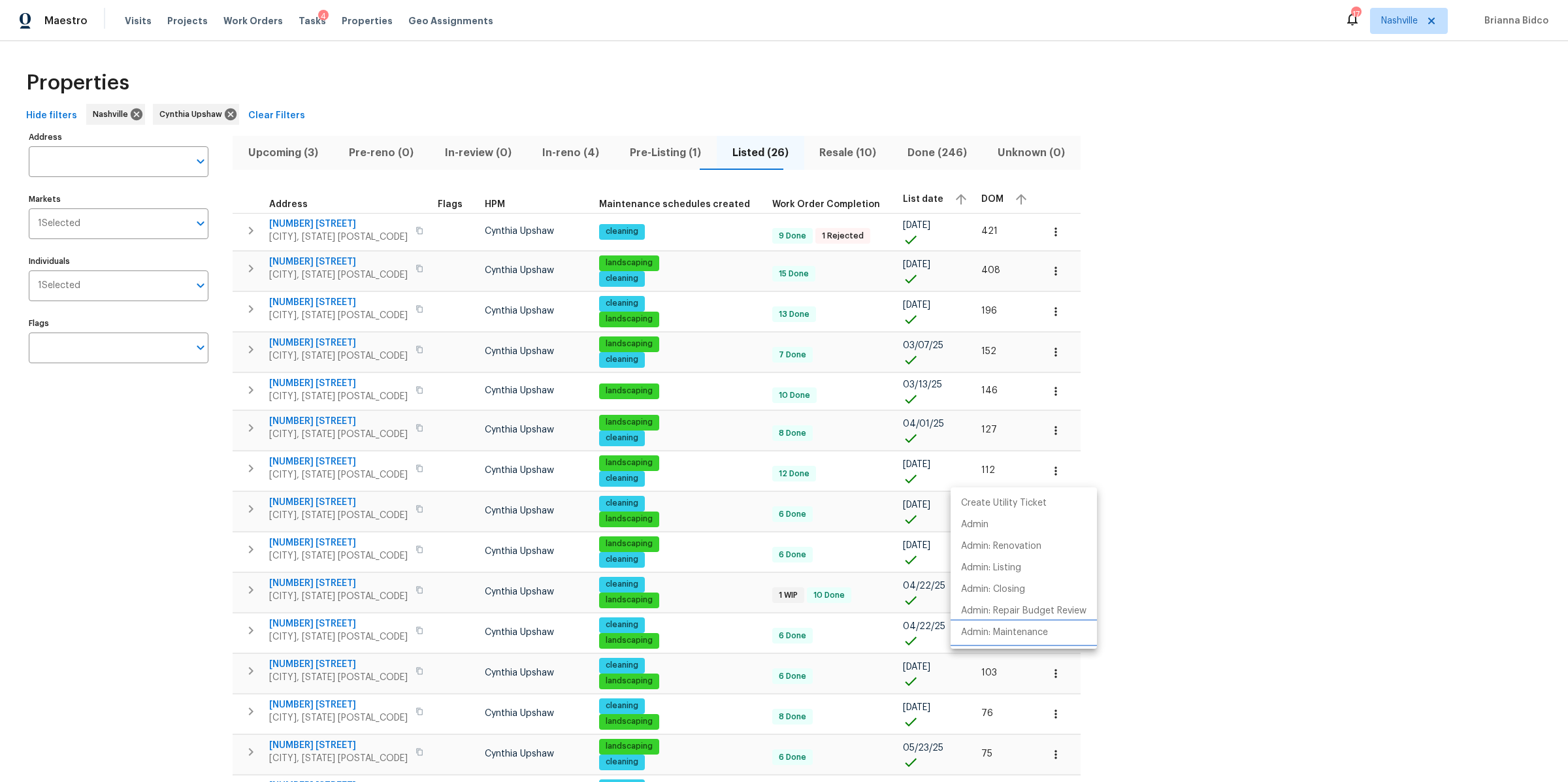 click on "Admin: Maintenance" at bounding box center [1004, 632] 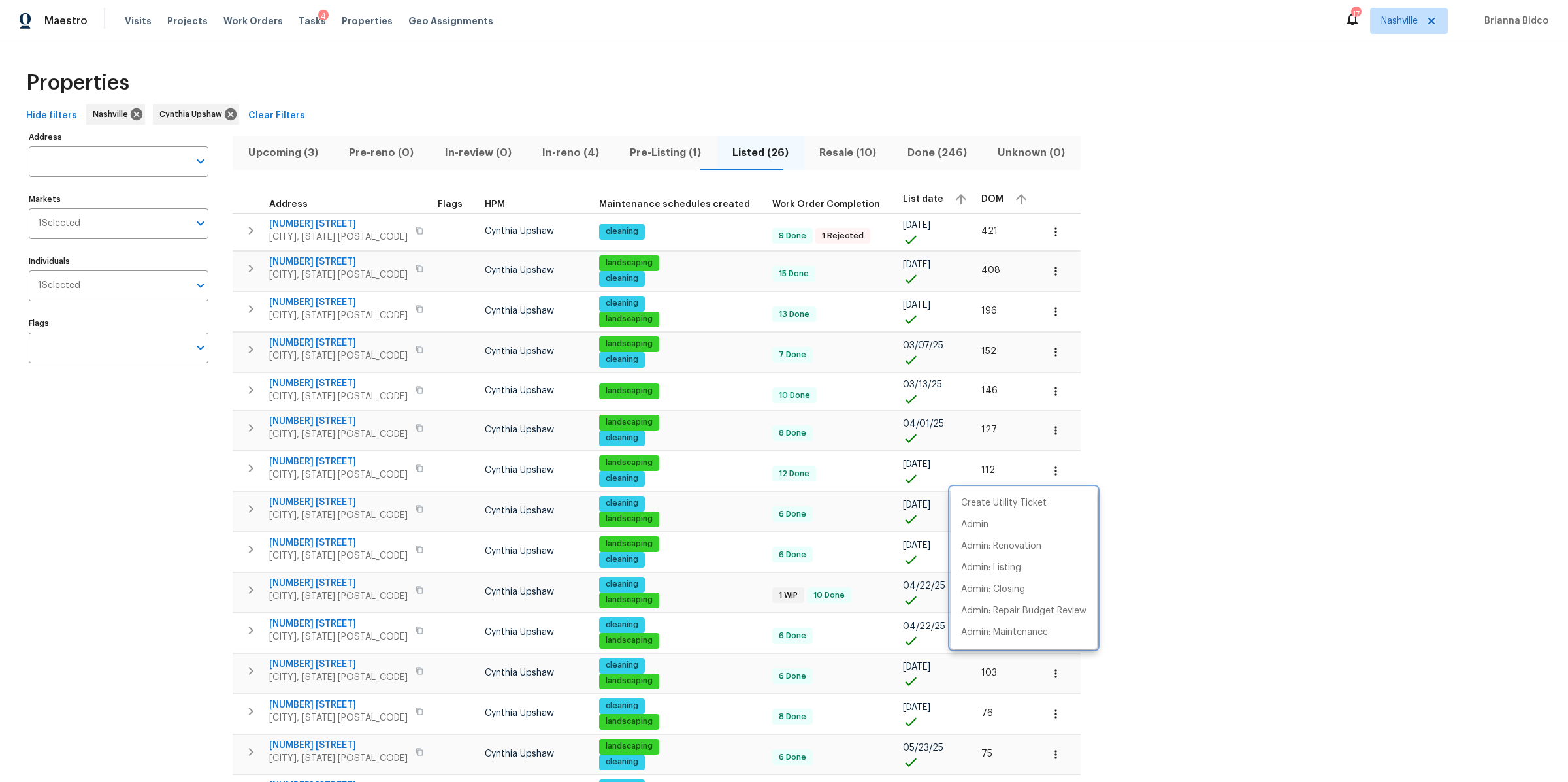 click at bounding box center [784, 391] 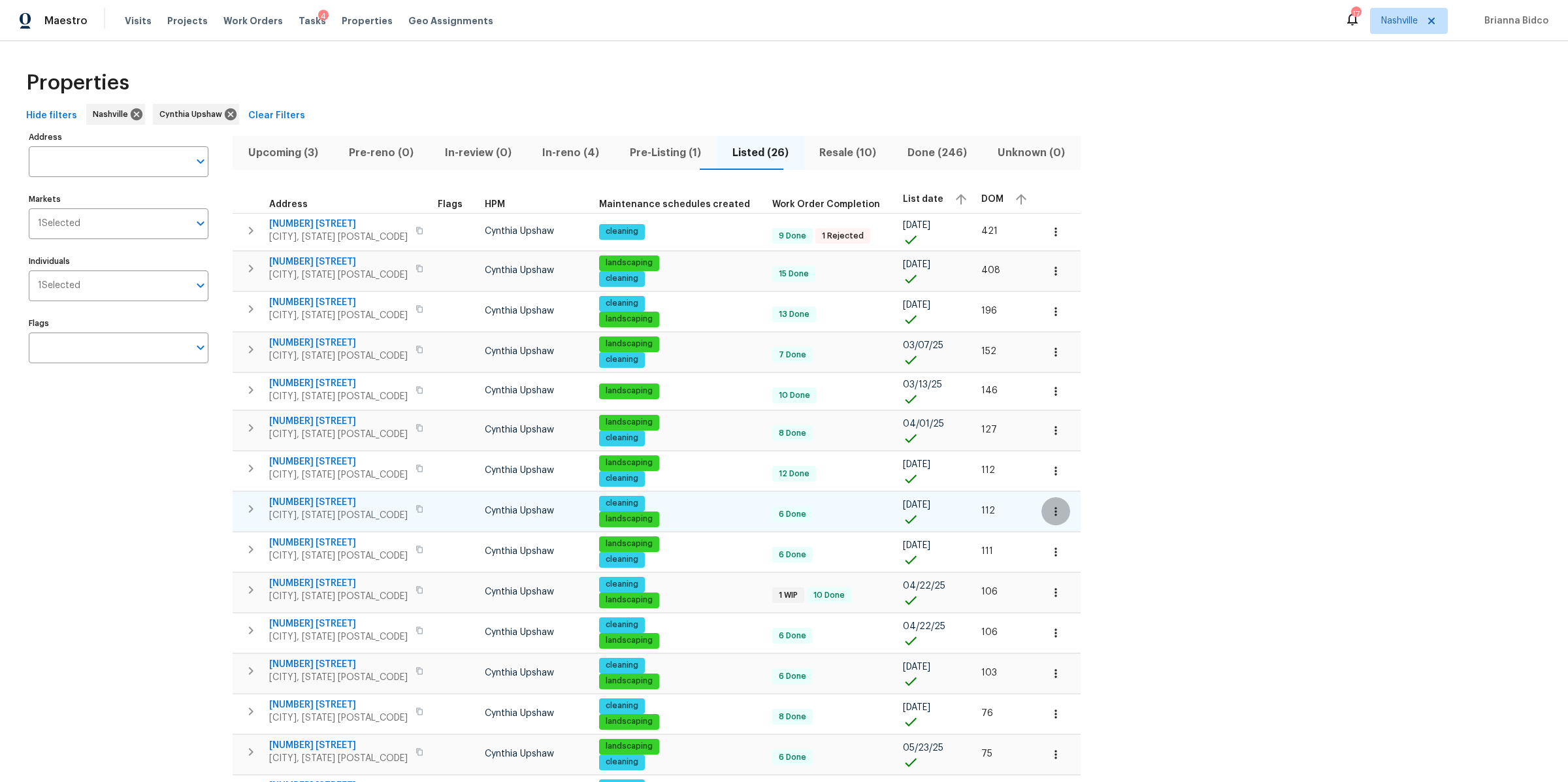 click 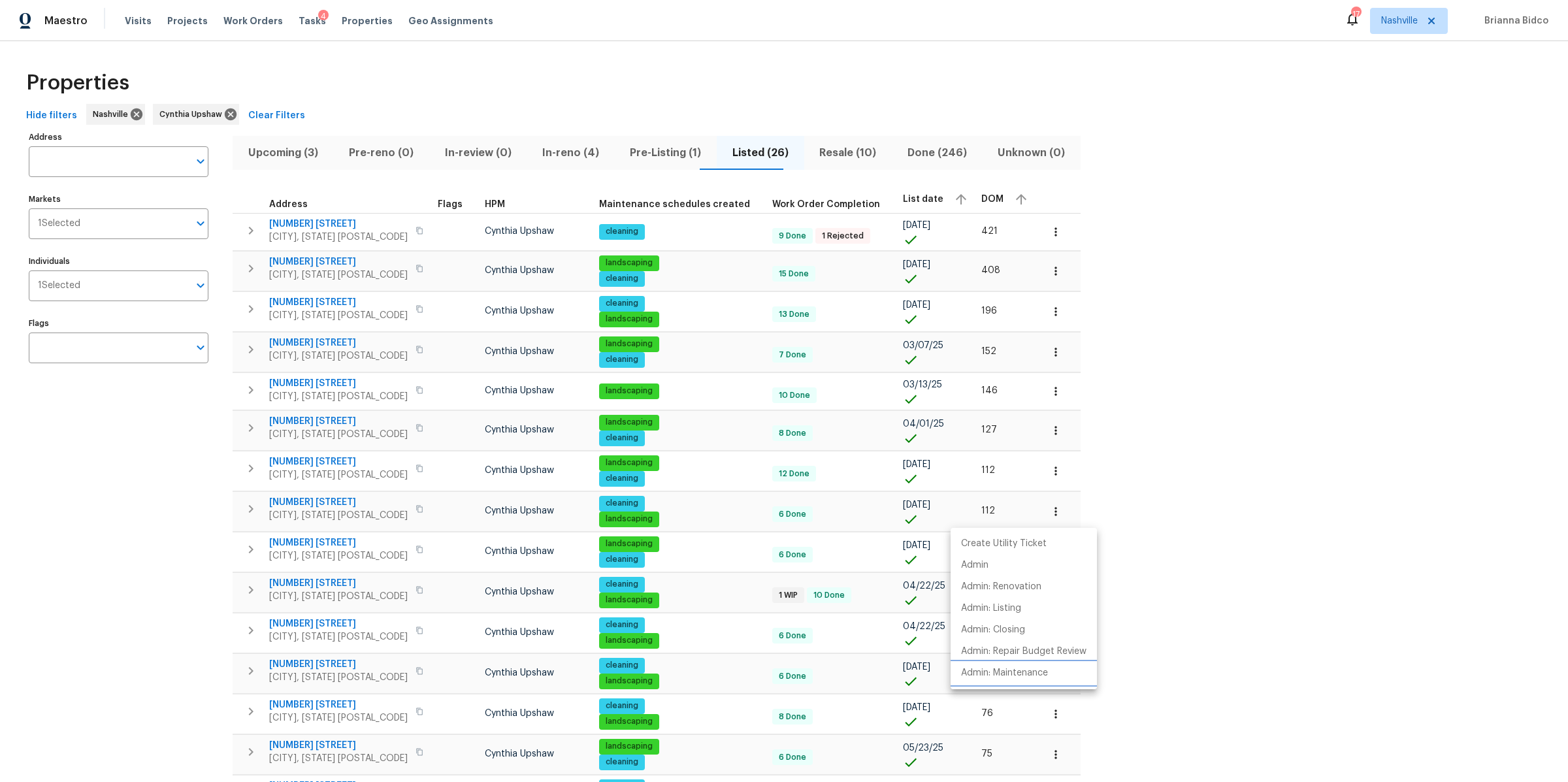 click on "Admin: Maintenance" at bounding box center (1004, 673) 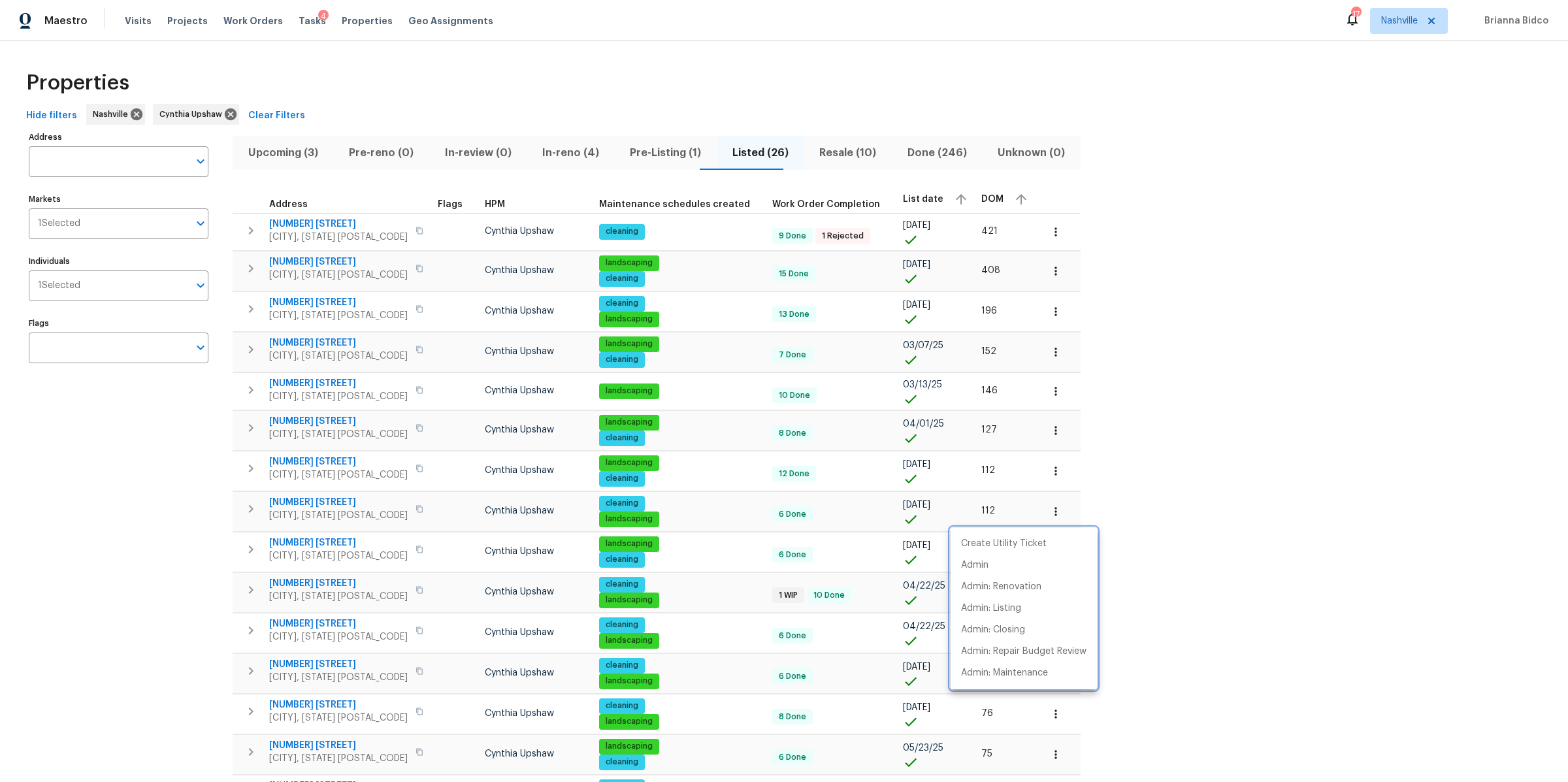 click at bounding box center [784, 391] 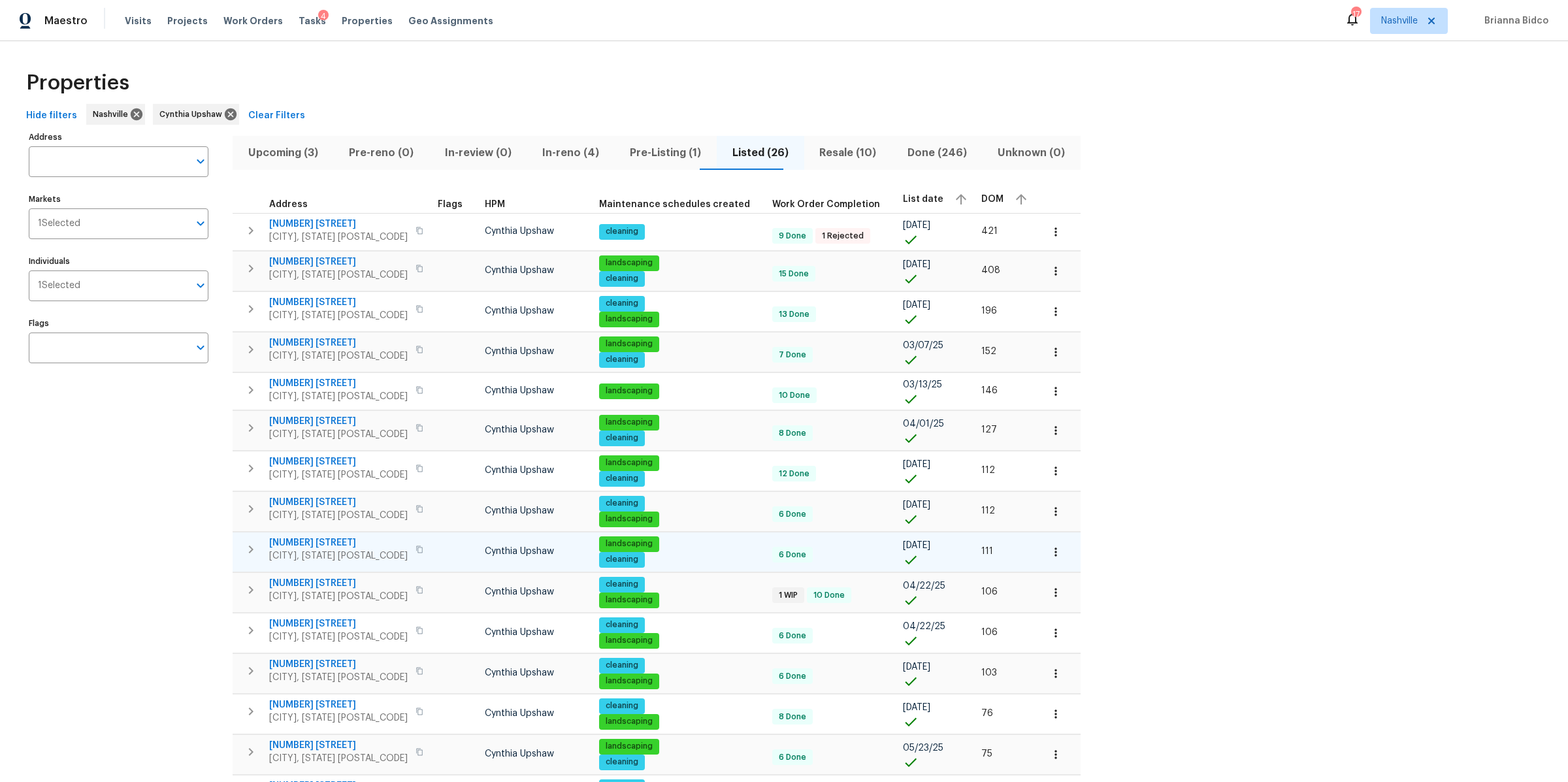 click 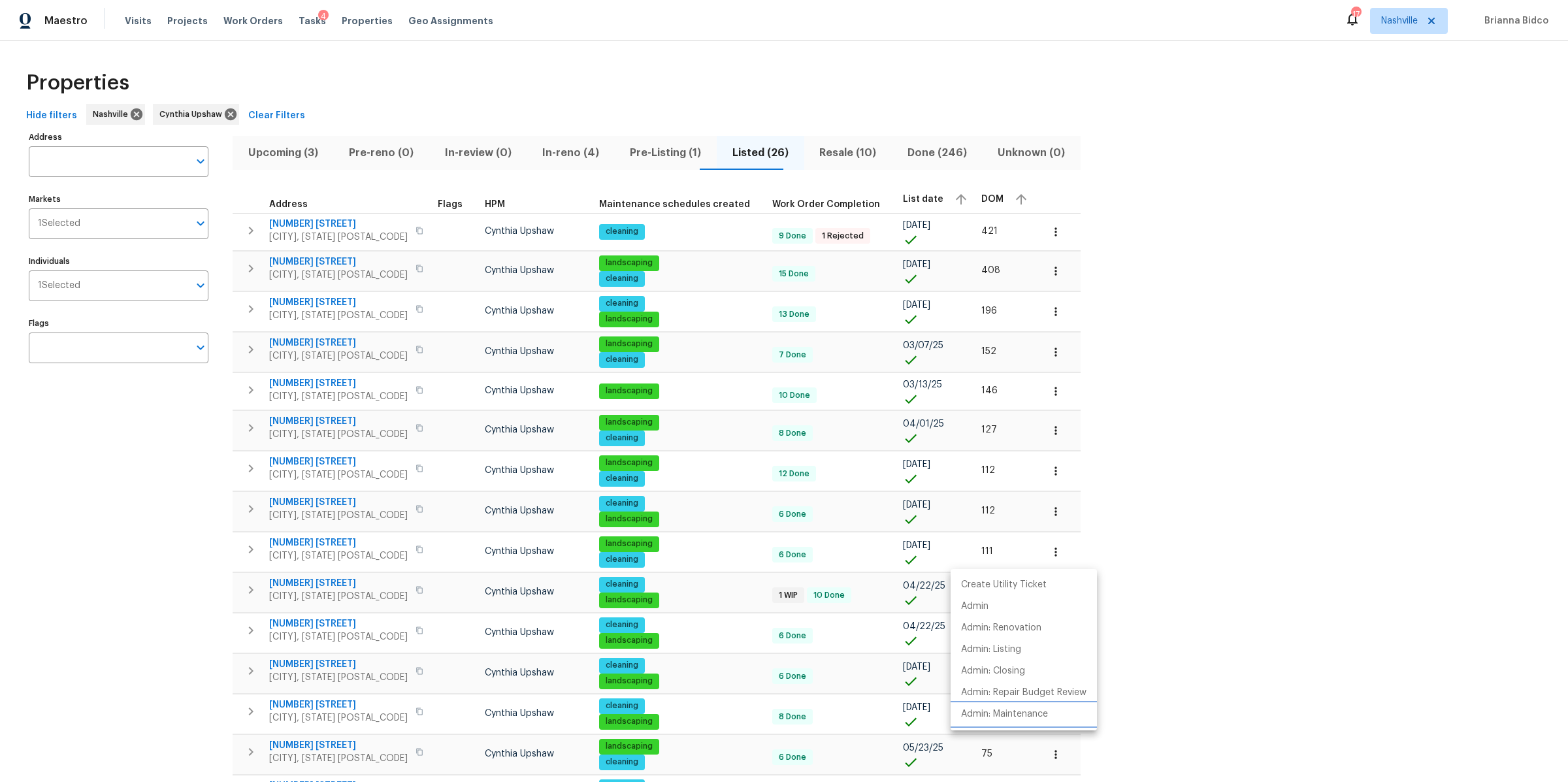click on "Admin: Maintenance" at bounding box center (1004, 714) 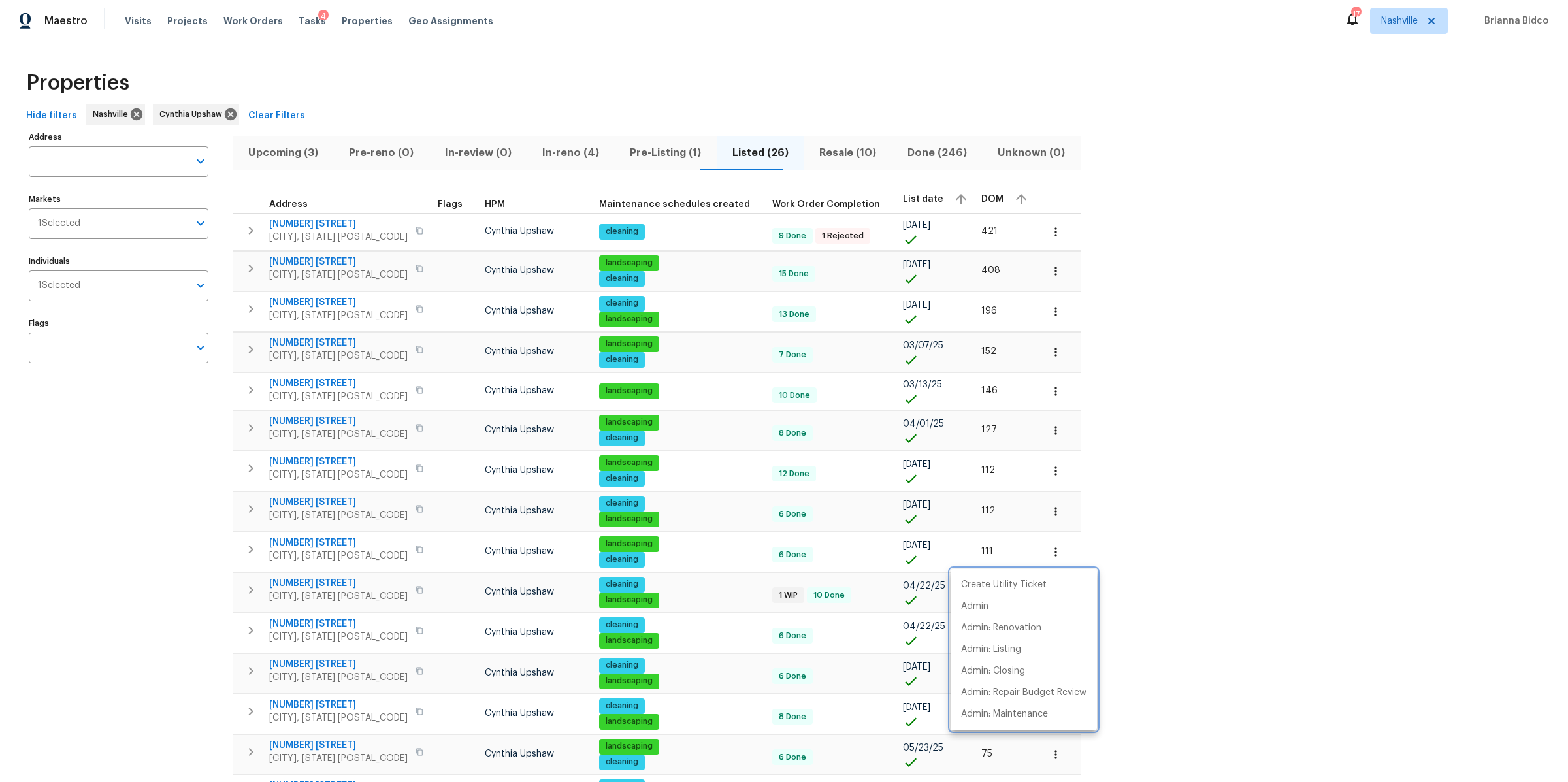 click at bounding box center [784, 391] 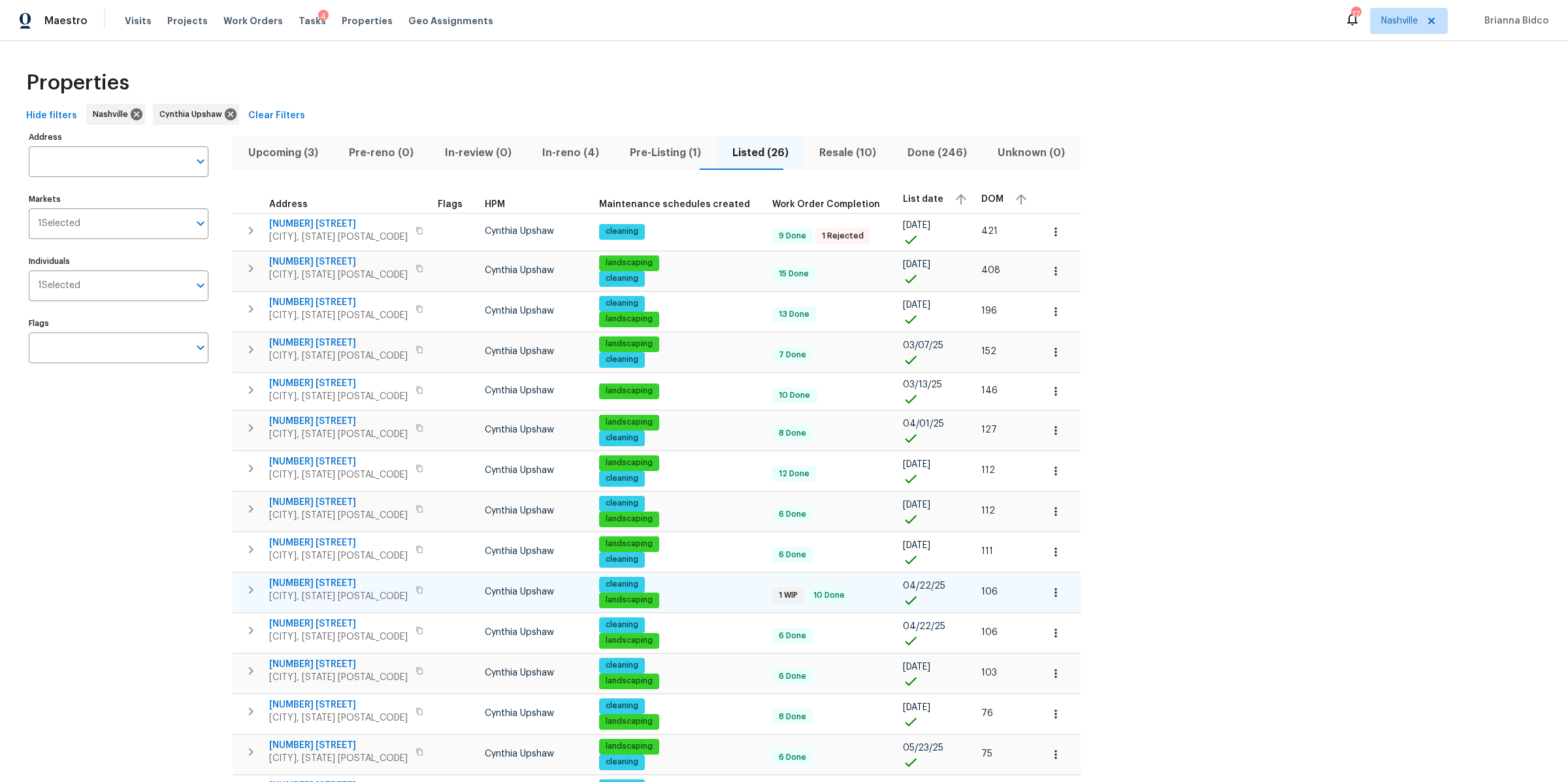 click 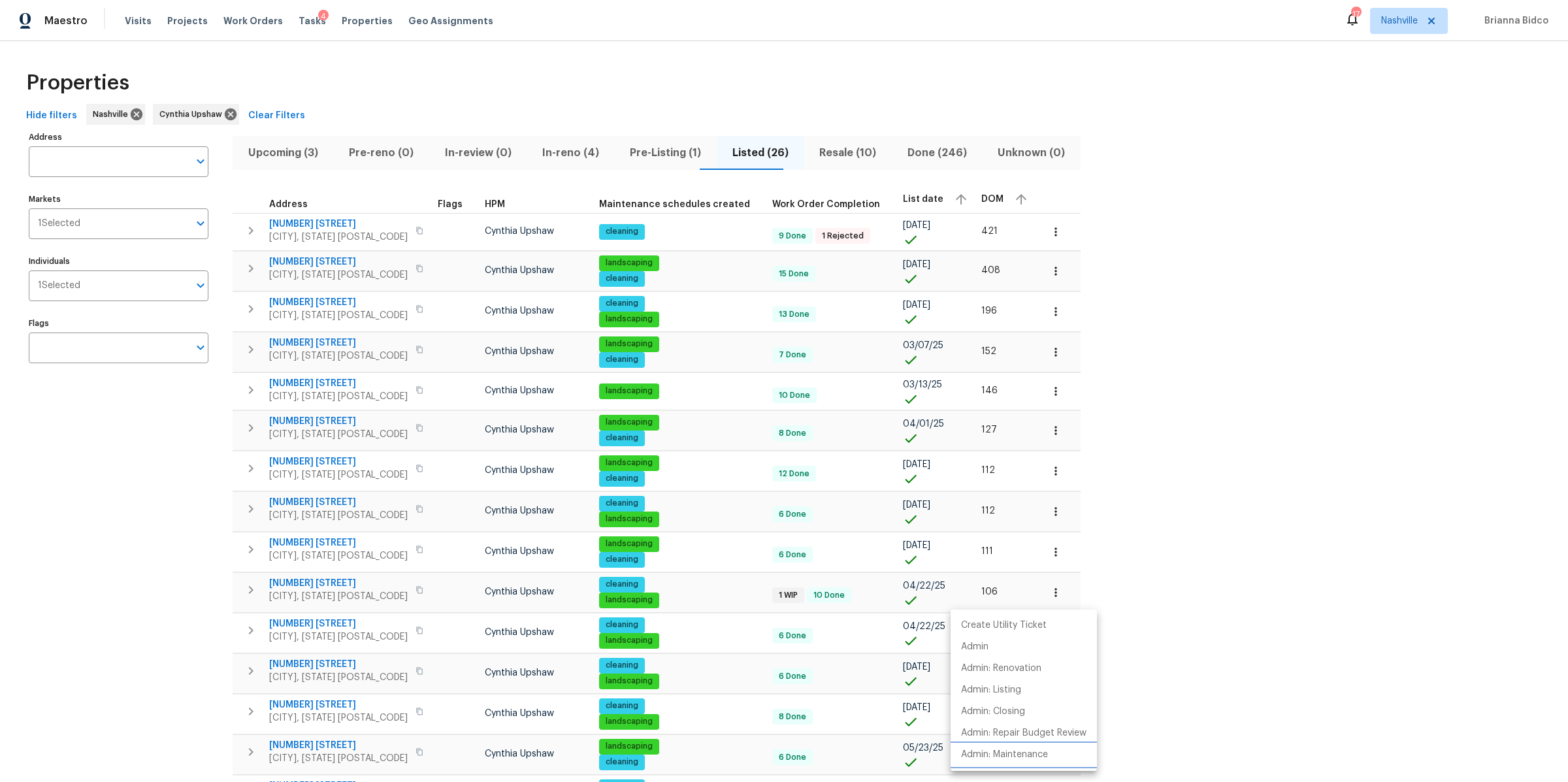 click on "Admin: Maintenance" at bounding box center (1004, 755) 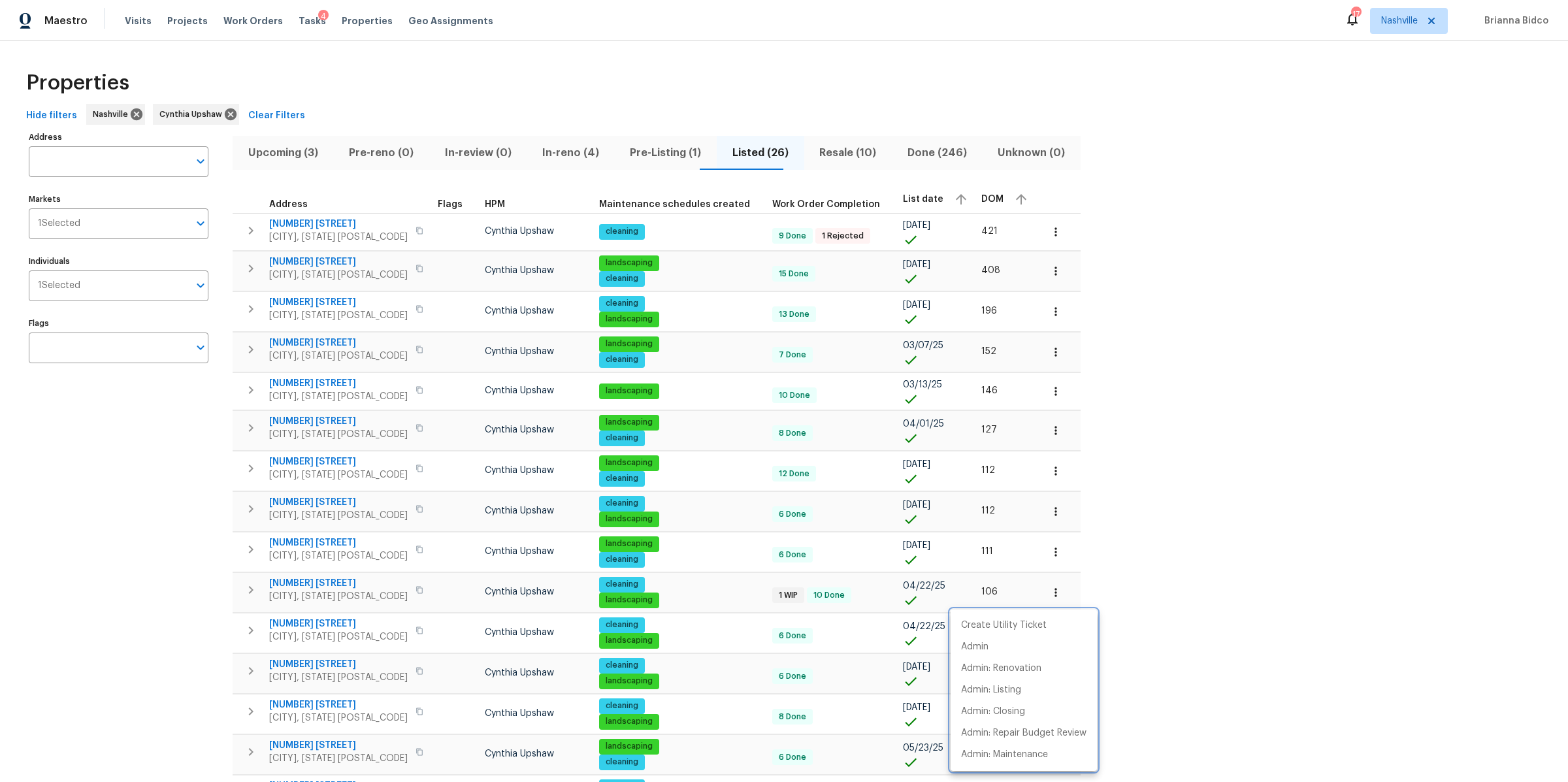 click at bounding box center [784, 391] 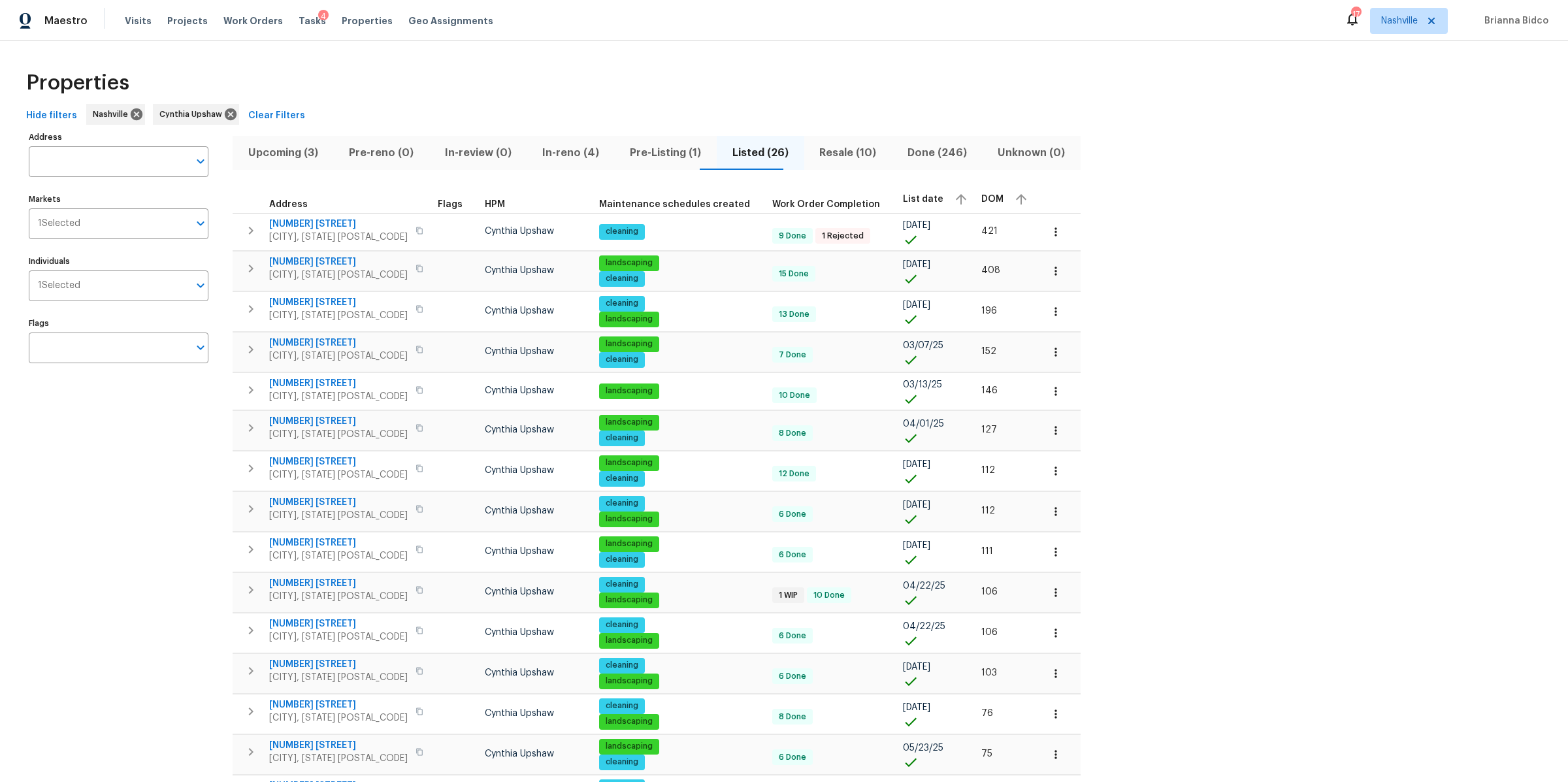 scroll, scrollTop: 551, scrollLeft: 0, axis: vertical 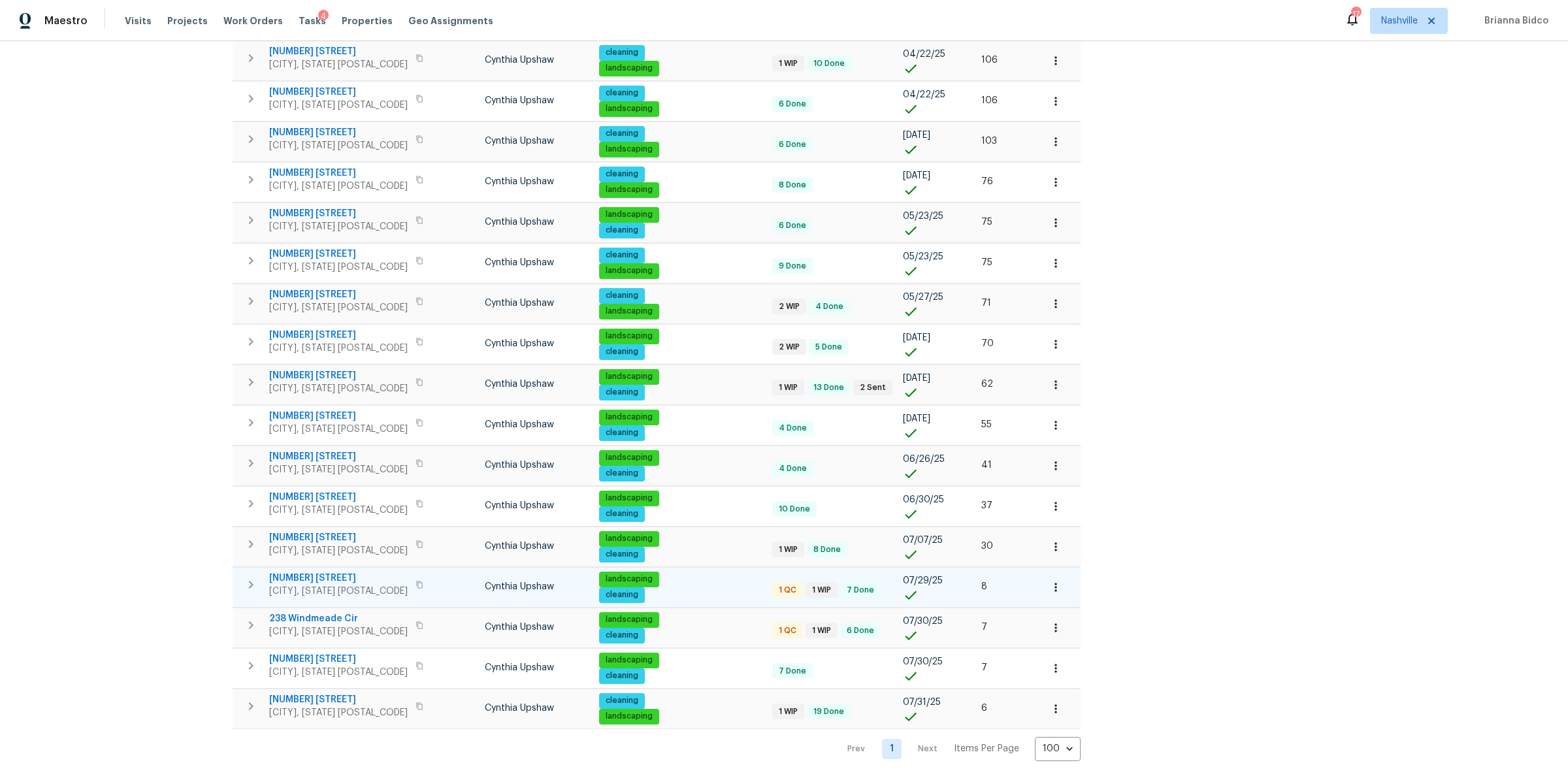 click on "159 Cloe Ct" at bounding box center [338, 578] 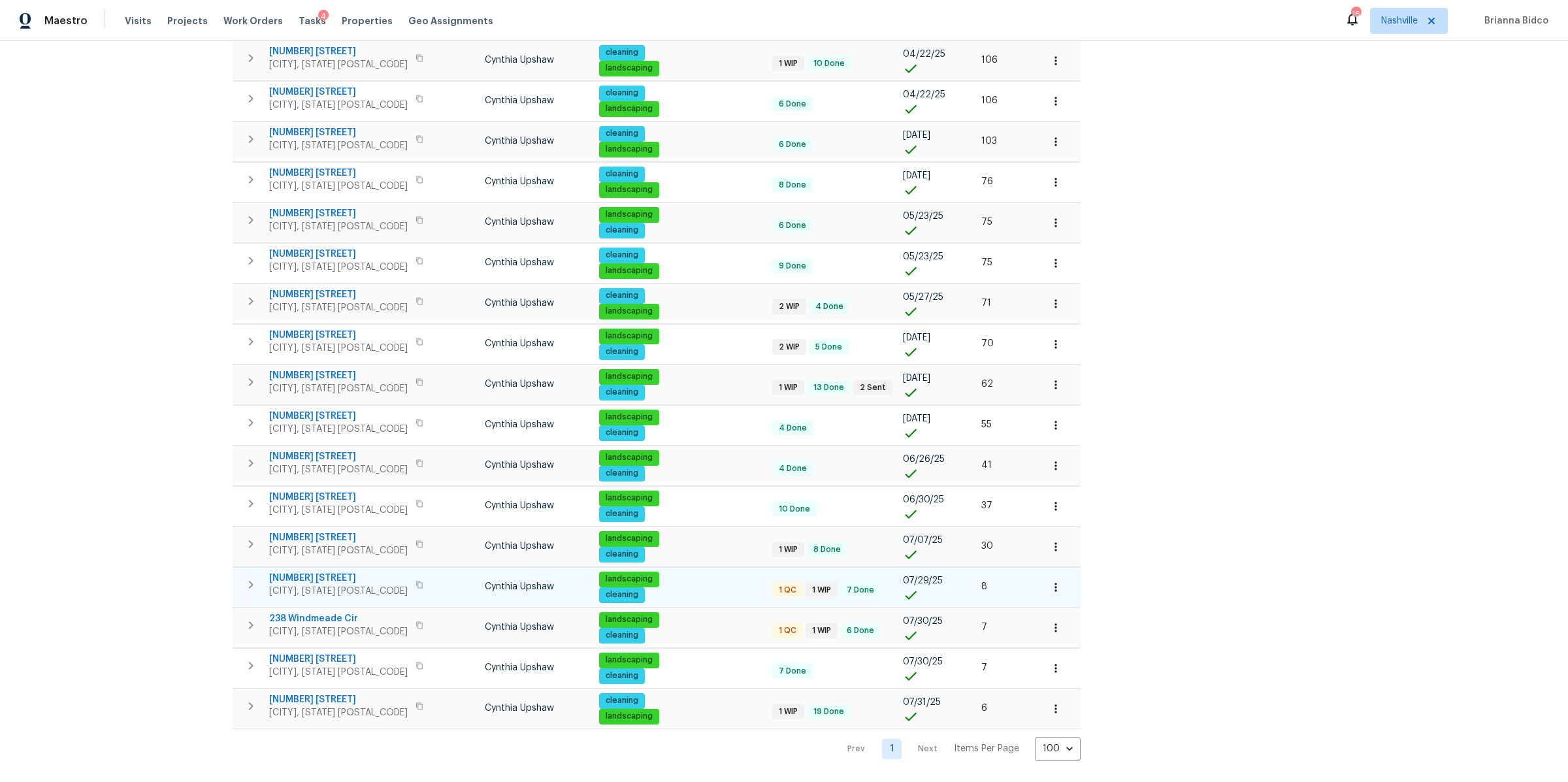scroll, scrollTop: 530, scrollLeft: 0, axis: vertical 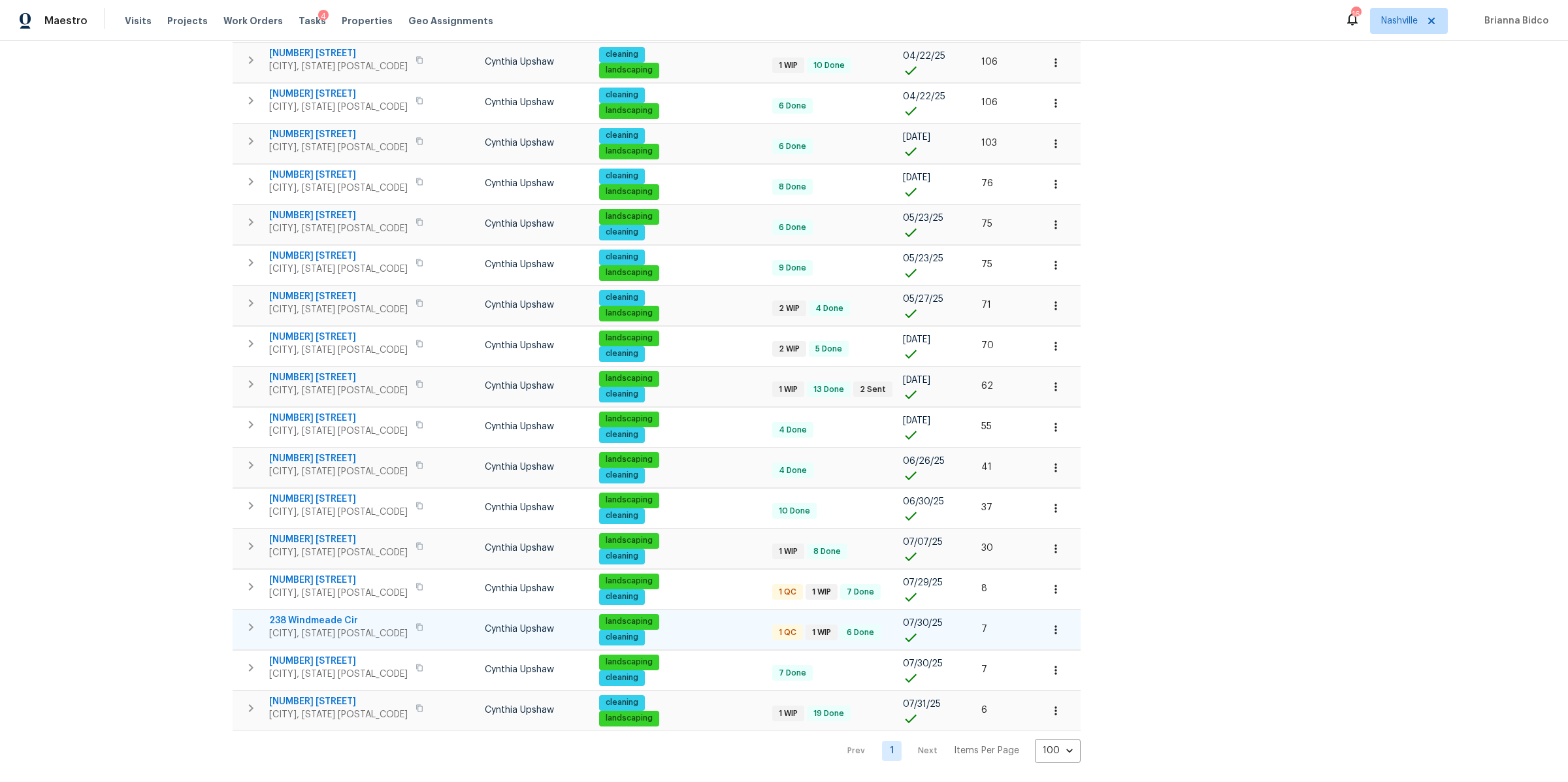 click on "238 Windmeade Cir" at bounding box center [338, 621] 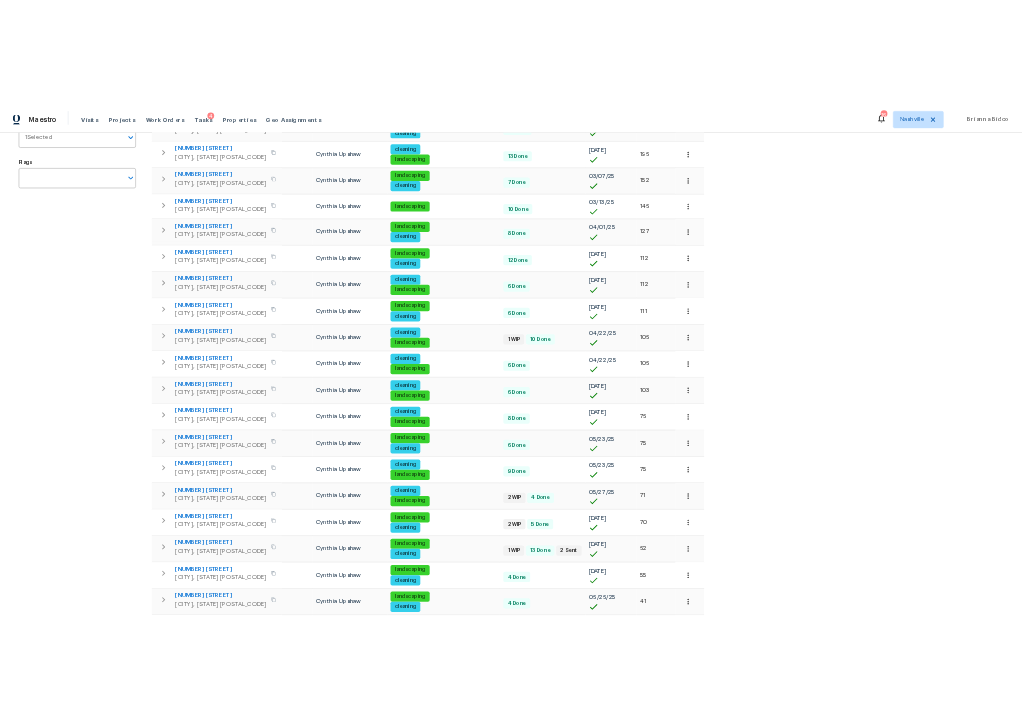 scroll, scrollTop: 0, scrollLeft: 0, axis: both 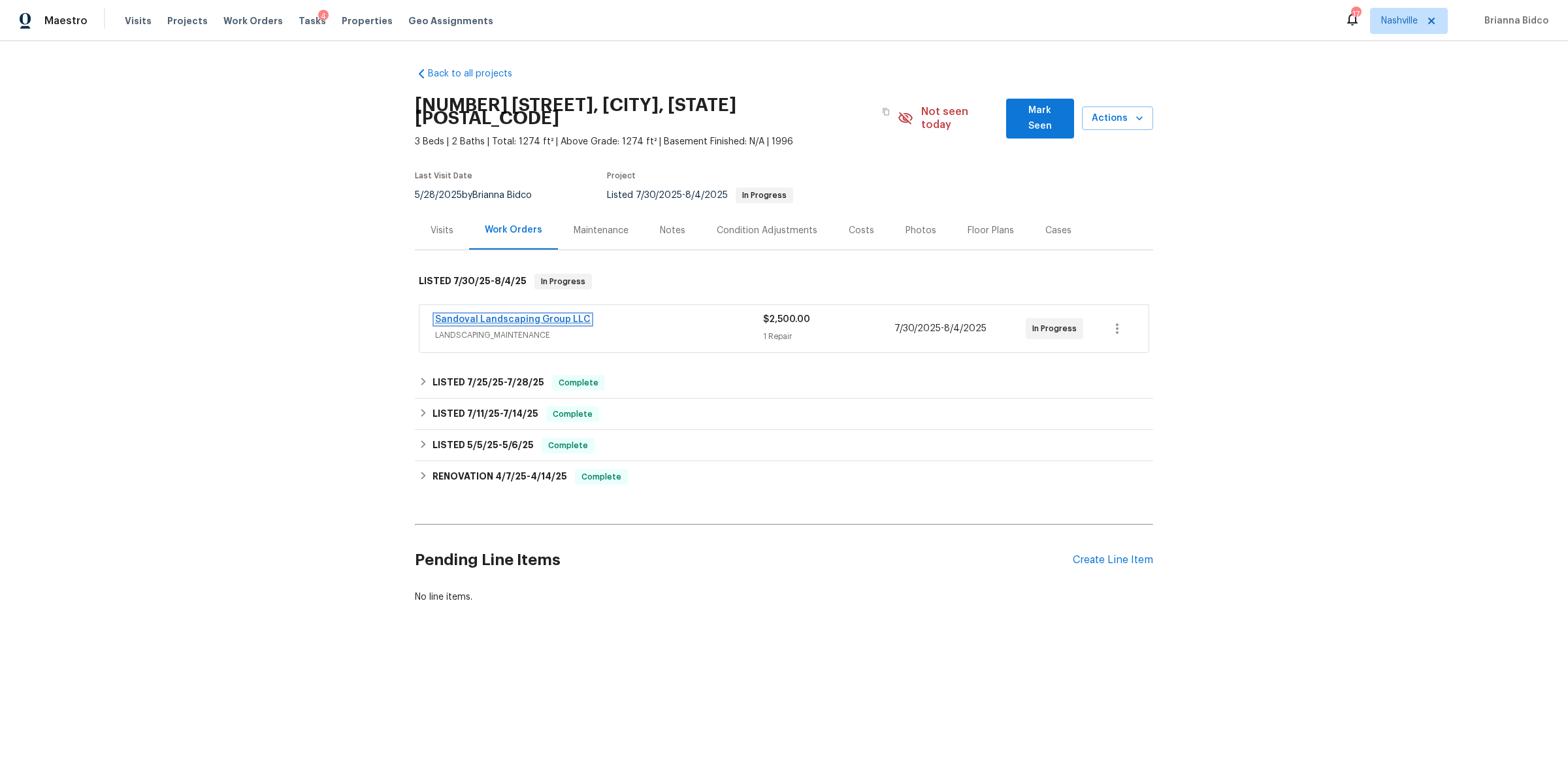 click on "Sandoval Landscaping Group LLC" at bounding box center [513, 319] 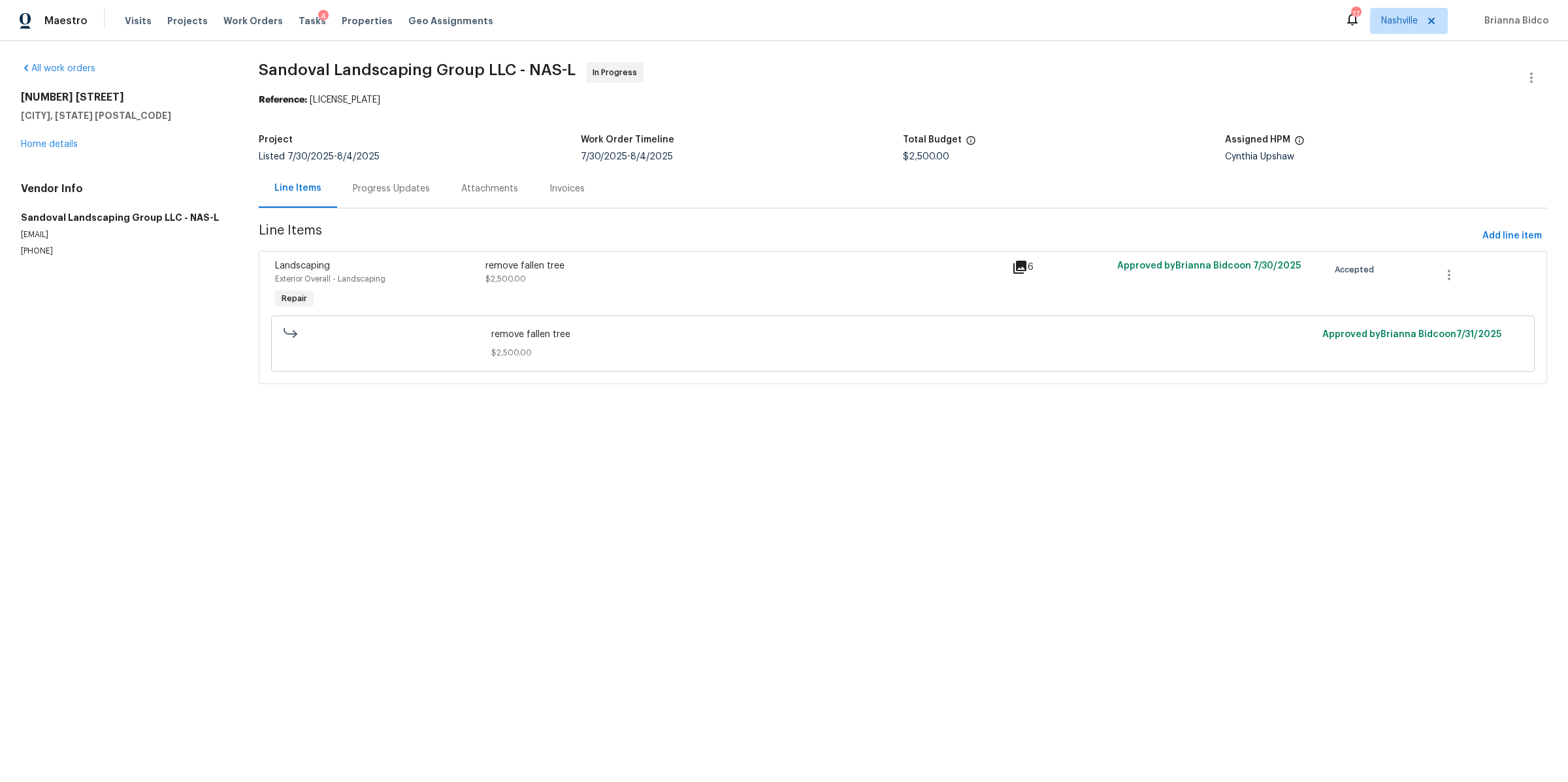 click on "Progress Updates" at bounding box center [391, 188] 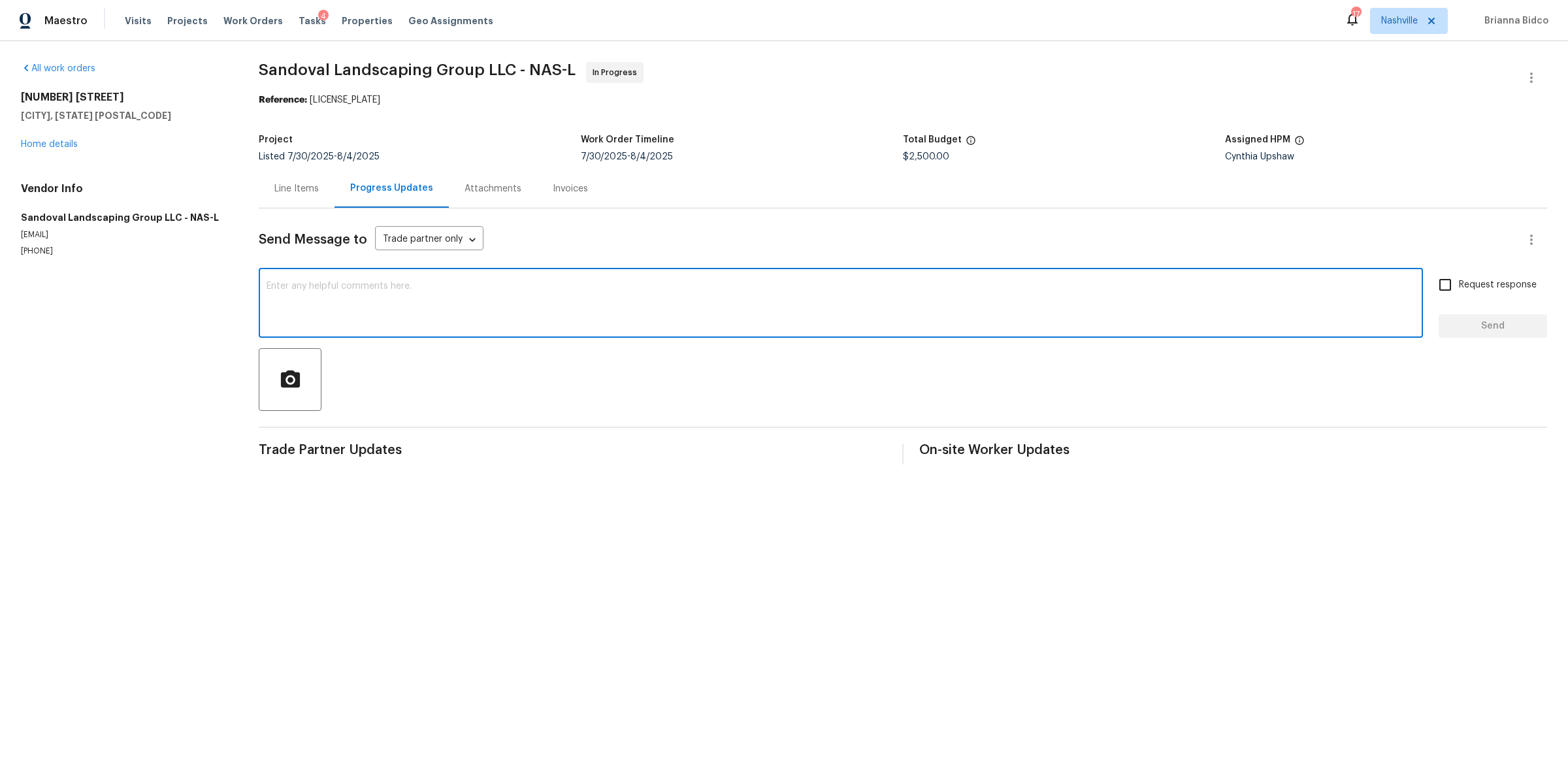 click at bounding box center (841, 304) 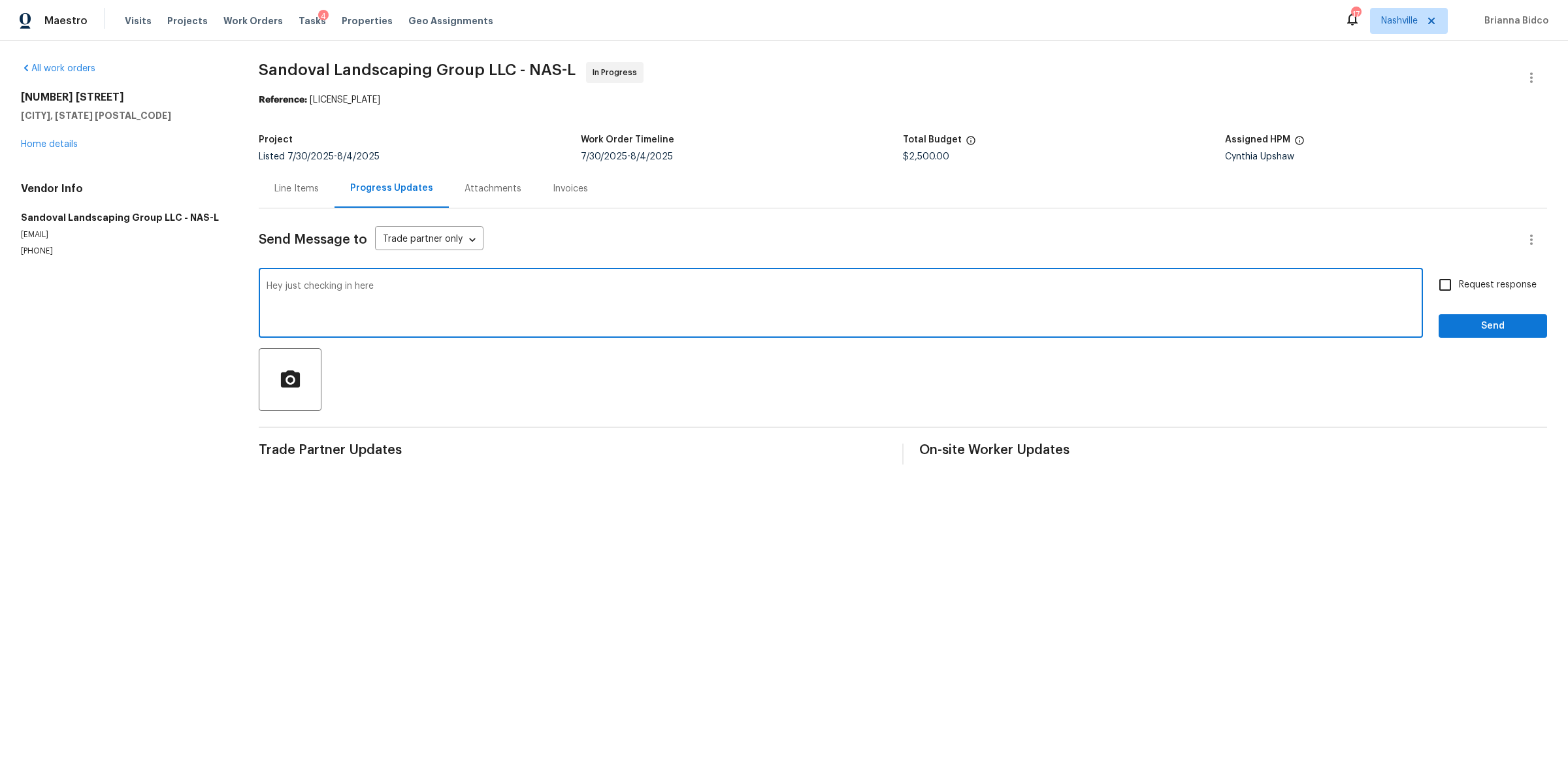 type on "Hey just checking in here" 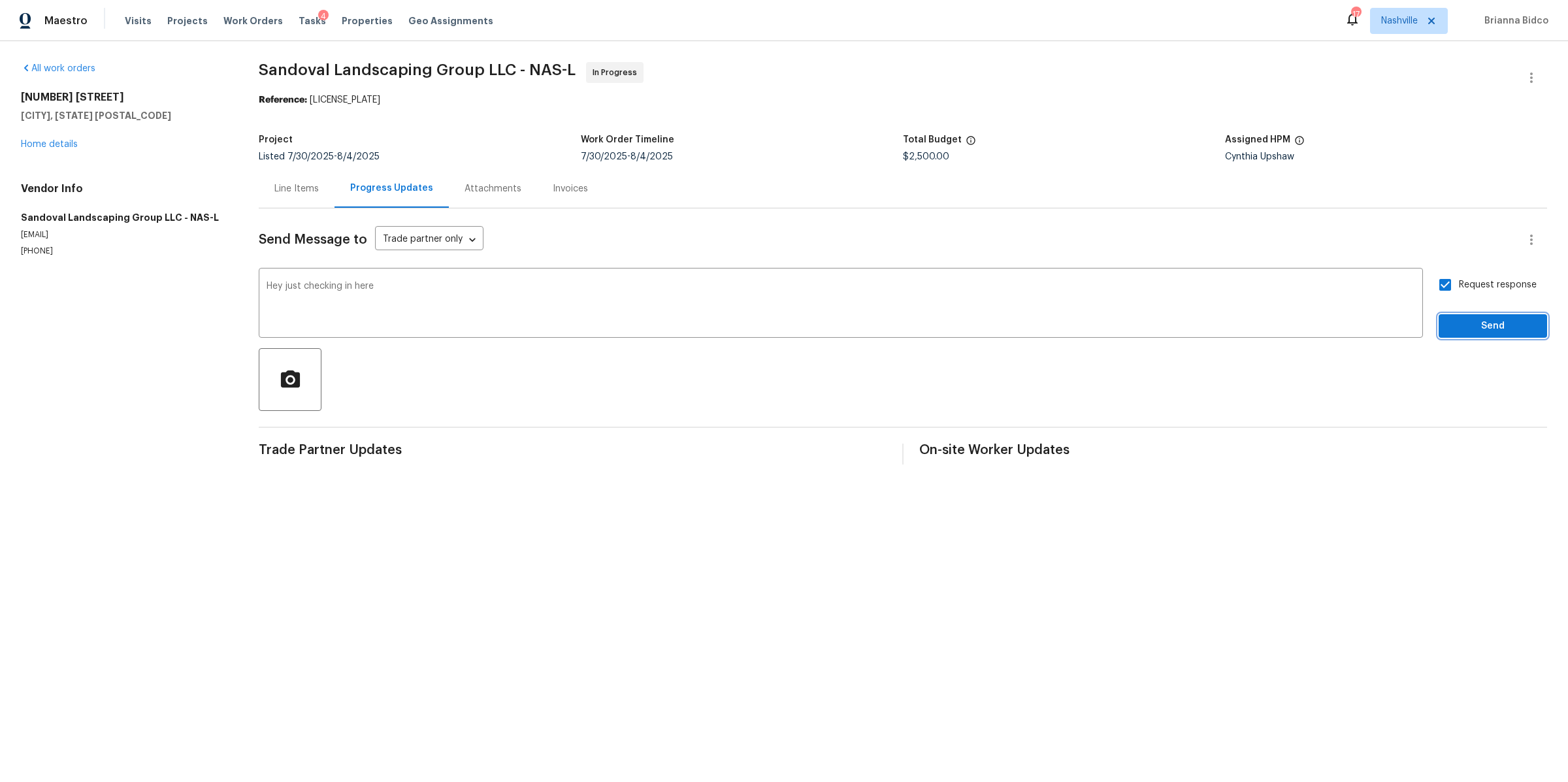 click on "Send" at bounding box center [1493, 326] 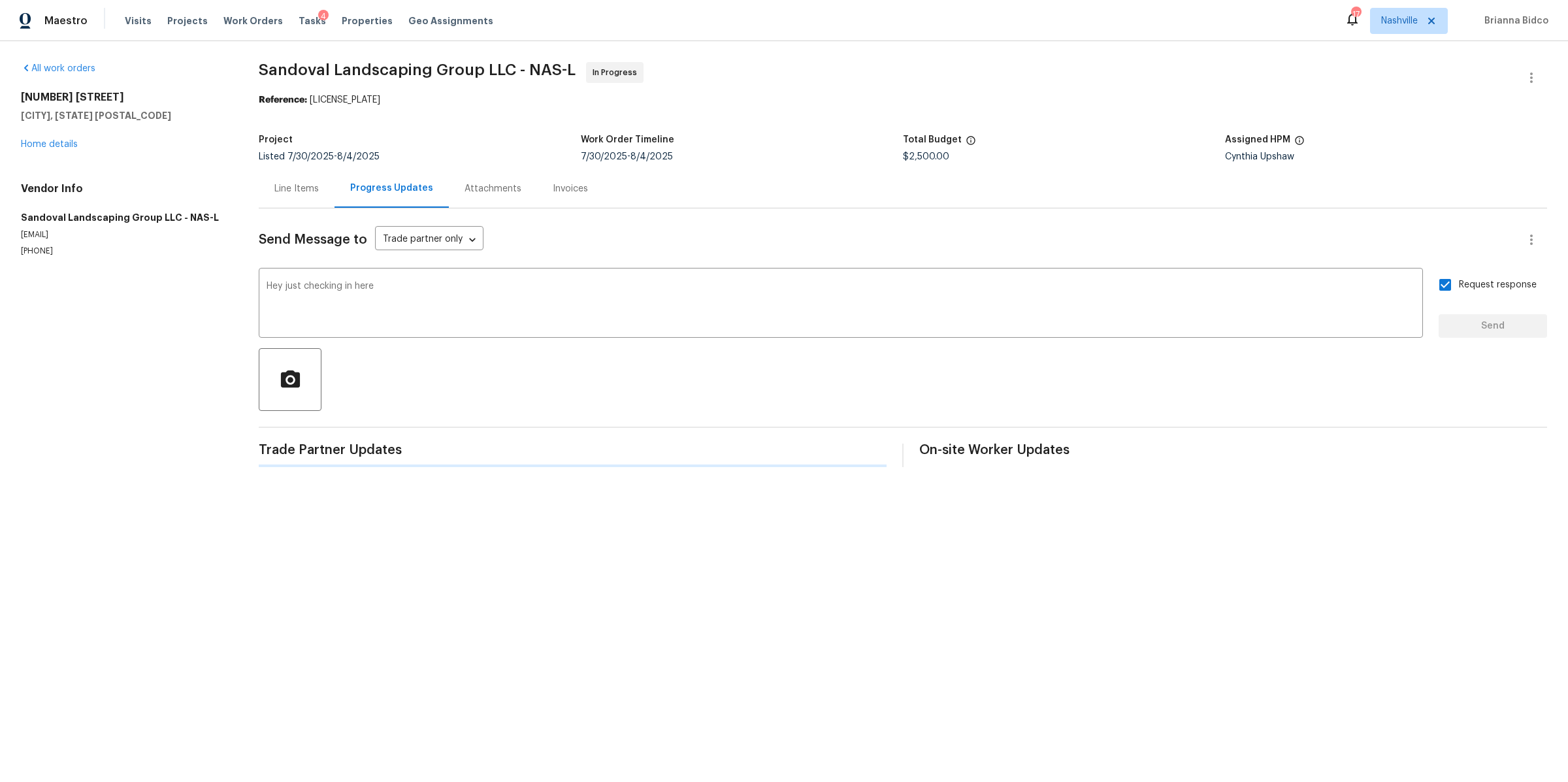 type 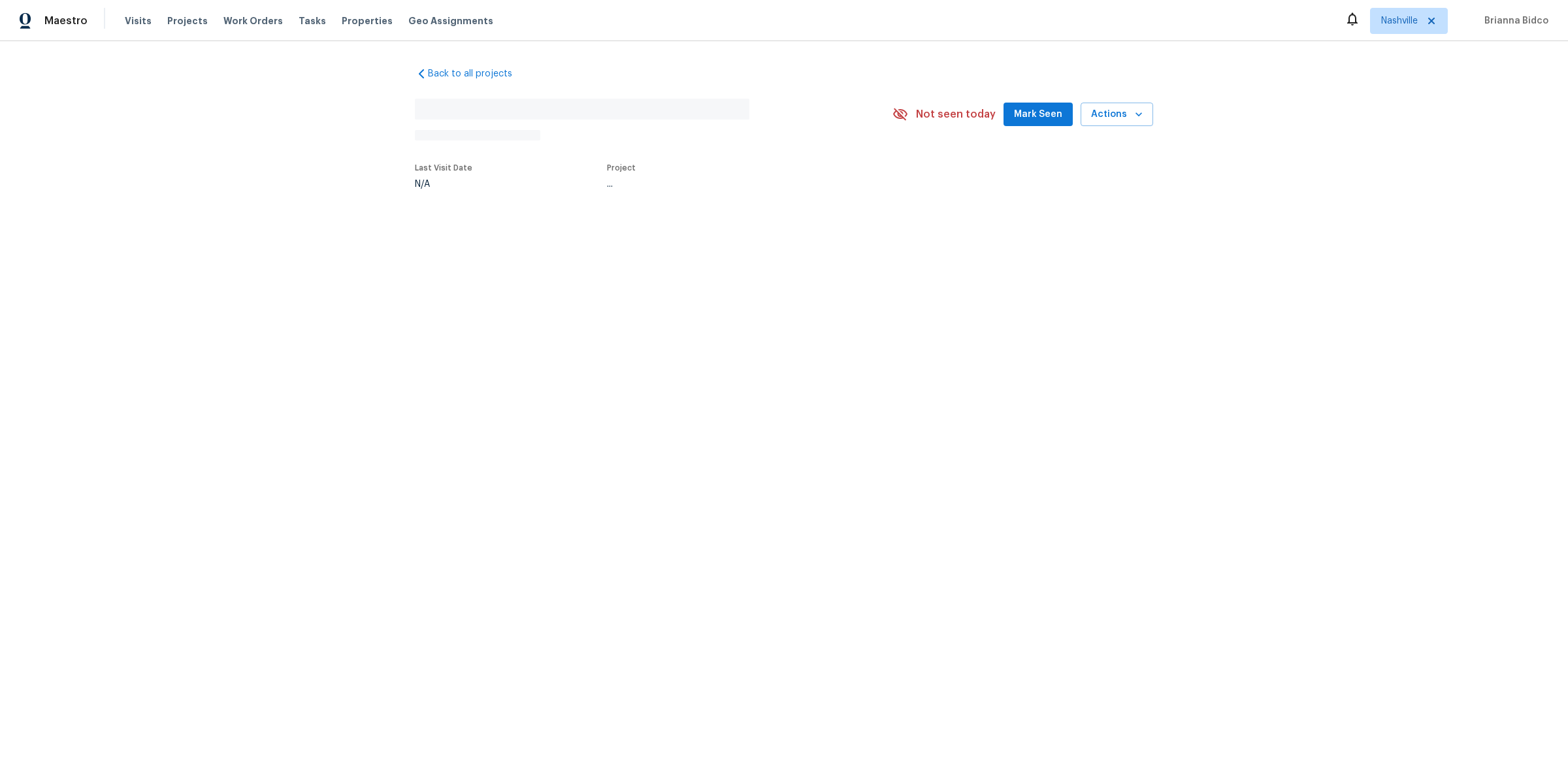 scroll, scrollTop: 0, scrollLeft: 0, axis: both 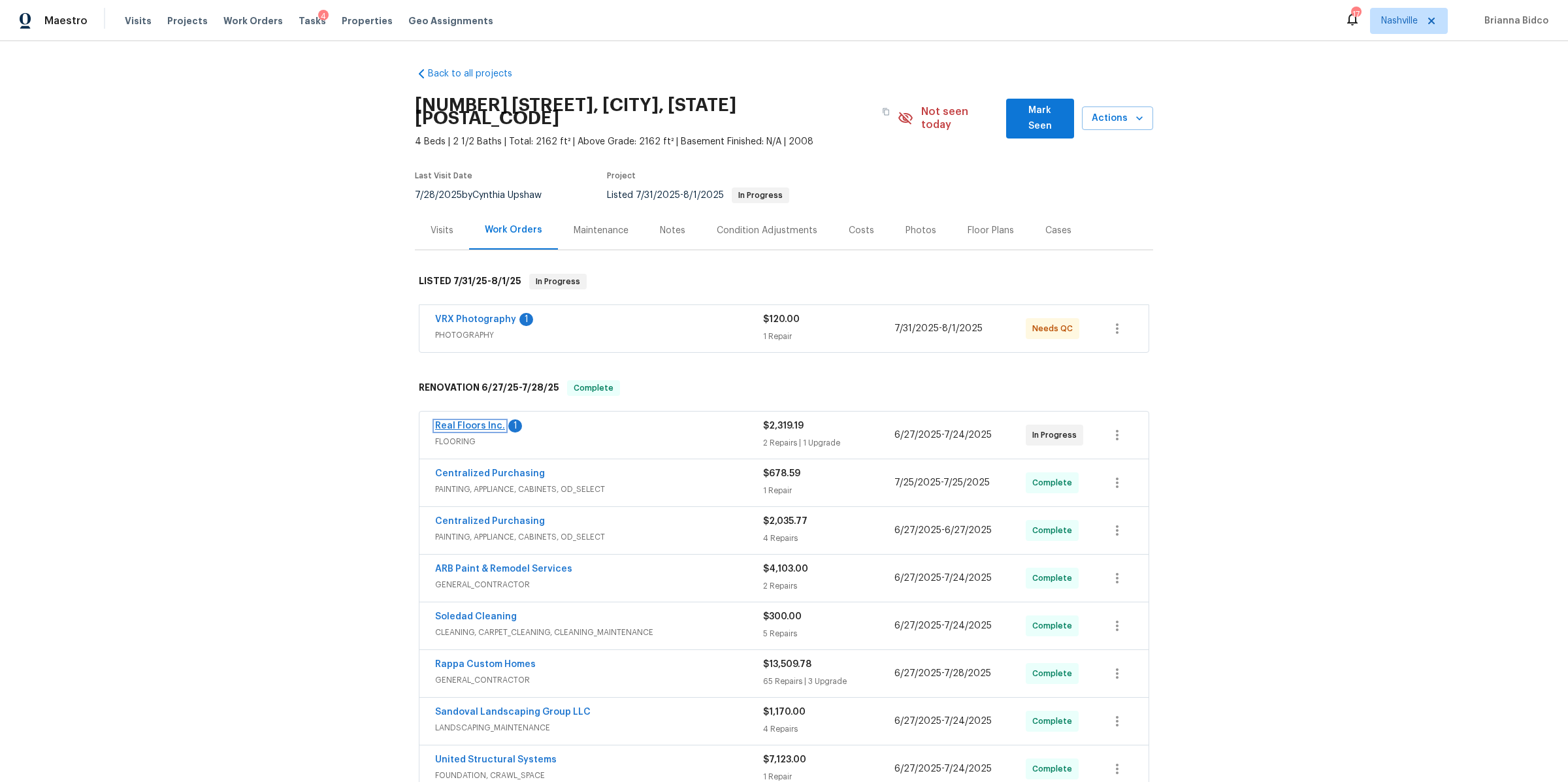 click on "Real Floors Inc." at bounding box center (470, 426) 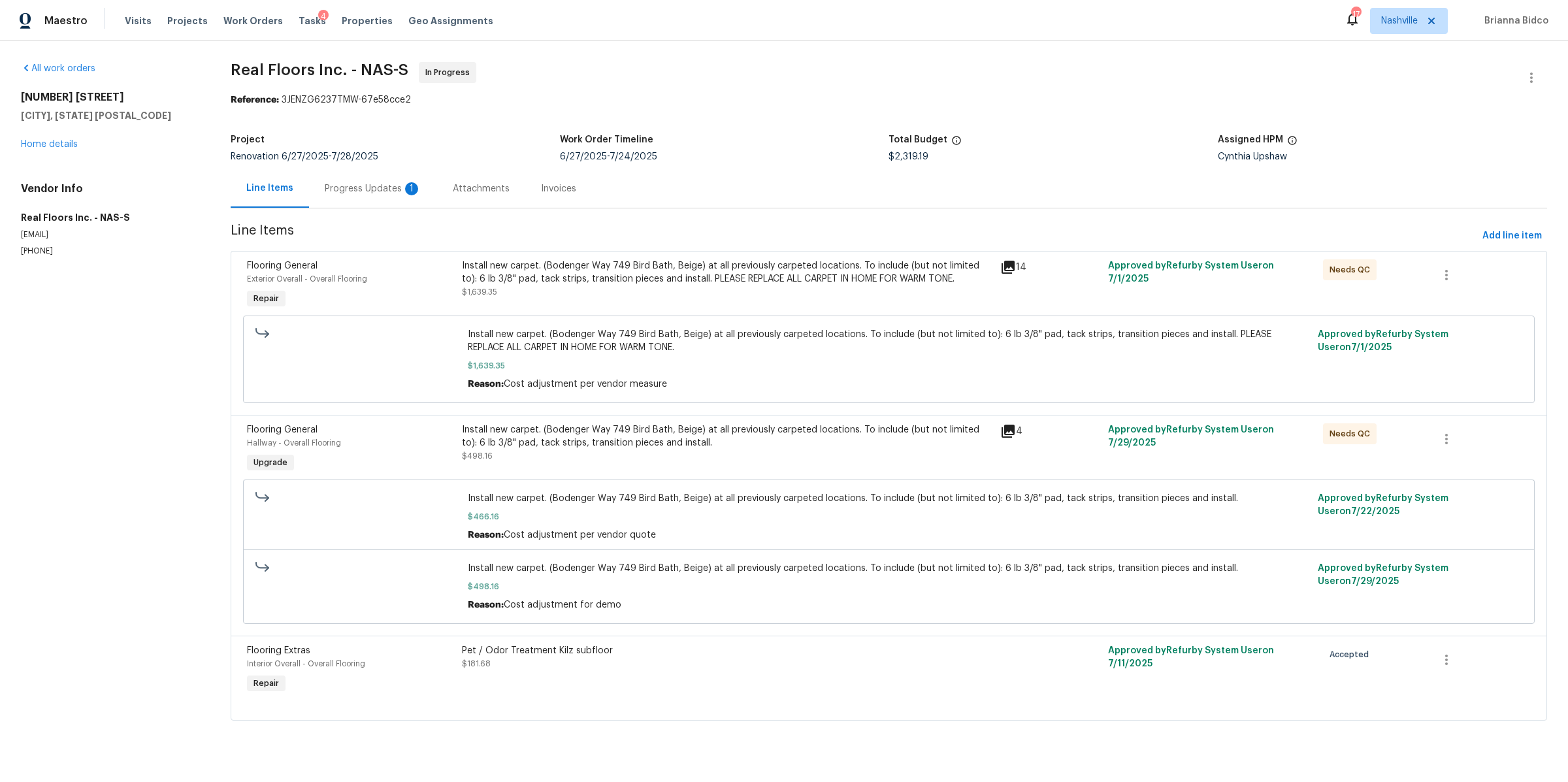 click on "Progress Updates 1" at bounding box center (373, 189) 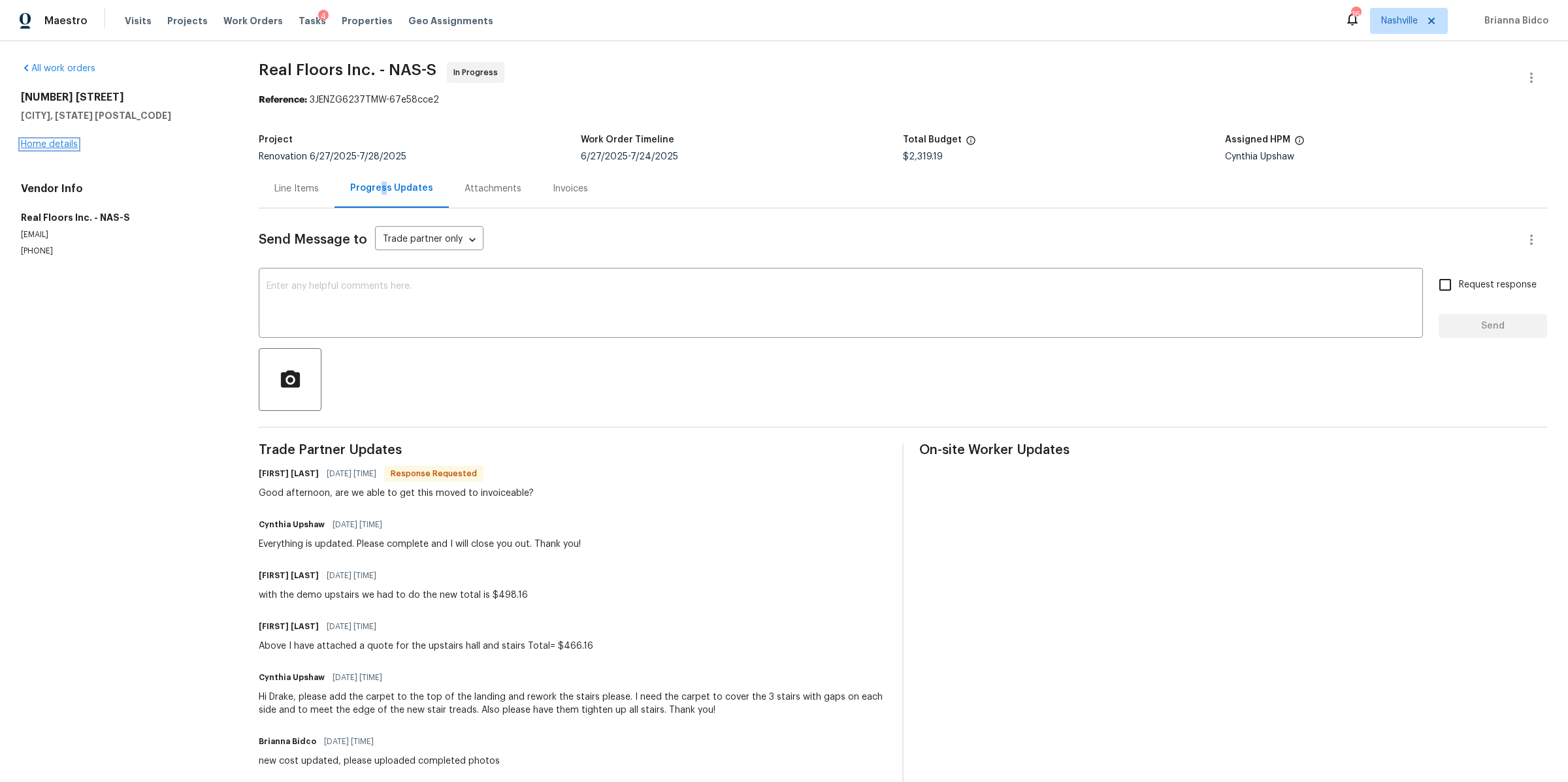 click on "Home details" at bounding box center [49, 144] 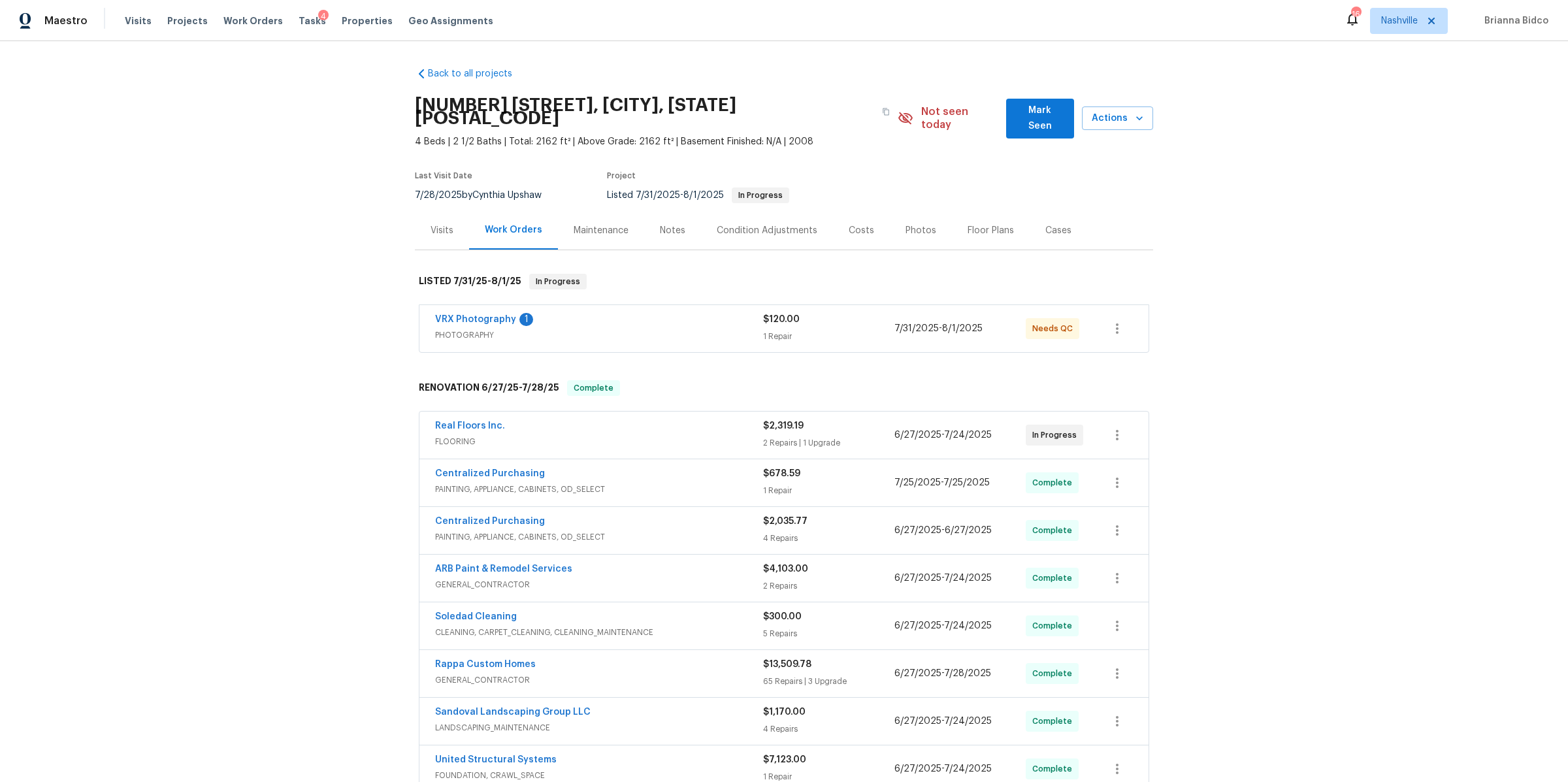 click on "Notes" at bounding box center (672, 231) 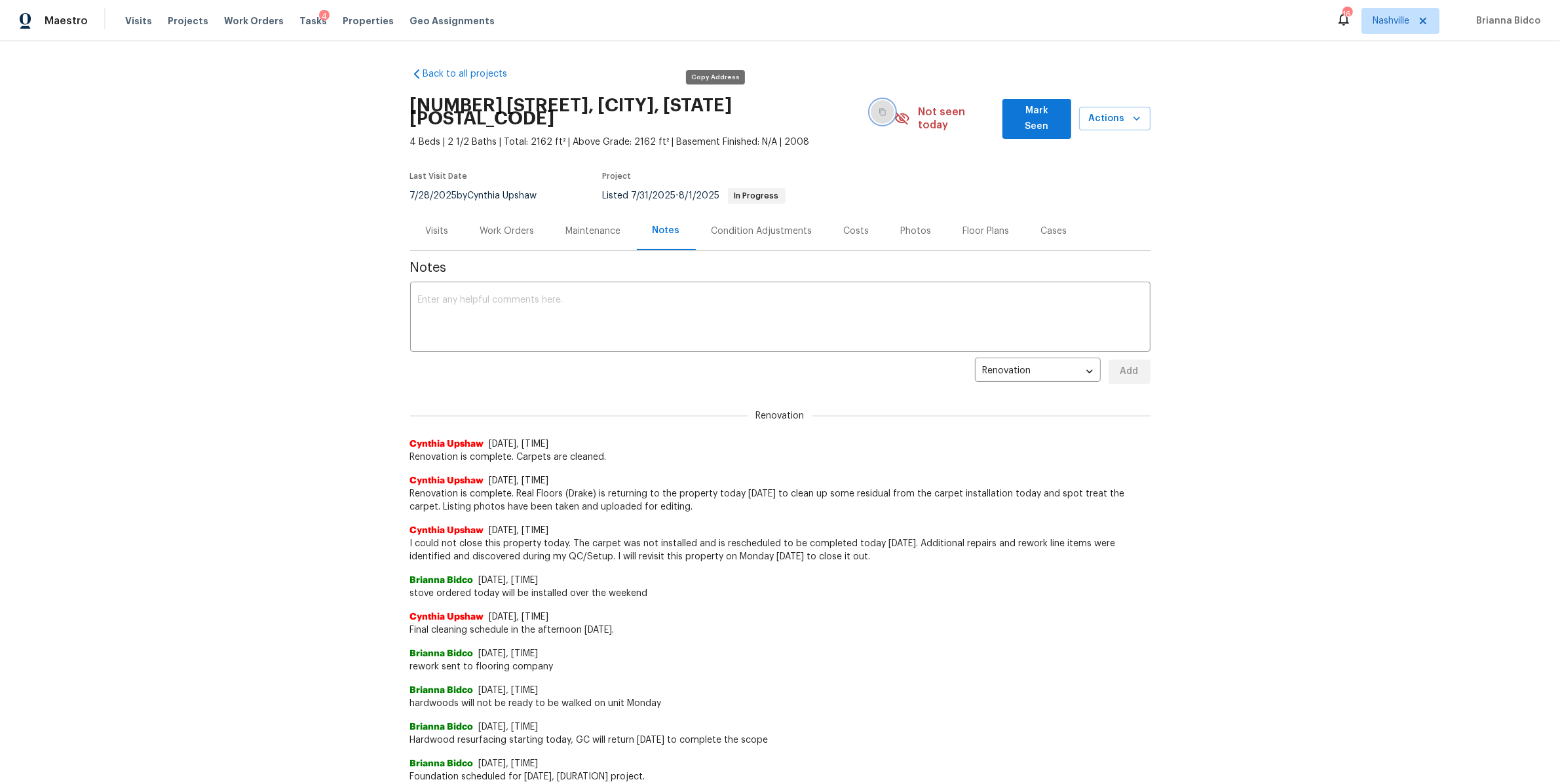 click 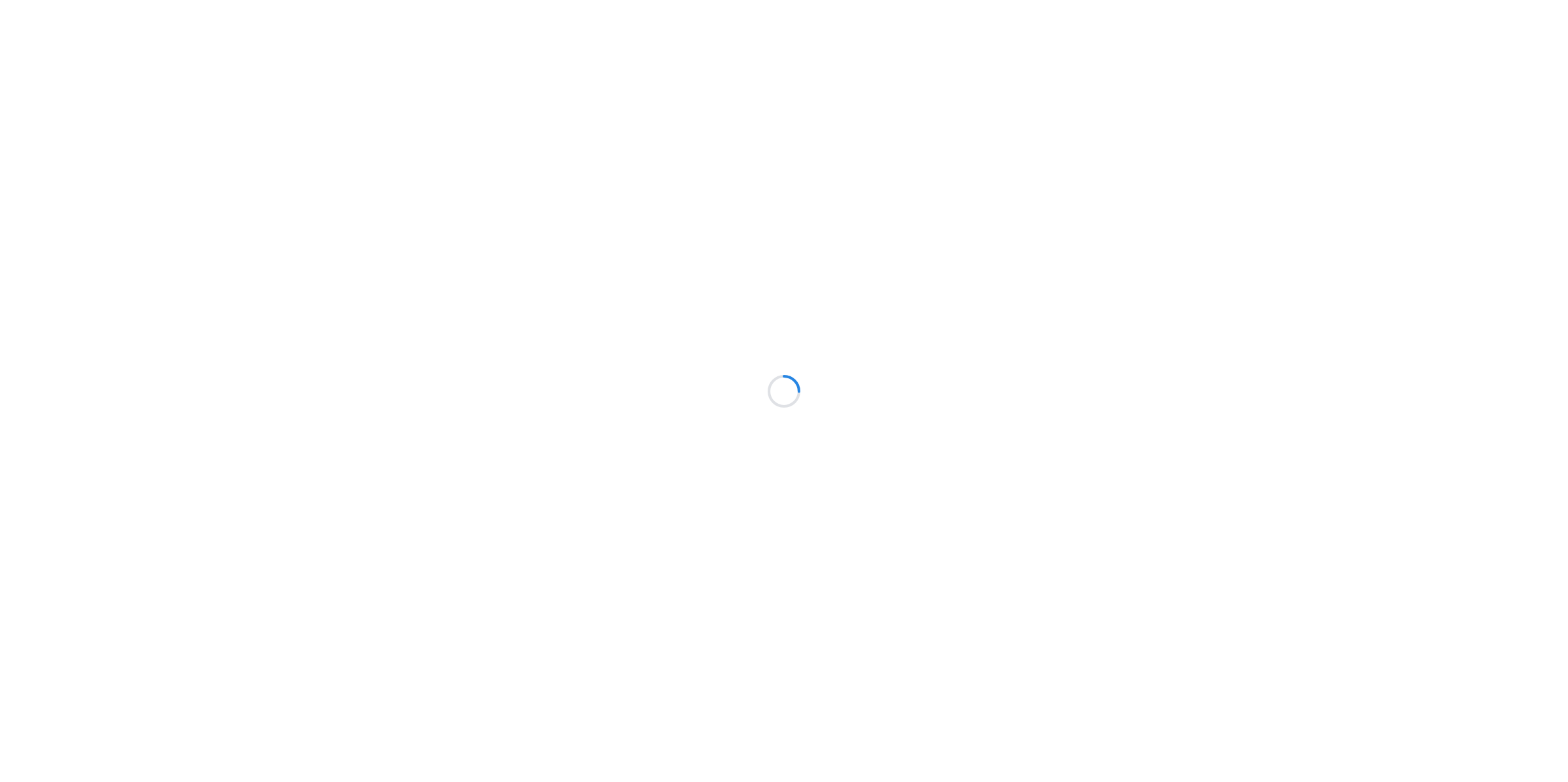 scroll, scrollTop: 0, scrollLeft: 0, axis: both 